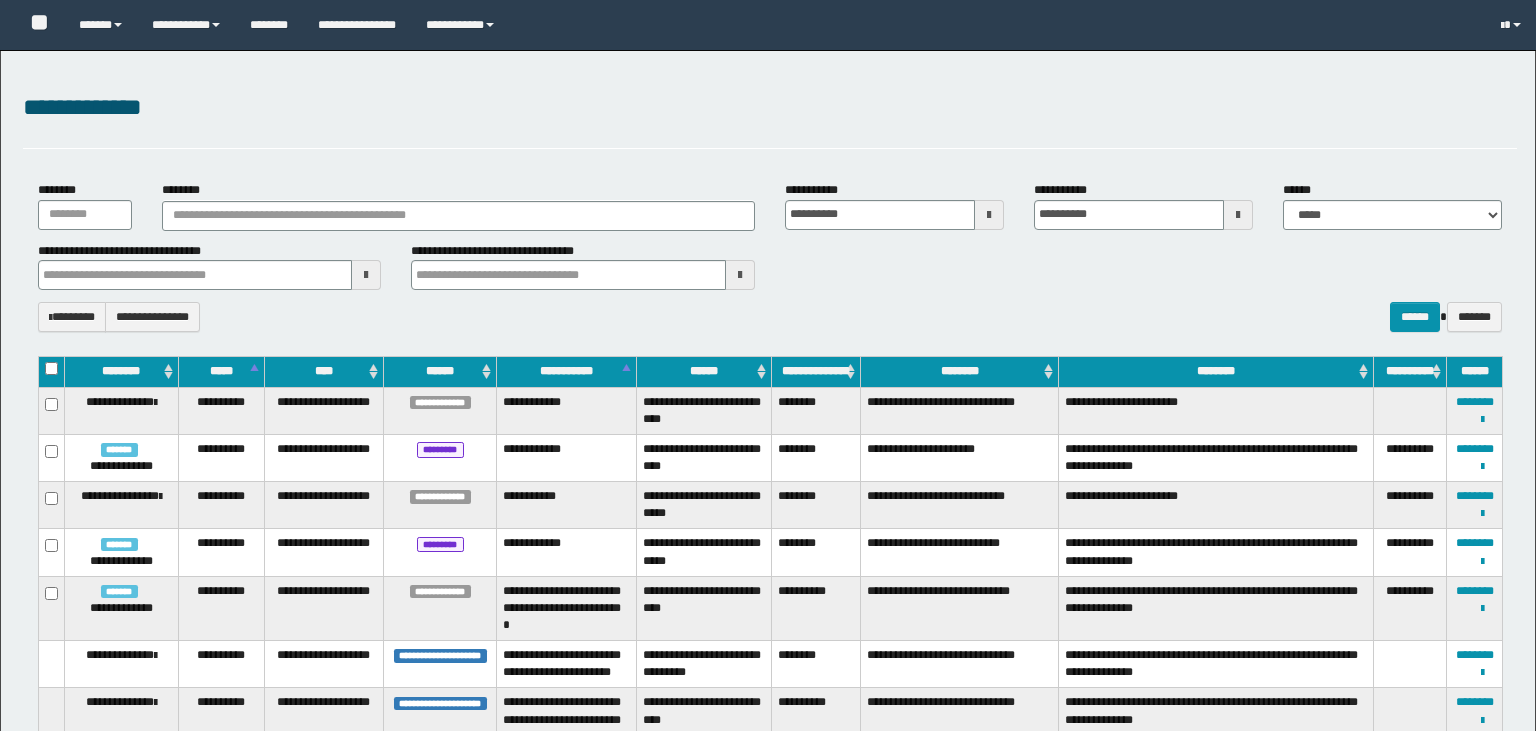 scroll, scrollTop: 0, scrollLeft: 0, axis: both 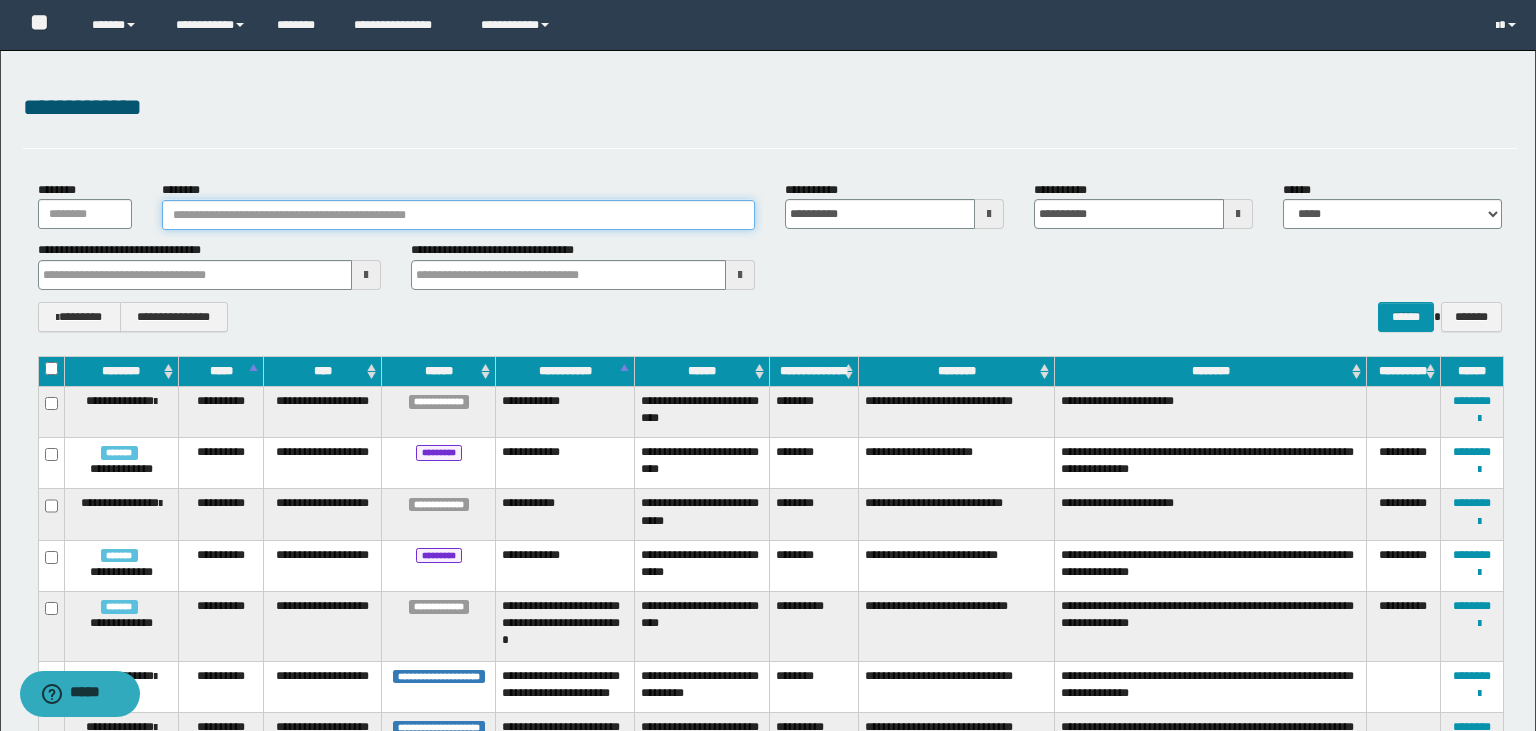 click on "********" at bounding box center (458, 215) 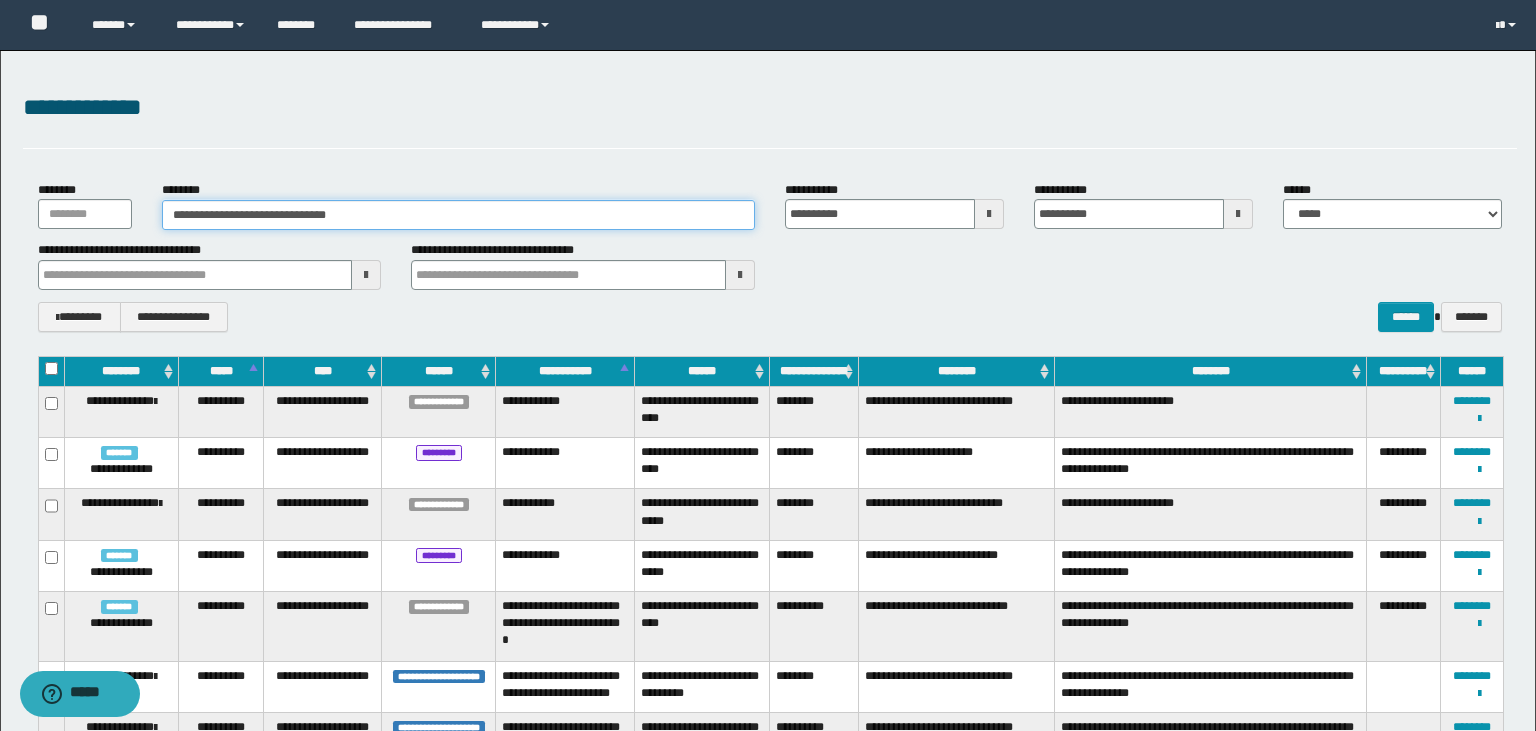 type on "**********" 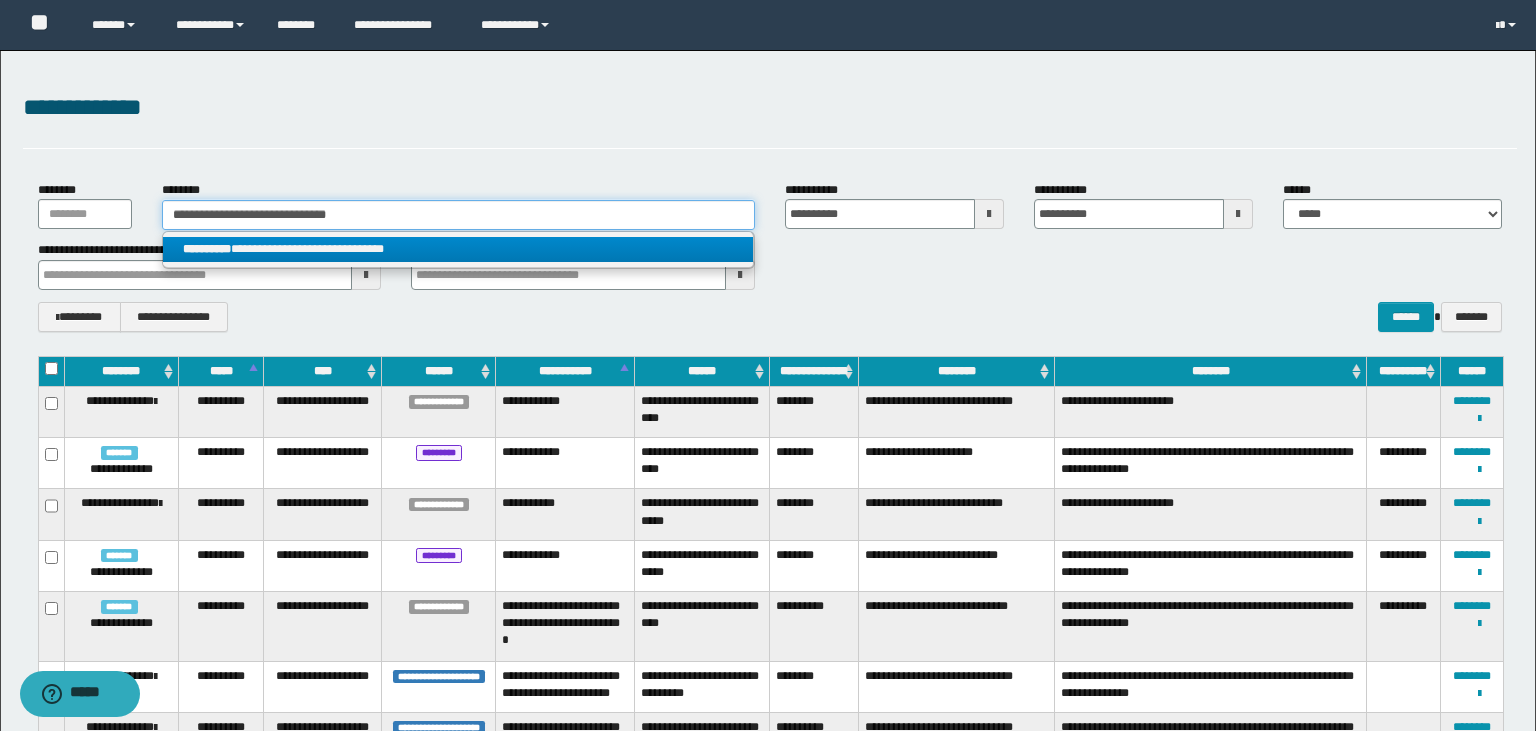 type on "**********" 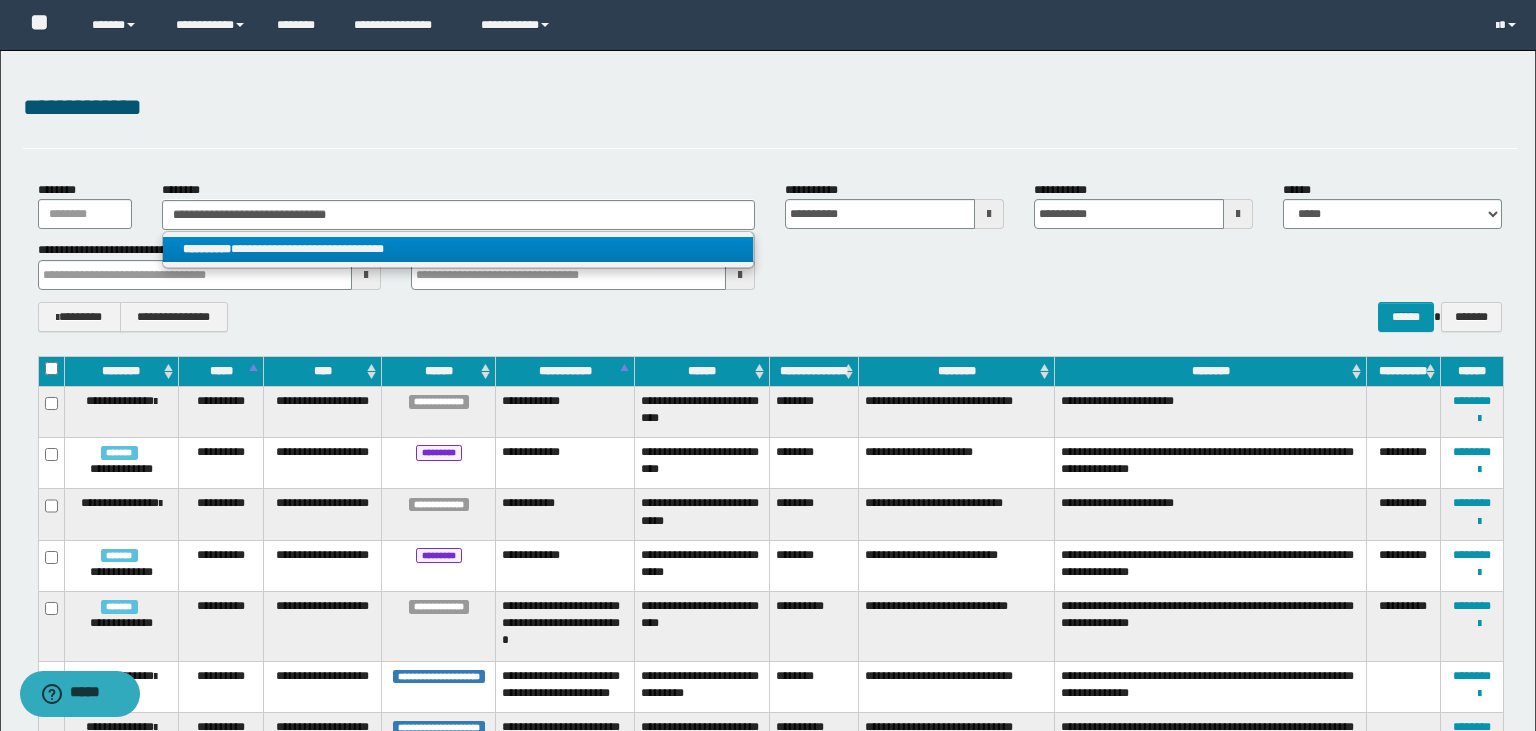 click on "**********" at bounding box center (458, 249) 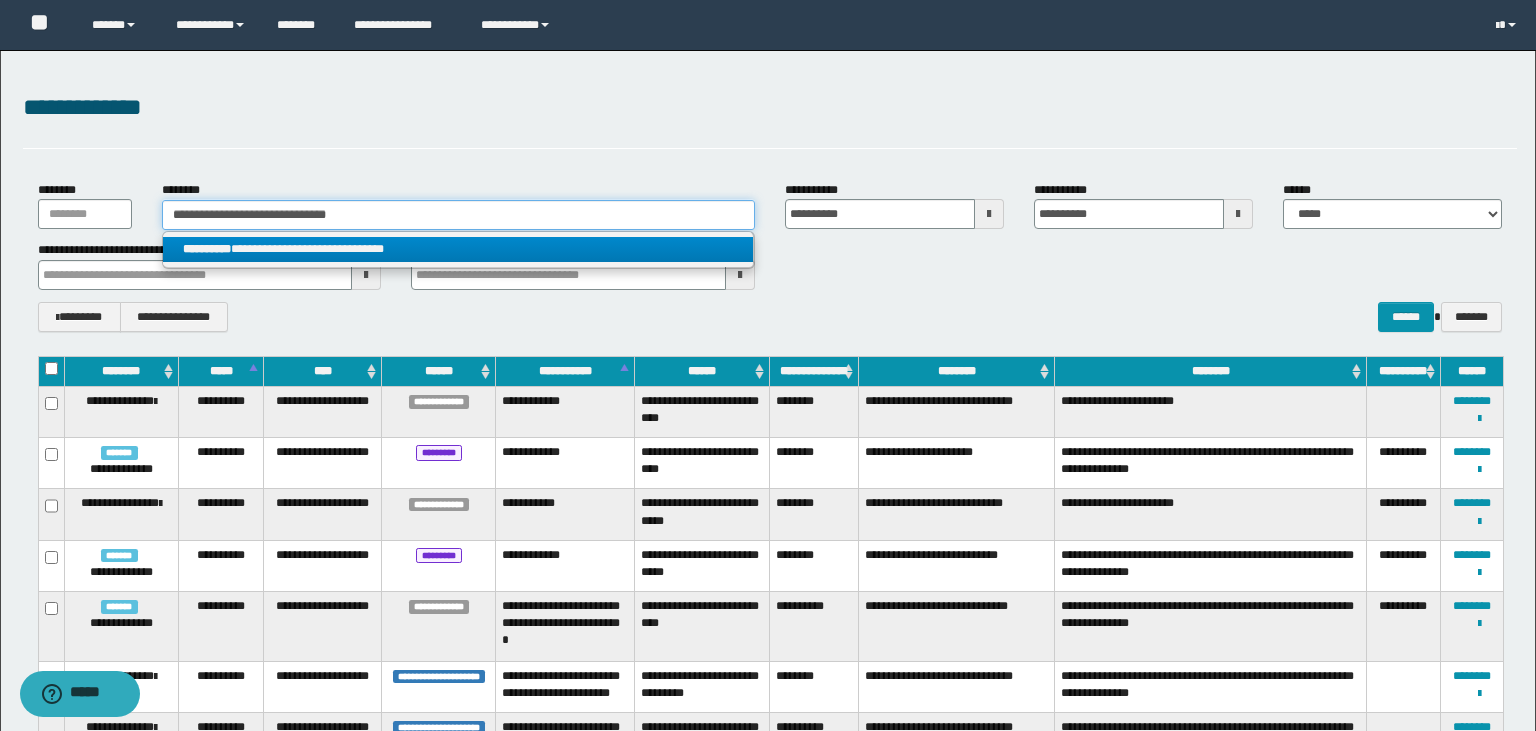 type 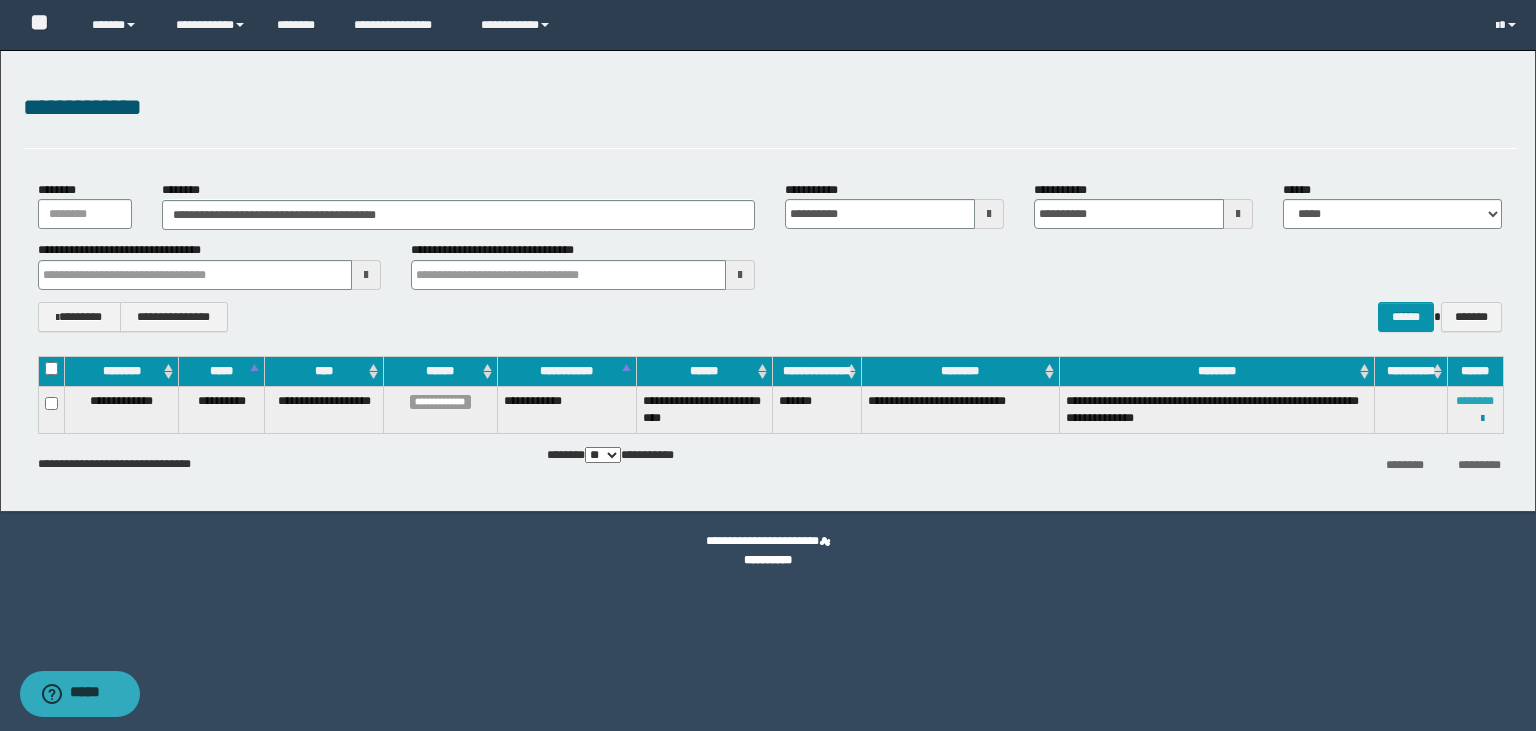 click on "********" at bounding box center [1475, 401] 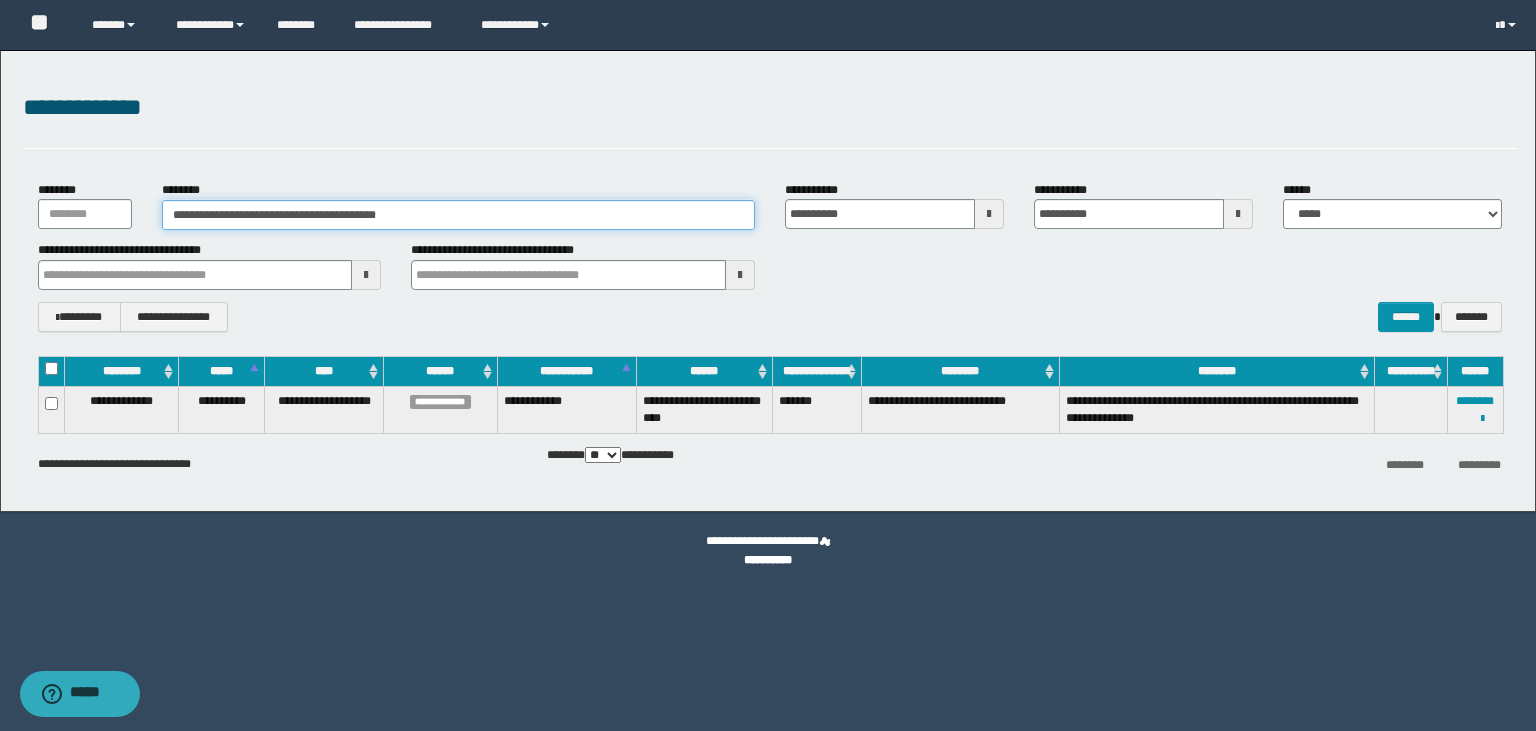 drag, startPoint x: 410, startPoint y: 216, endPoint x: 122, endPoint y: 202, distance: 288.3401 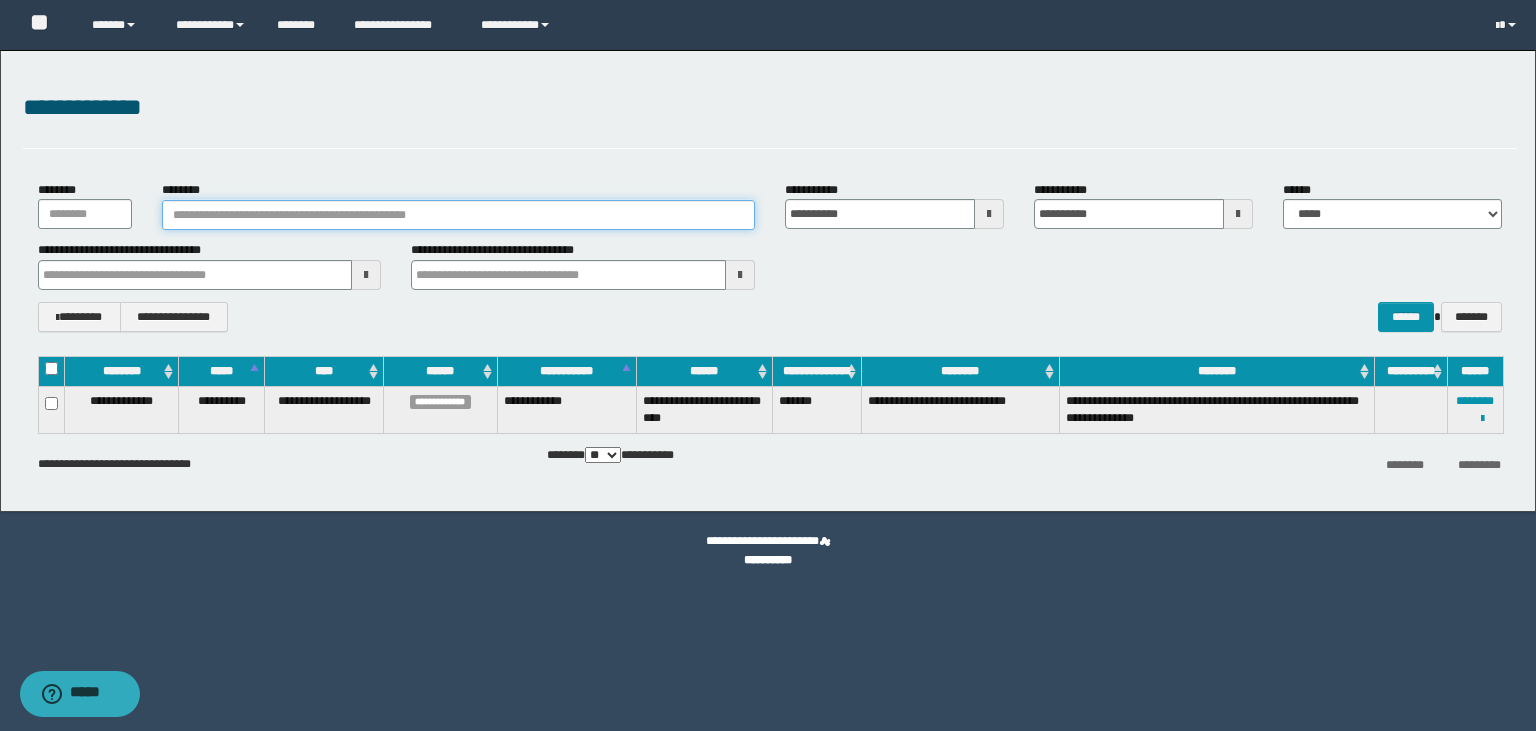 type 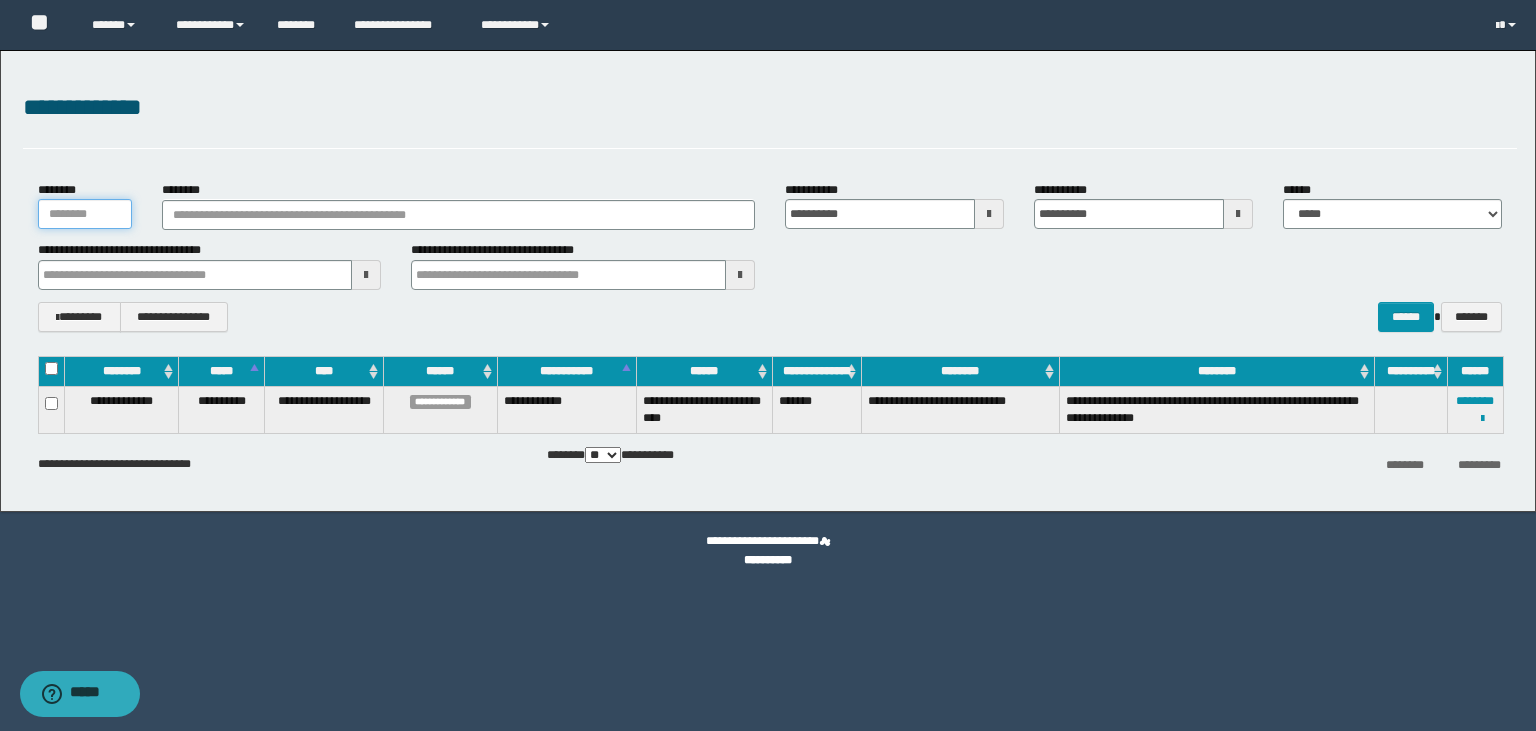 click on "********" at bounding box center [85, 214] 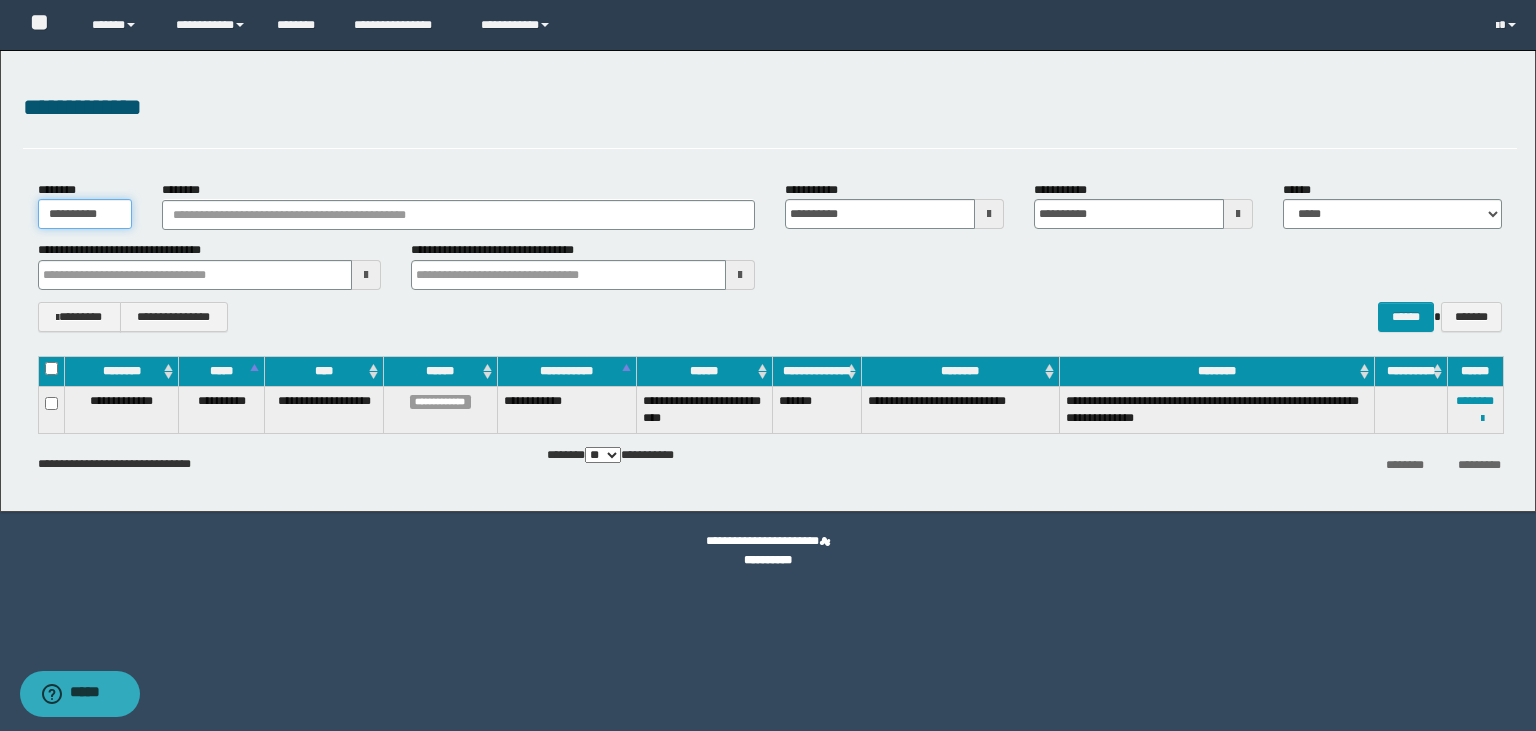 scroll, scrollTop: 0, scrollLeft: 0, axis: both 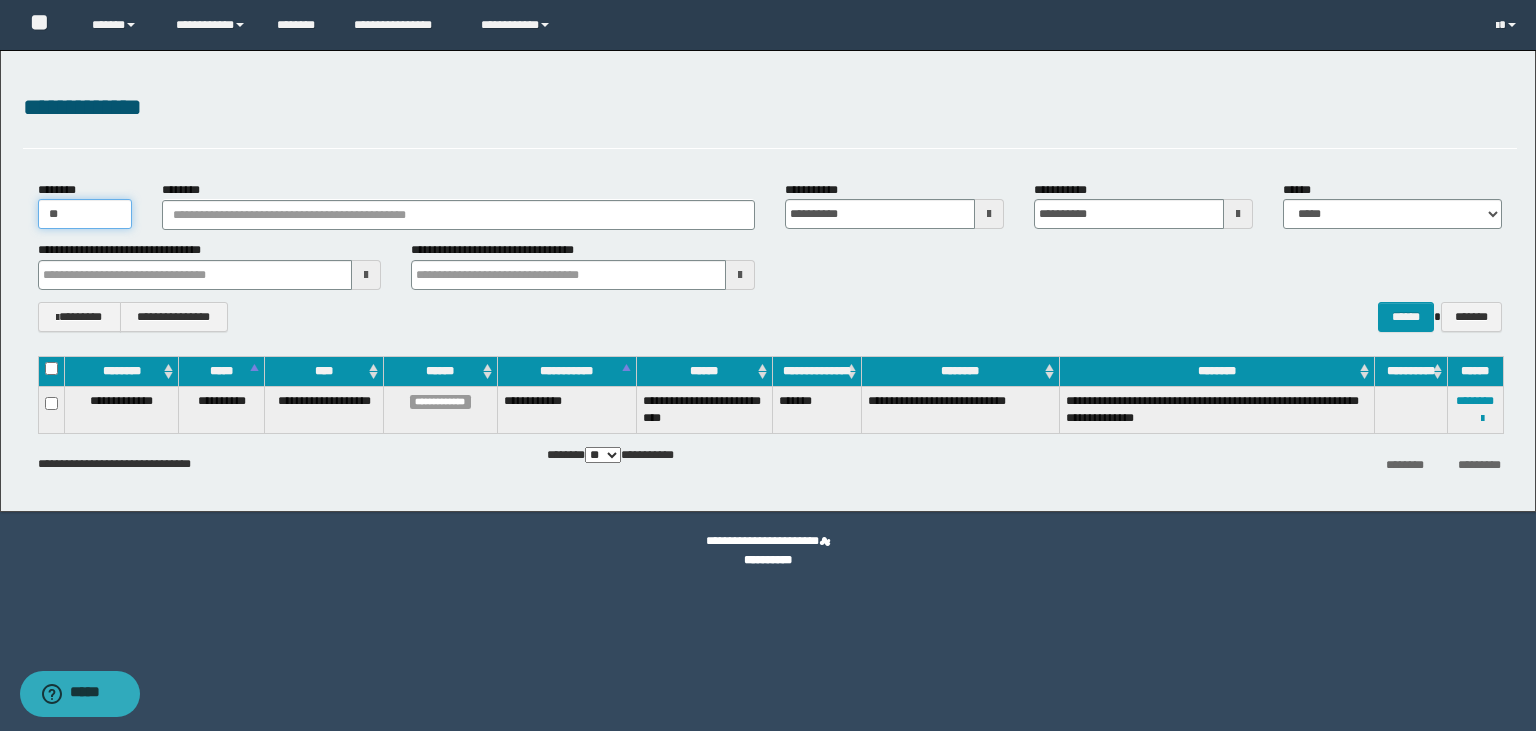 type on "*" 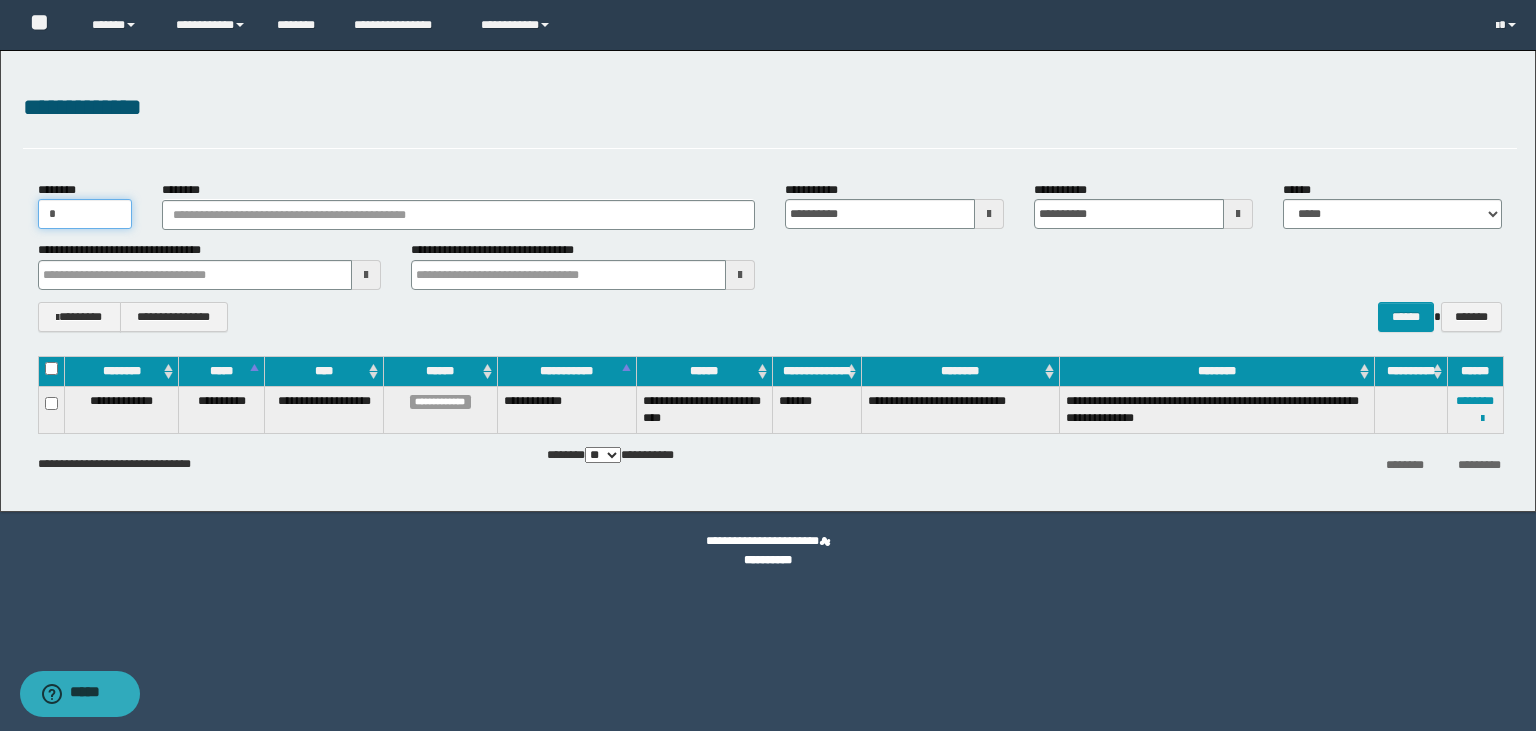 type 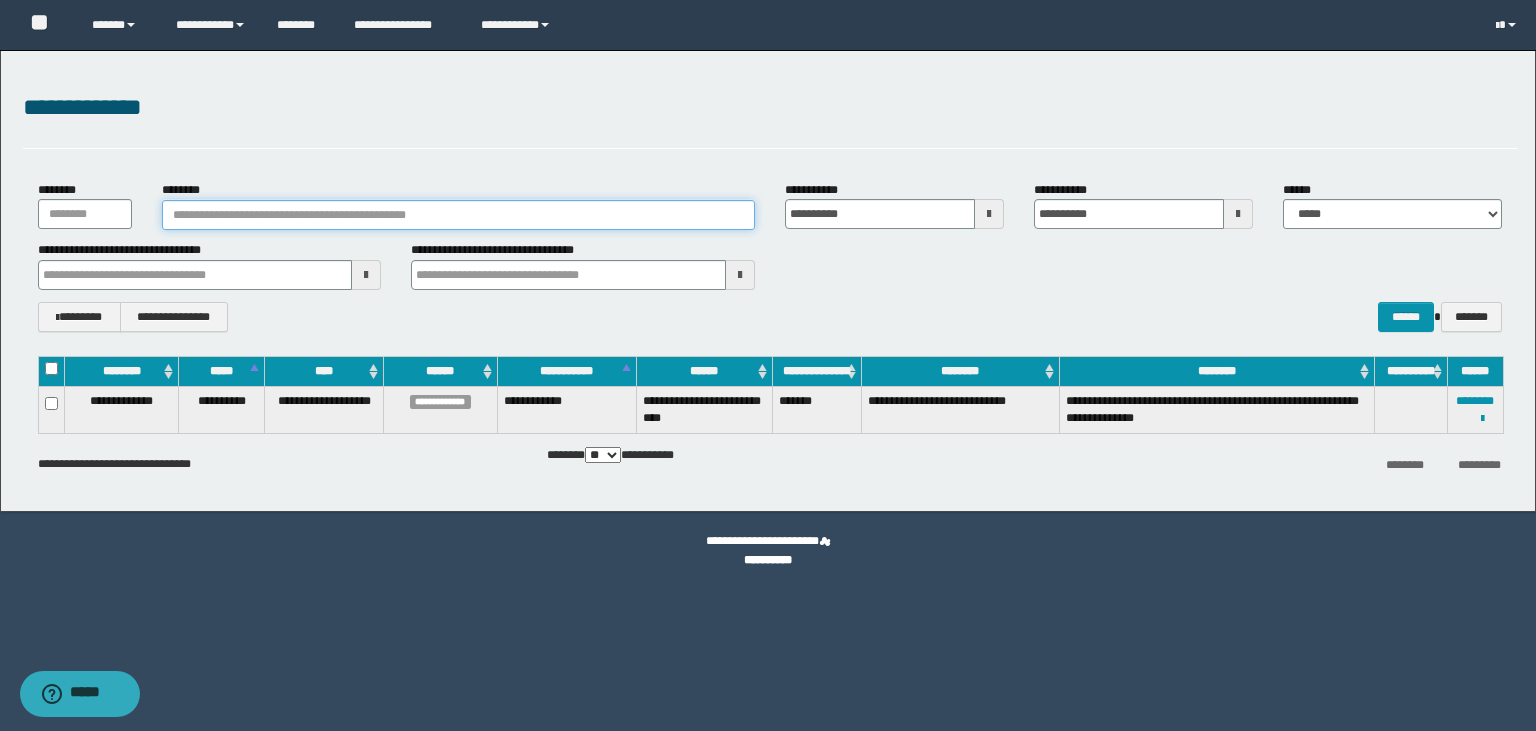 click on "********" at bounding box center [458, 215] 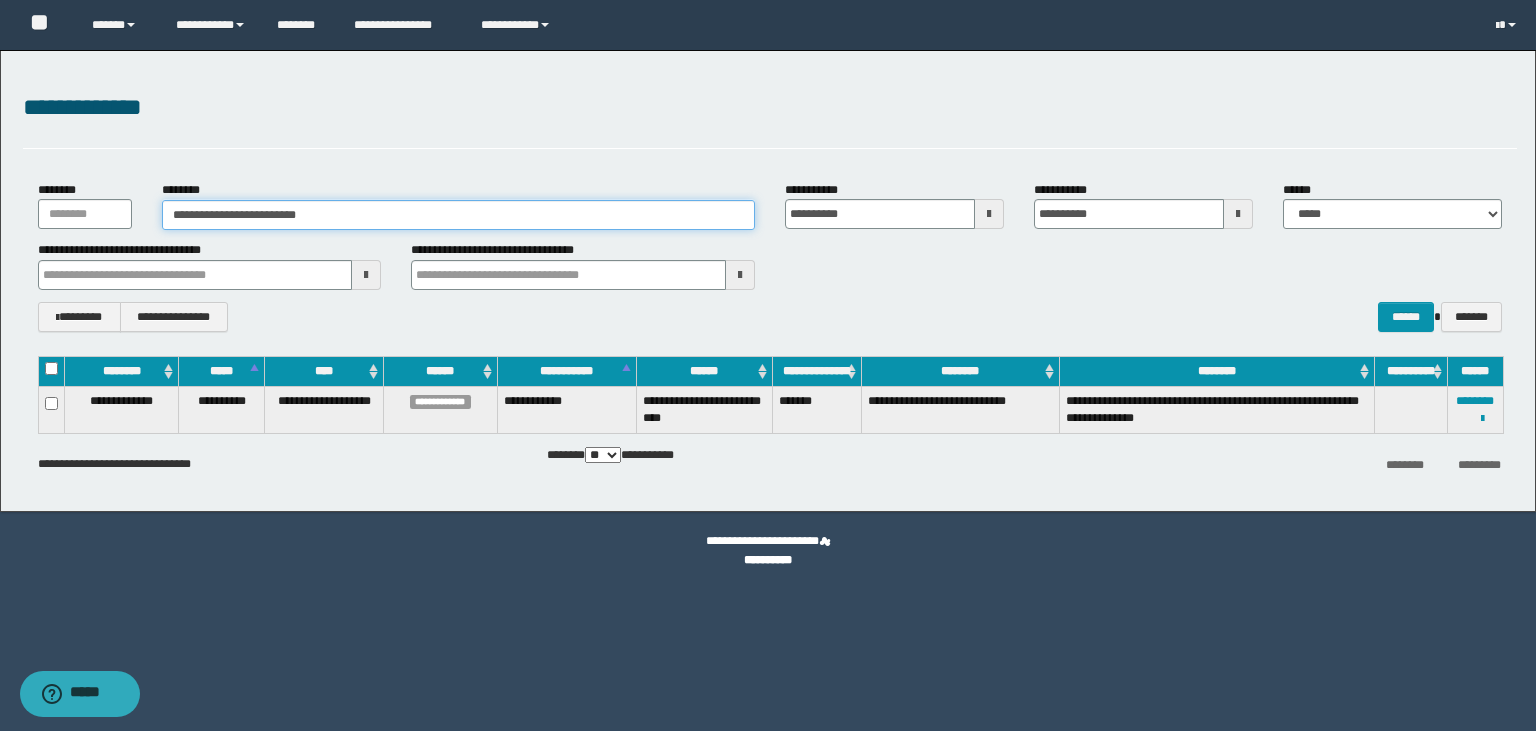 type on "**********" 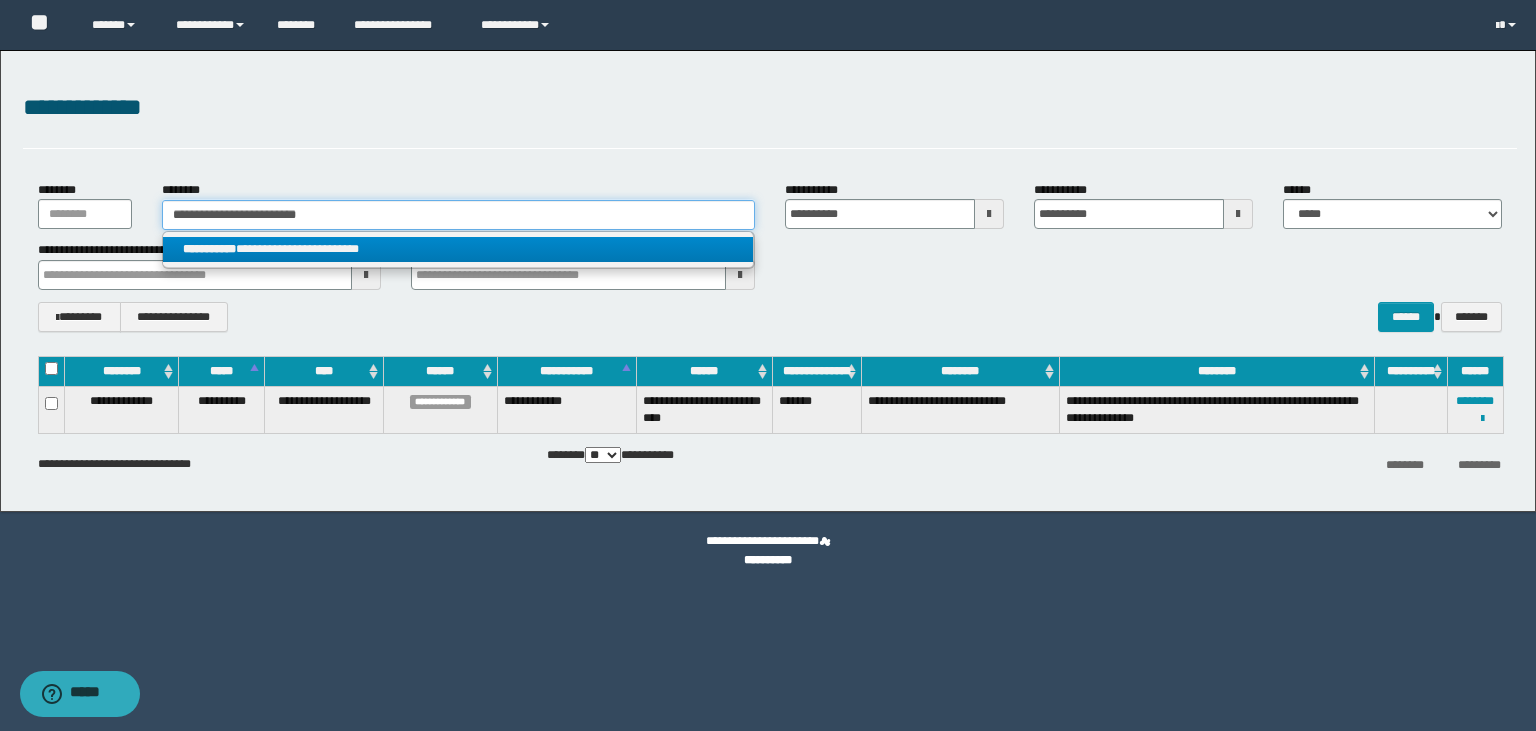 type on "**********" 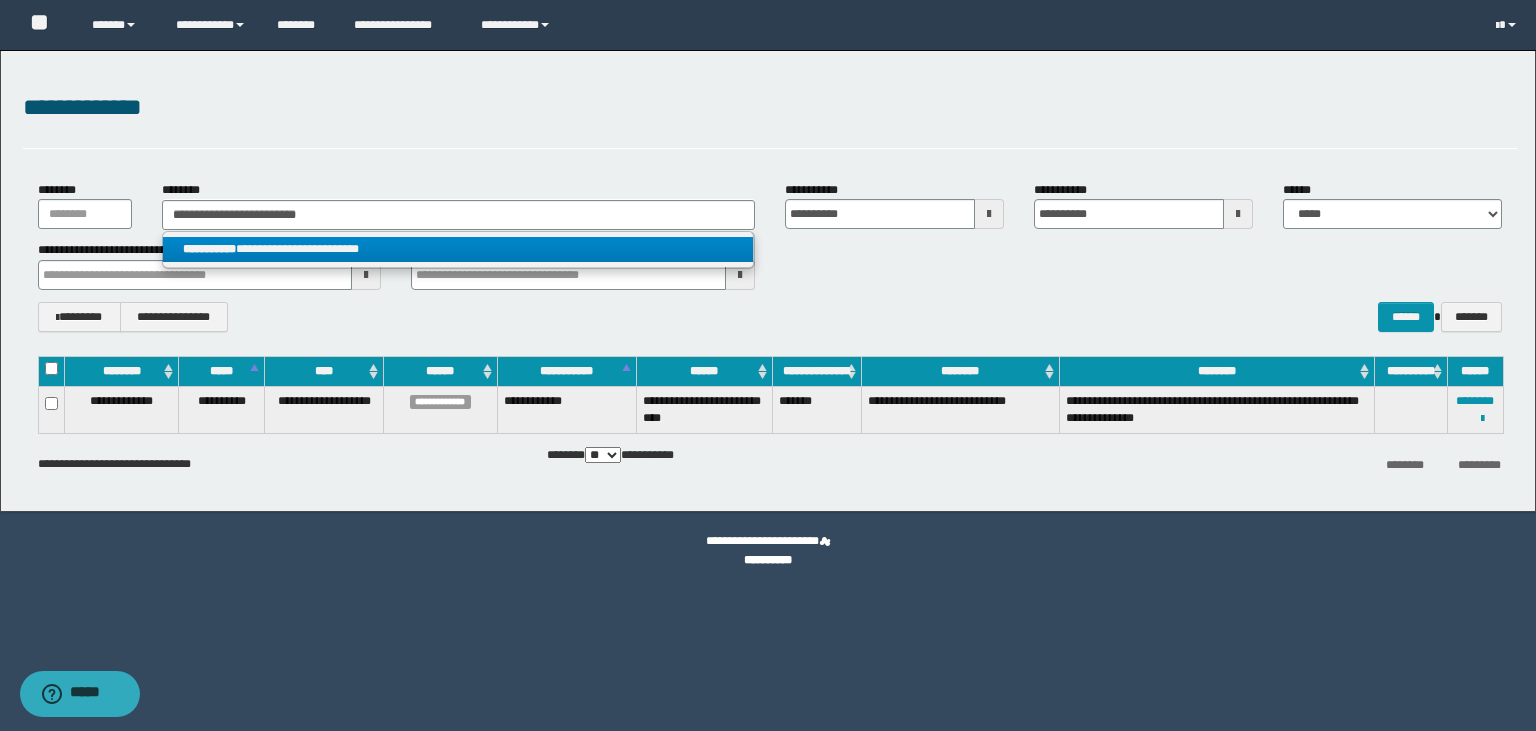 click on "**********" at bounding box center [458, 249] 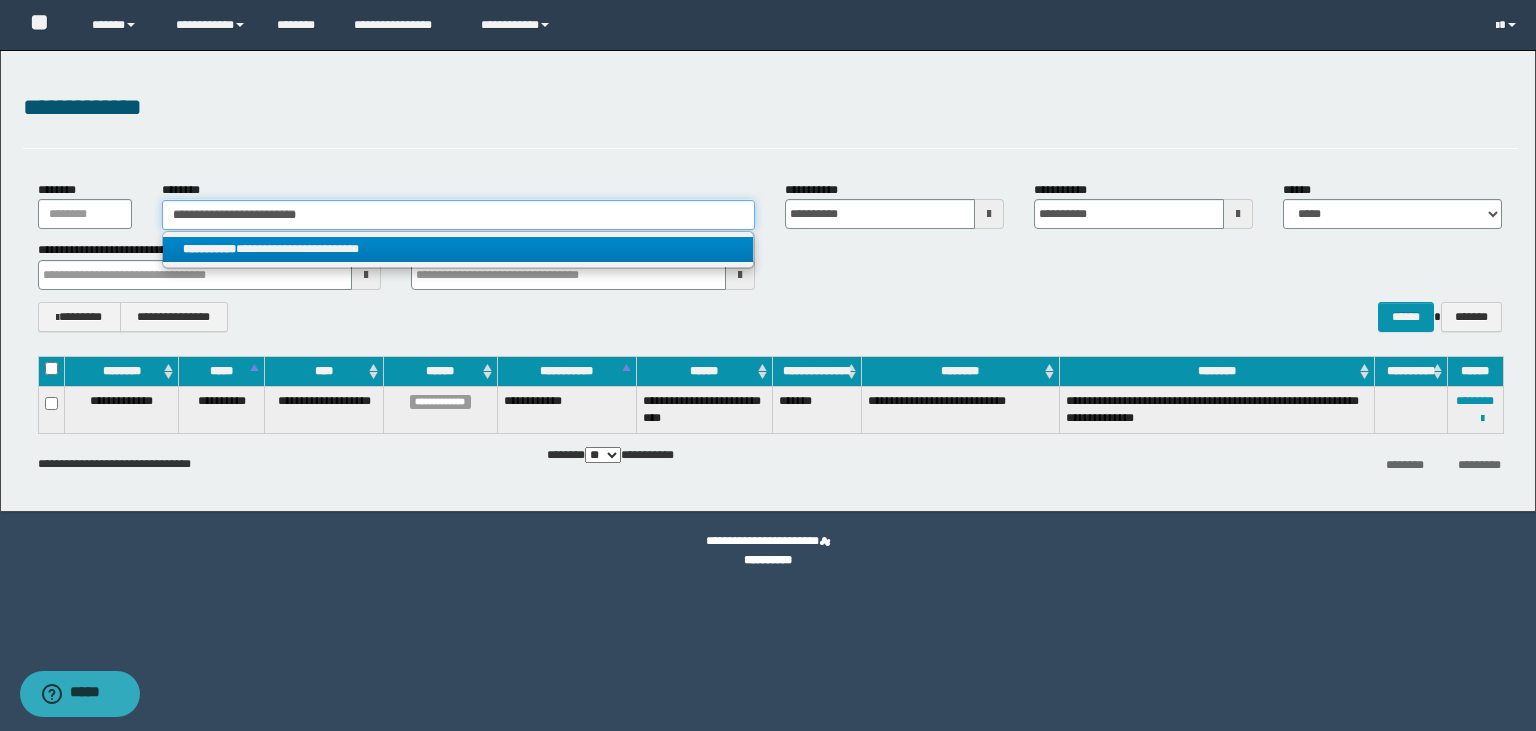 type 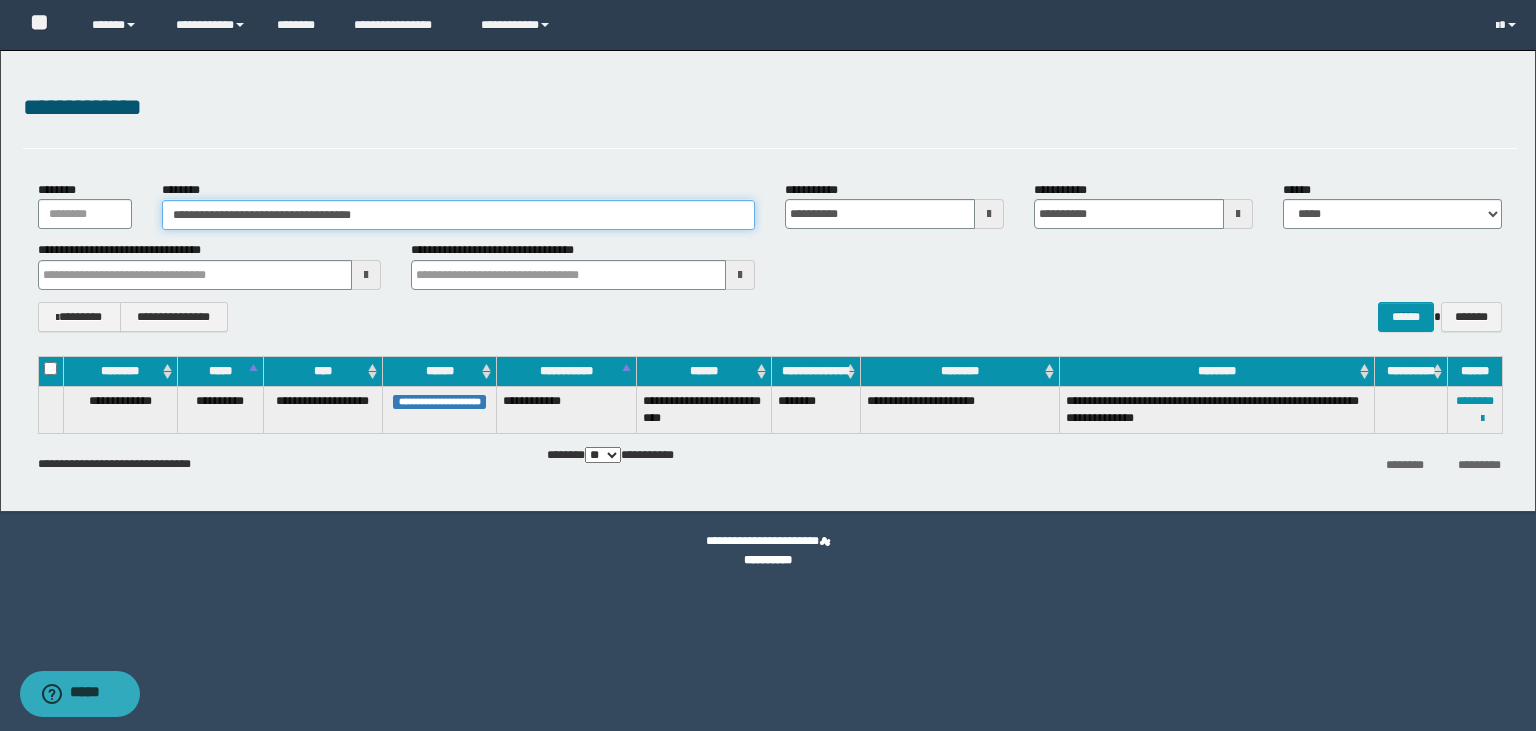 drag, startPoint x: 428, startPoint y: 208, endPoint x: 168, endPoint y: 217, distance: 260.15573 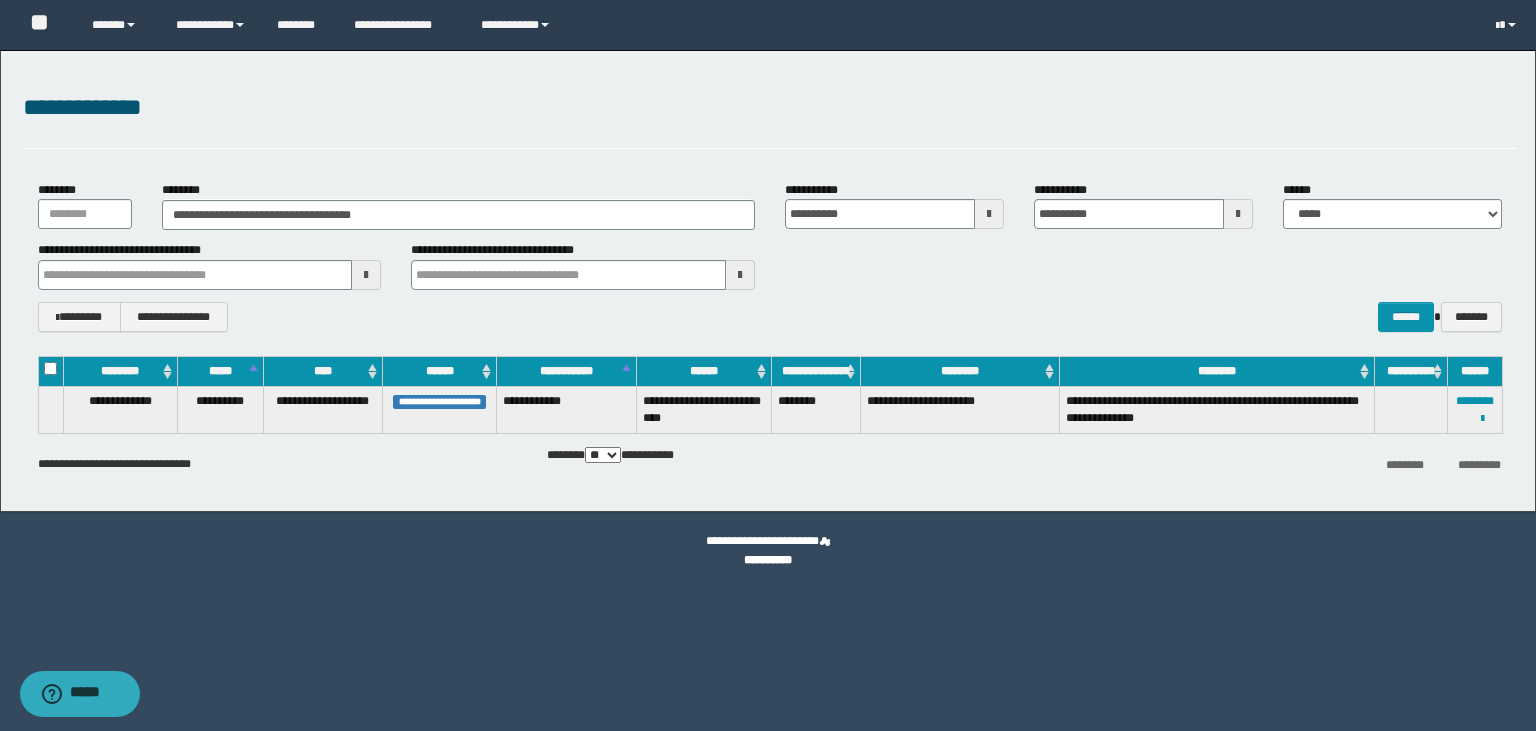 click on "**********" at bounding box center [1474, 409] 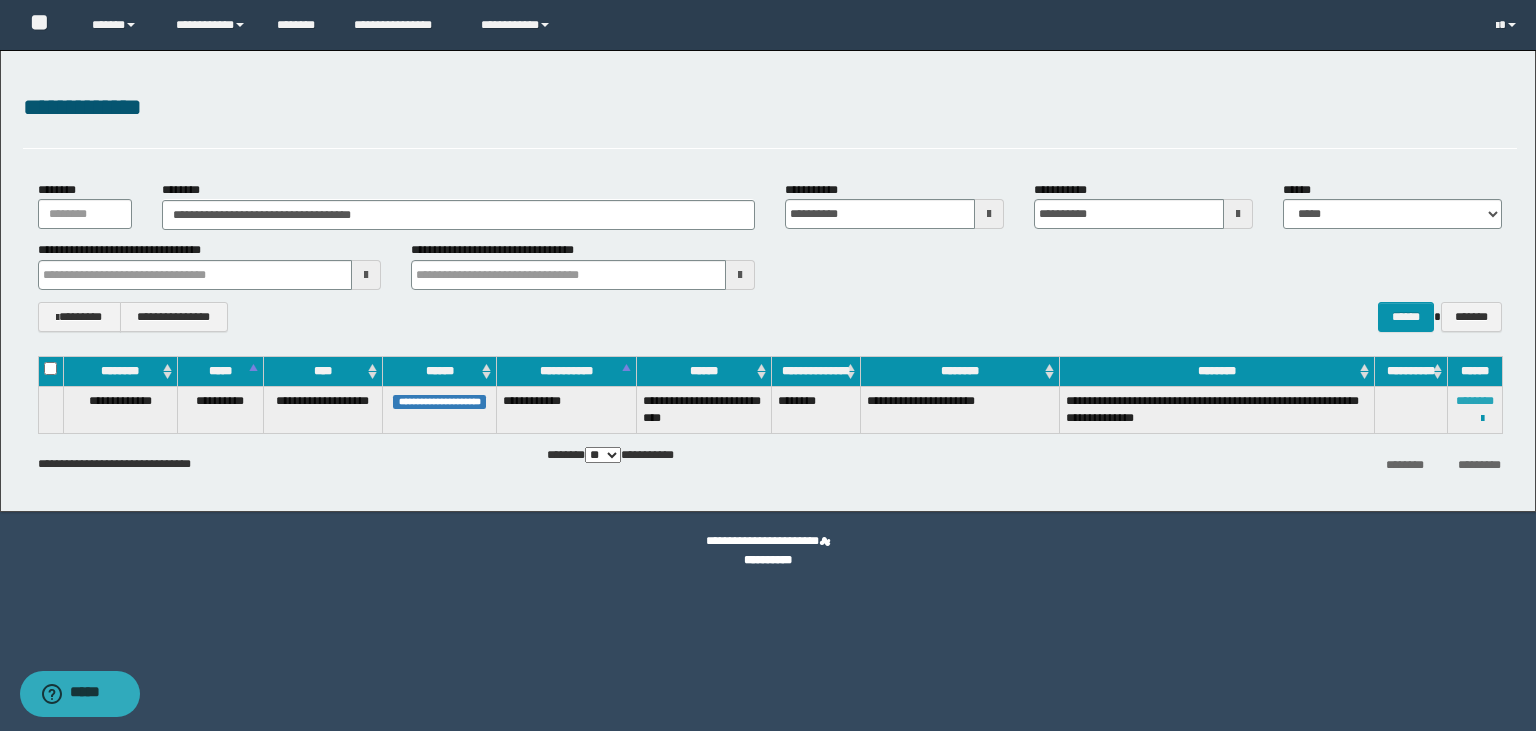 click on "********" at bounding box center (1475, 401) 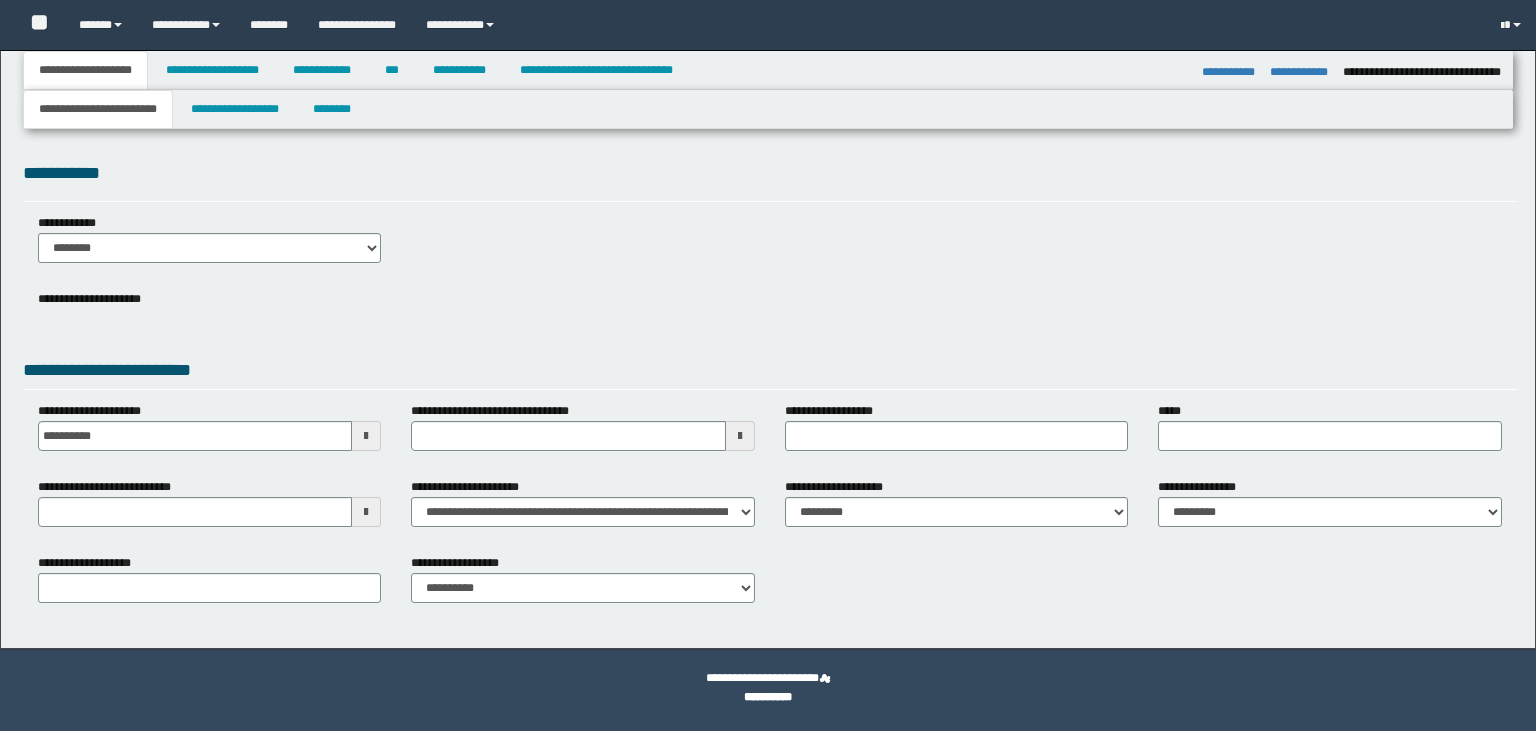 select on "*" 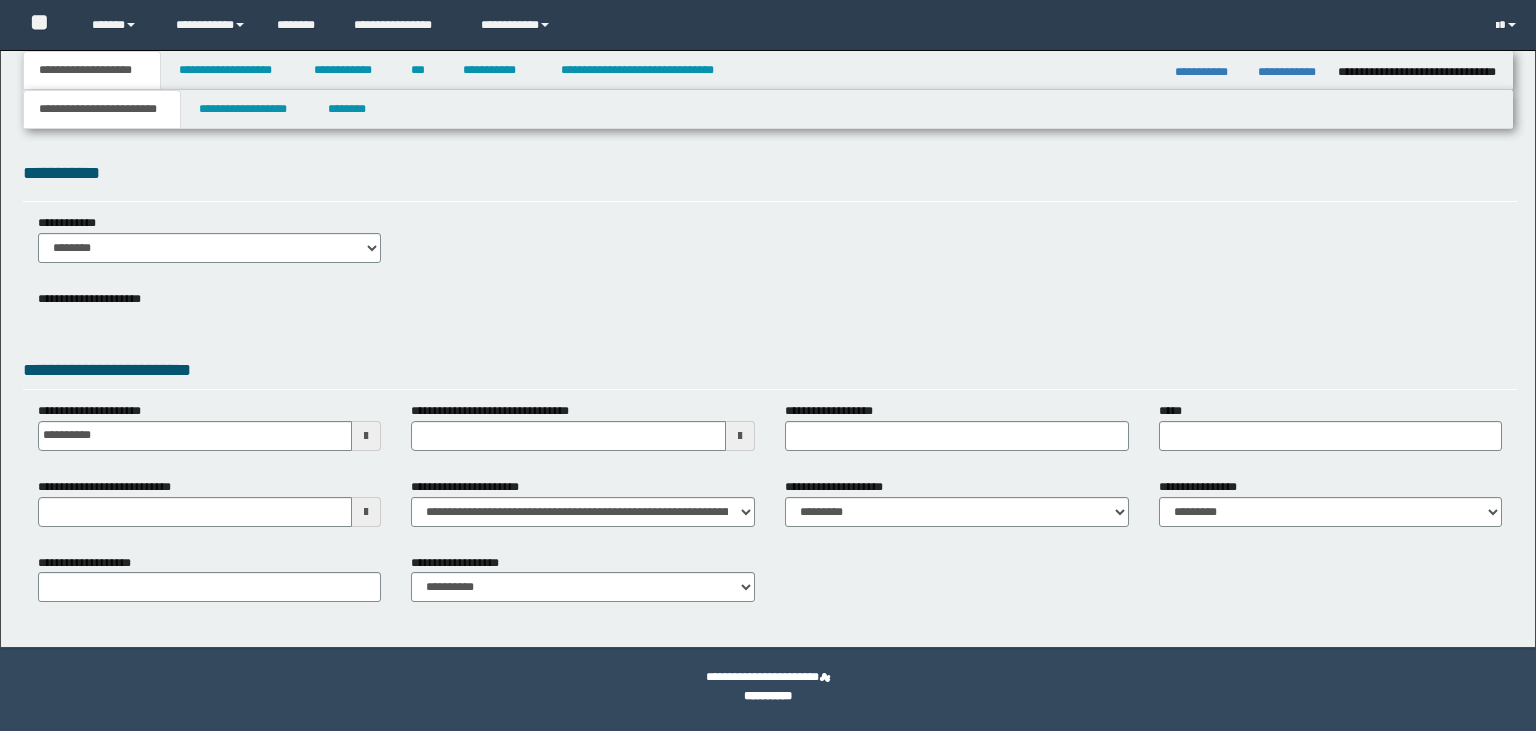 scroll, scrollTop: 0, scrollLeft: 0, axis: both 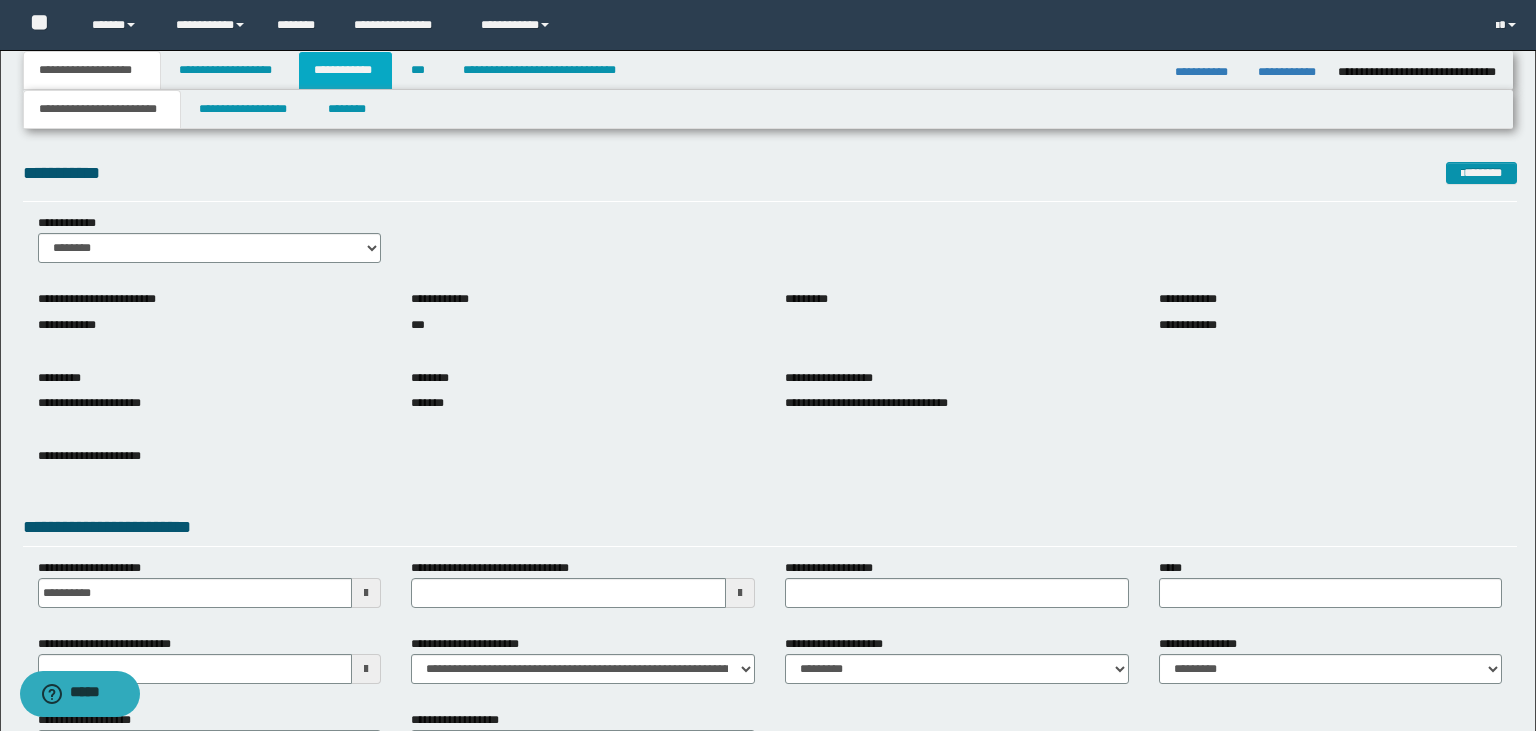 click on "**********" at bounding box center (346, 70) 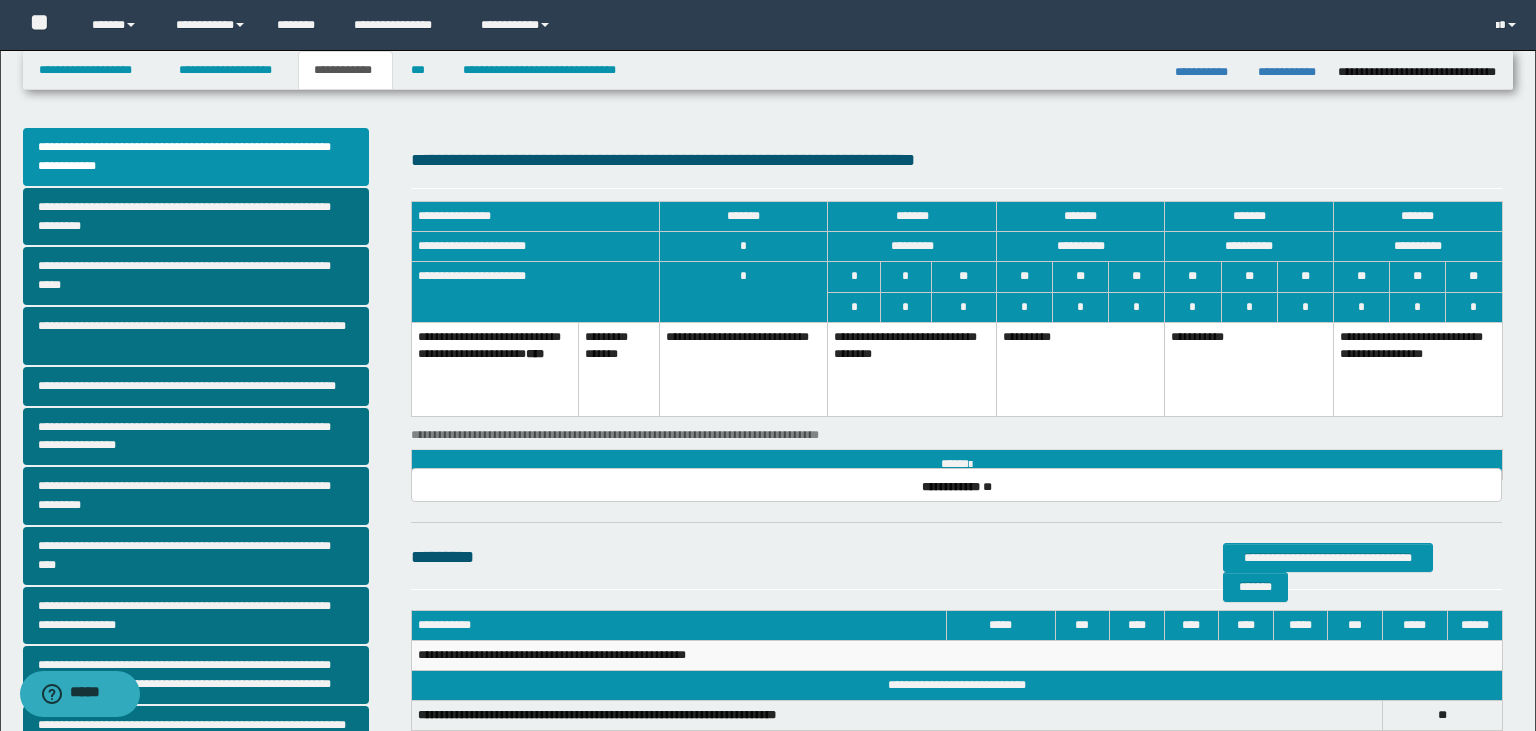 click on "**********" at bounding box center (768, 541) 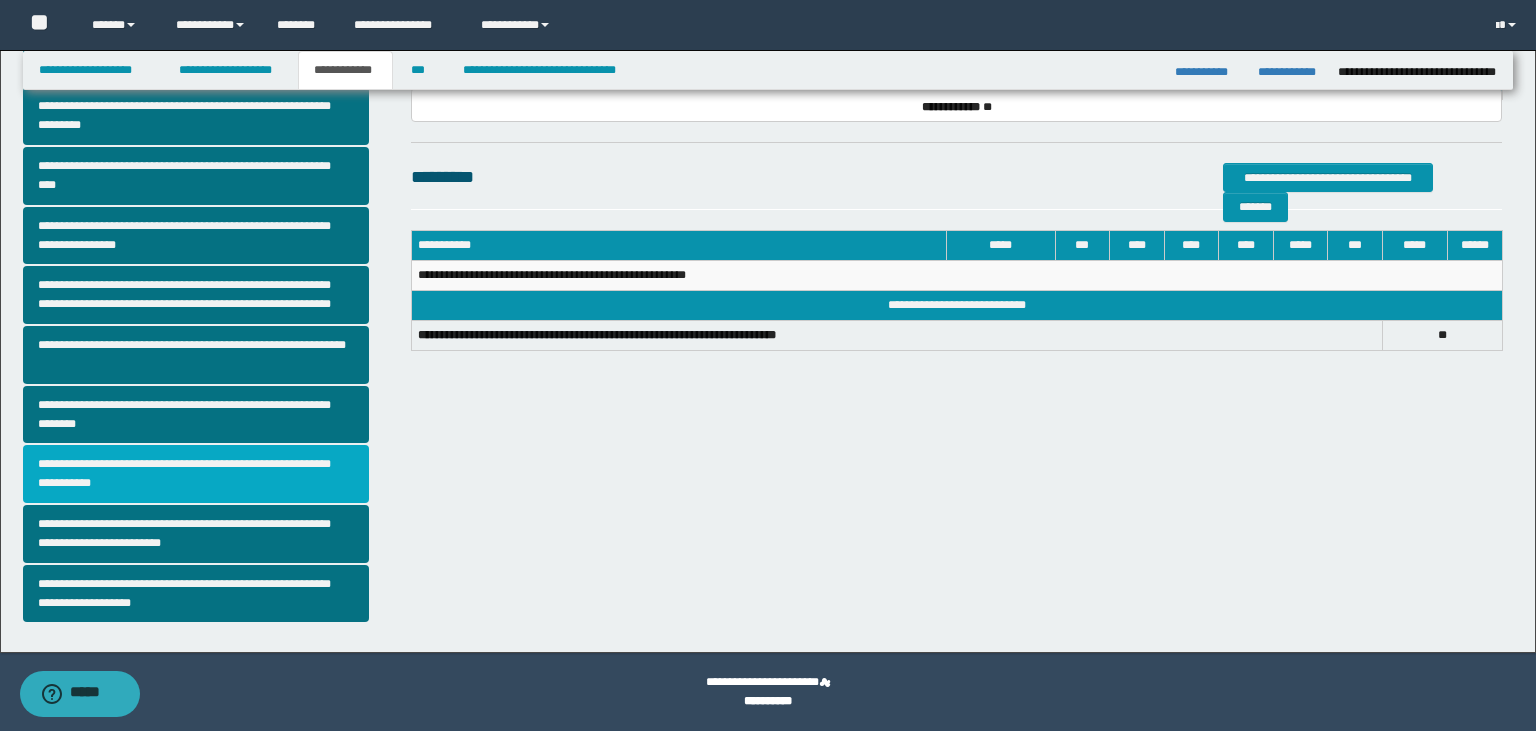 click on "**********" at bounding box center [196, 474] 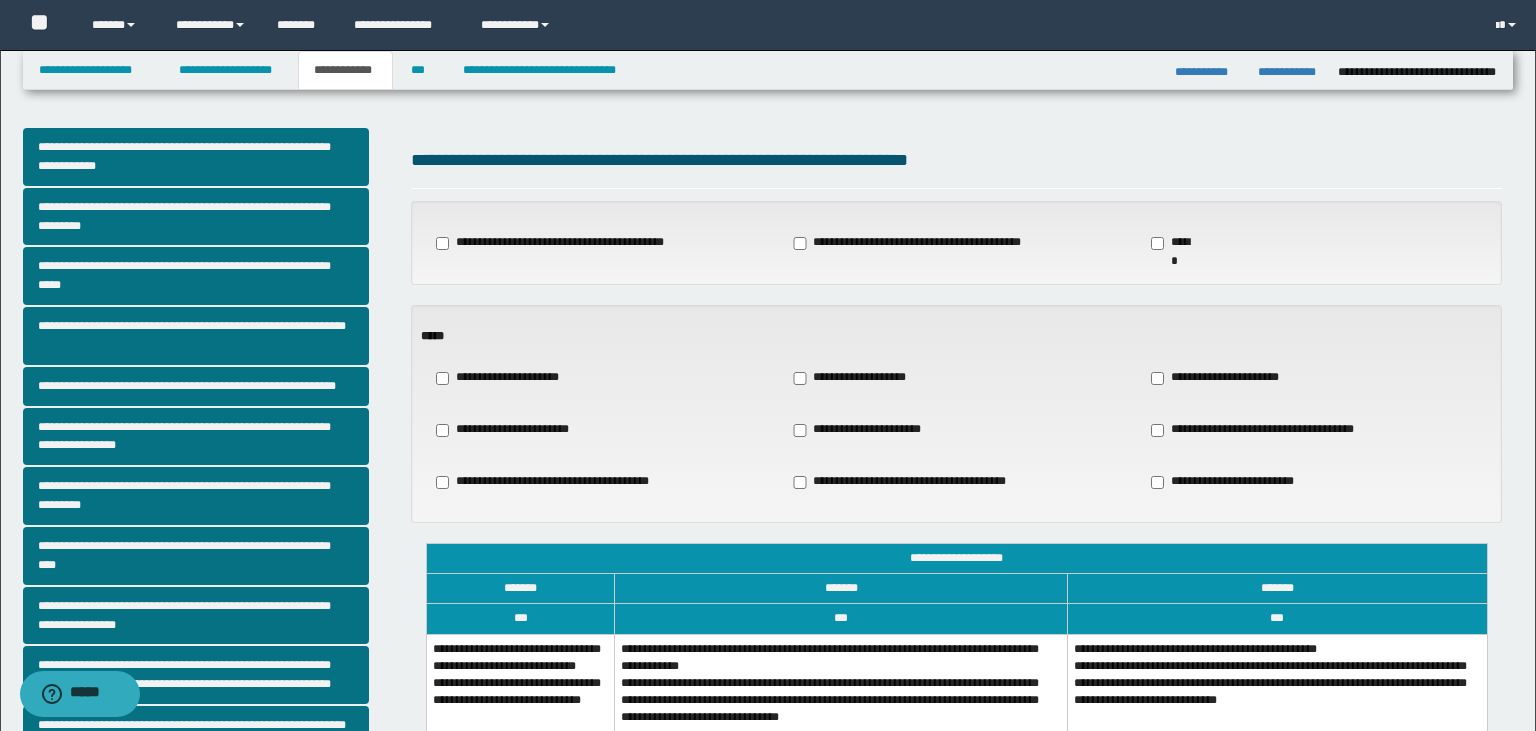 click on "**********" at bounding box center [521, 707] 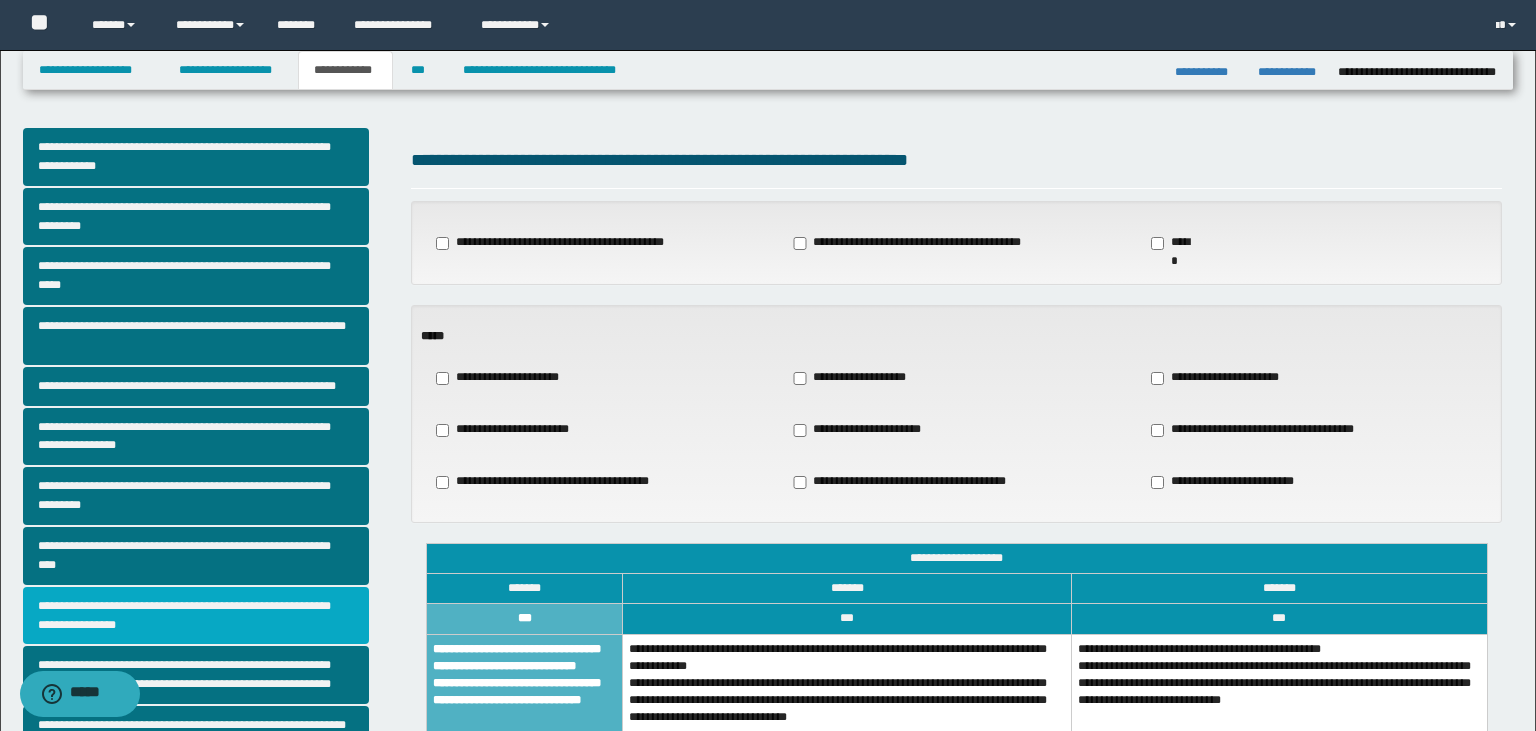 click on "**********" at bounding box center (196, 616) 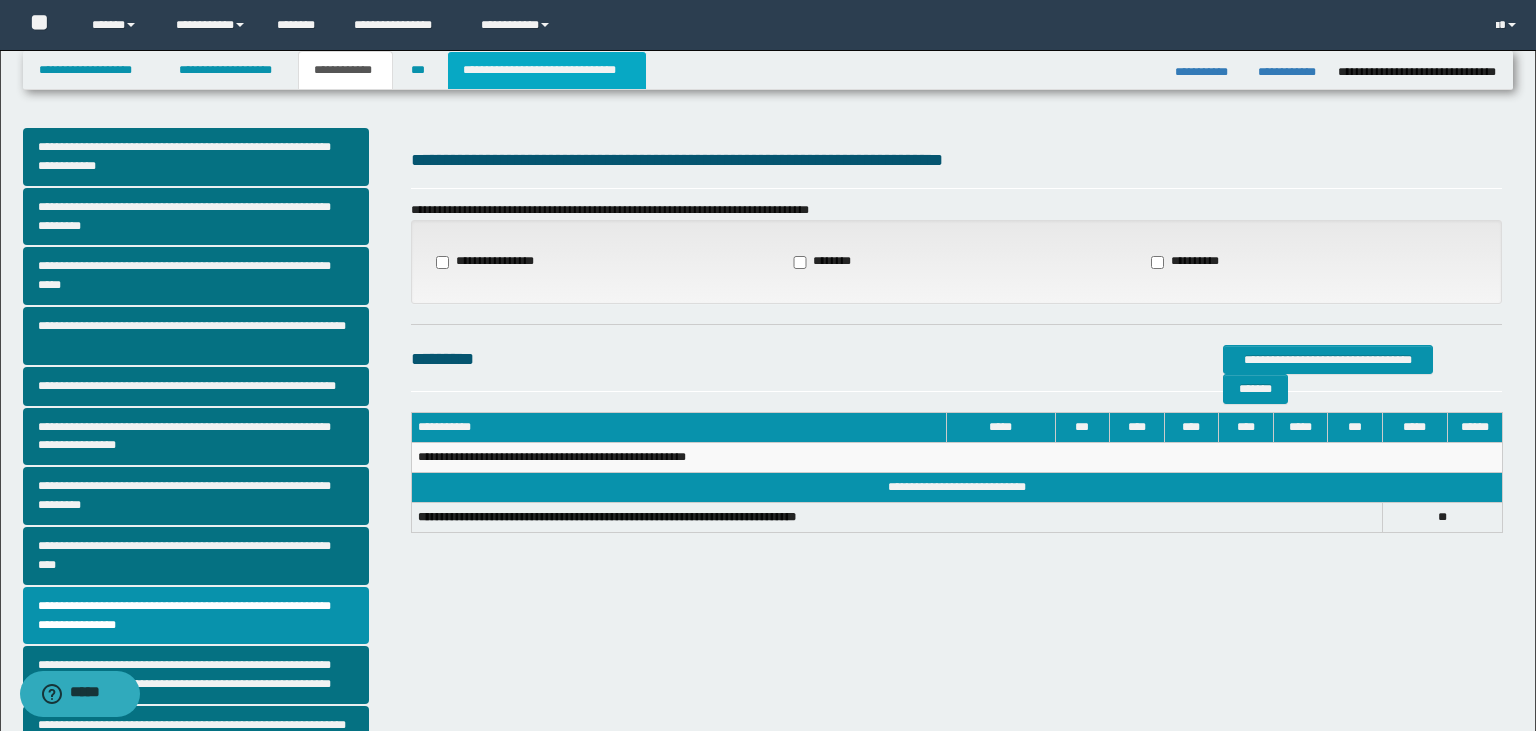 click on "**********" at bounding box center [547, 70] 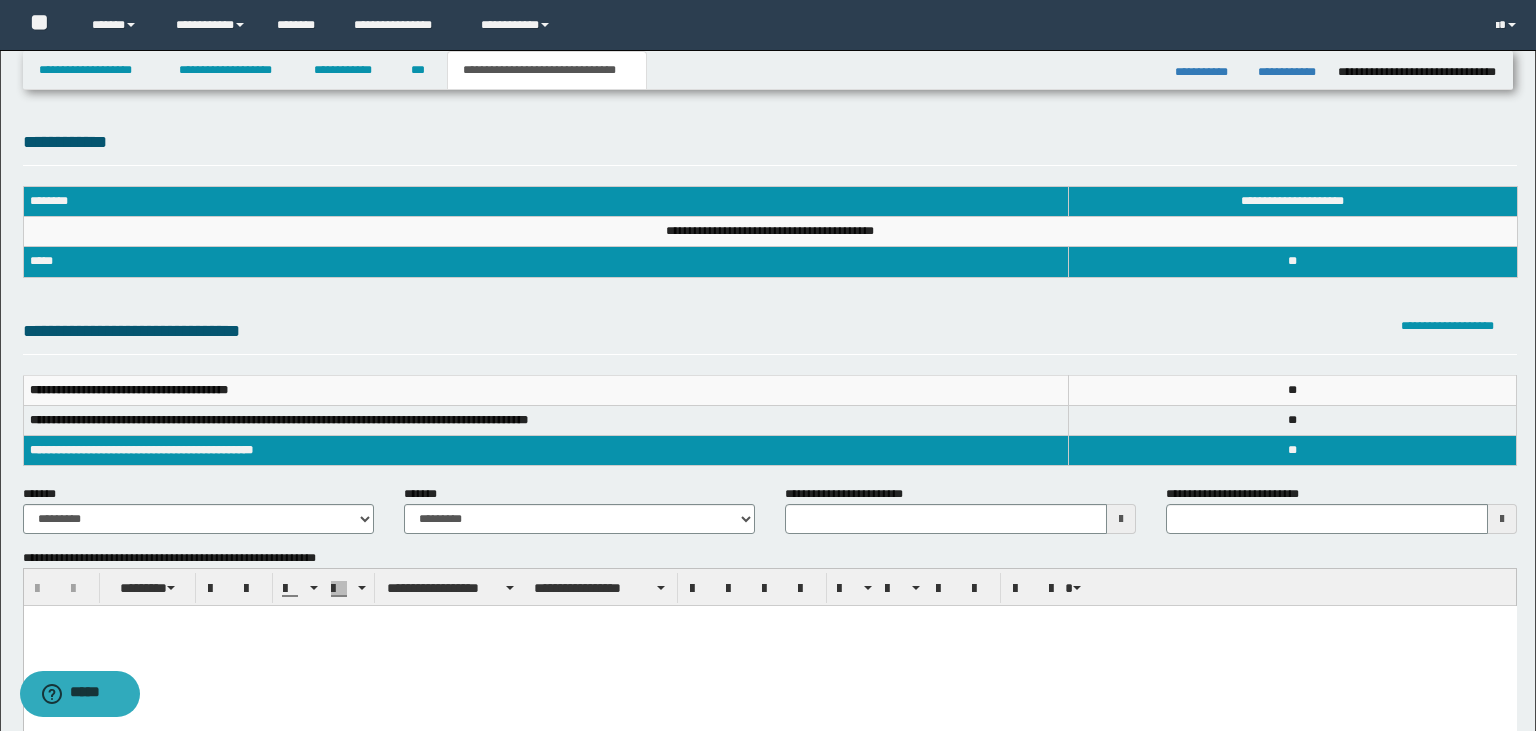 scroll, scrollTop: 0, scrollLeft: 0, axis: both 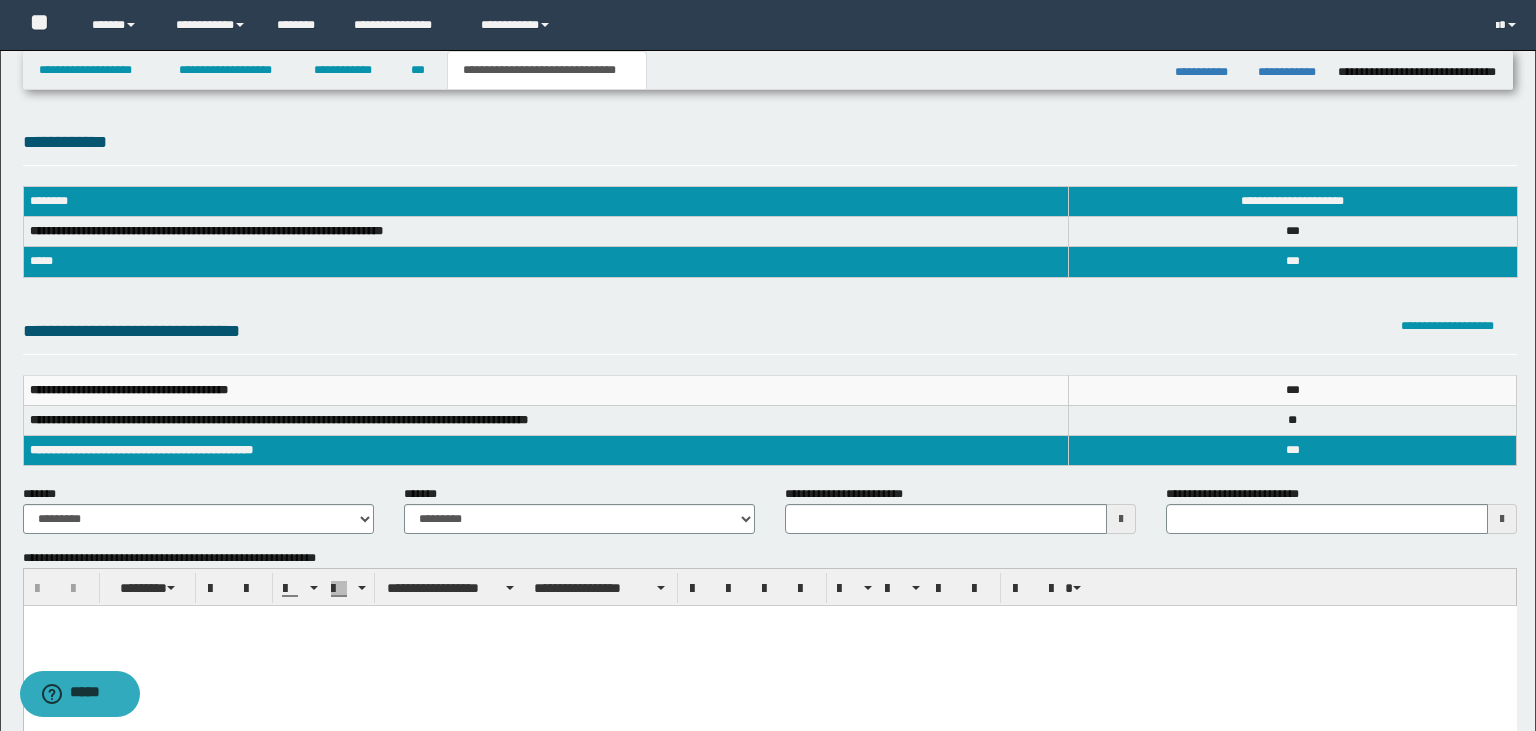 type 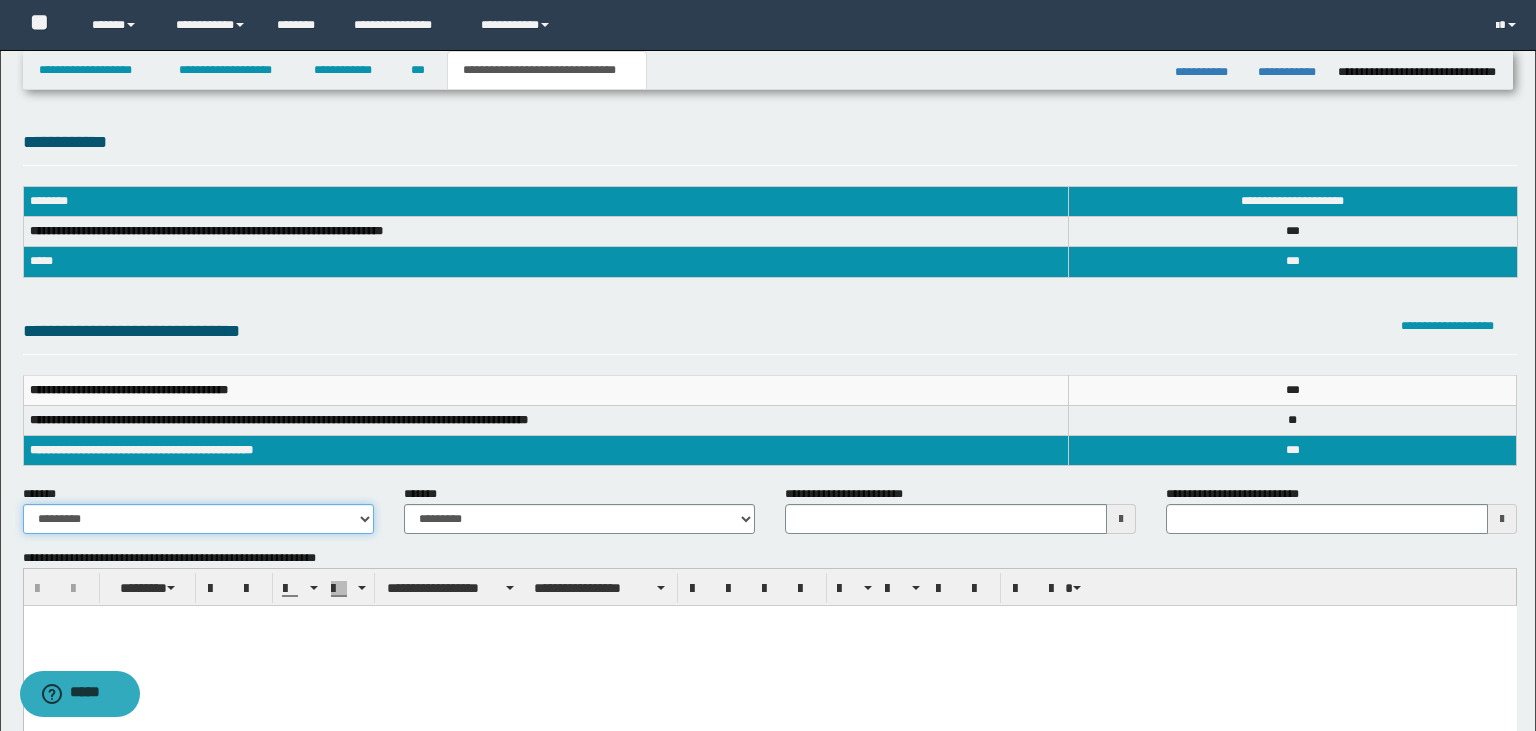 click on "**********" at bounding box center [198, 519] 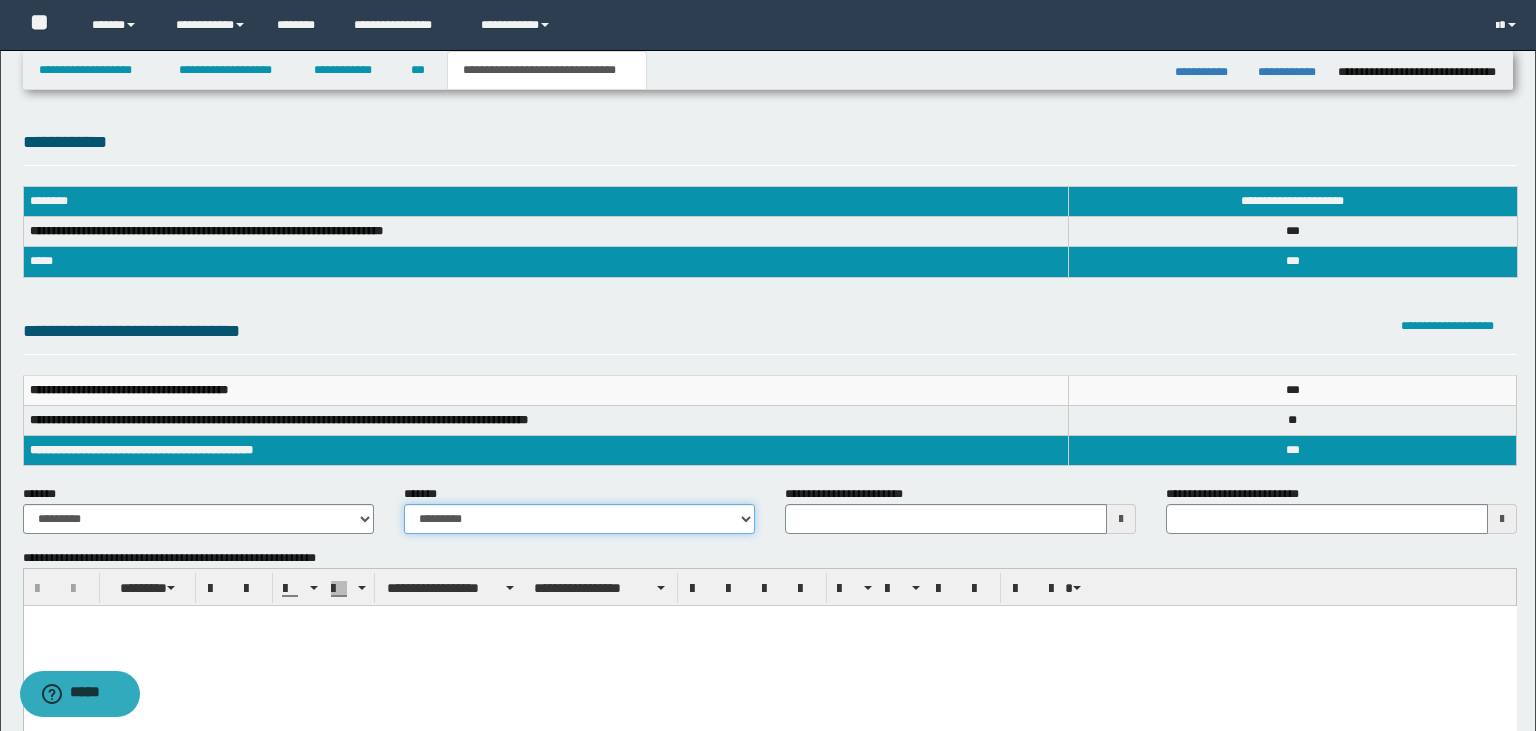 select on "*" 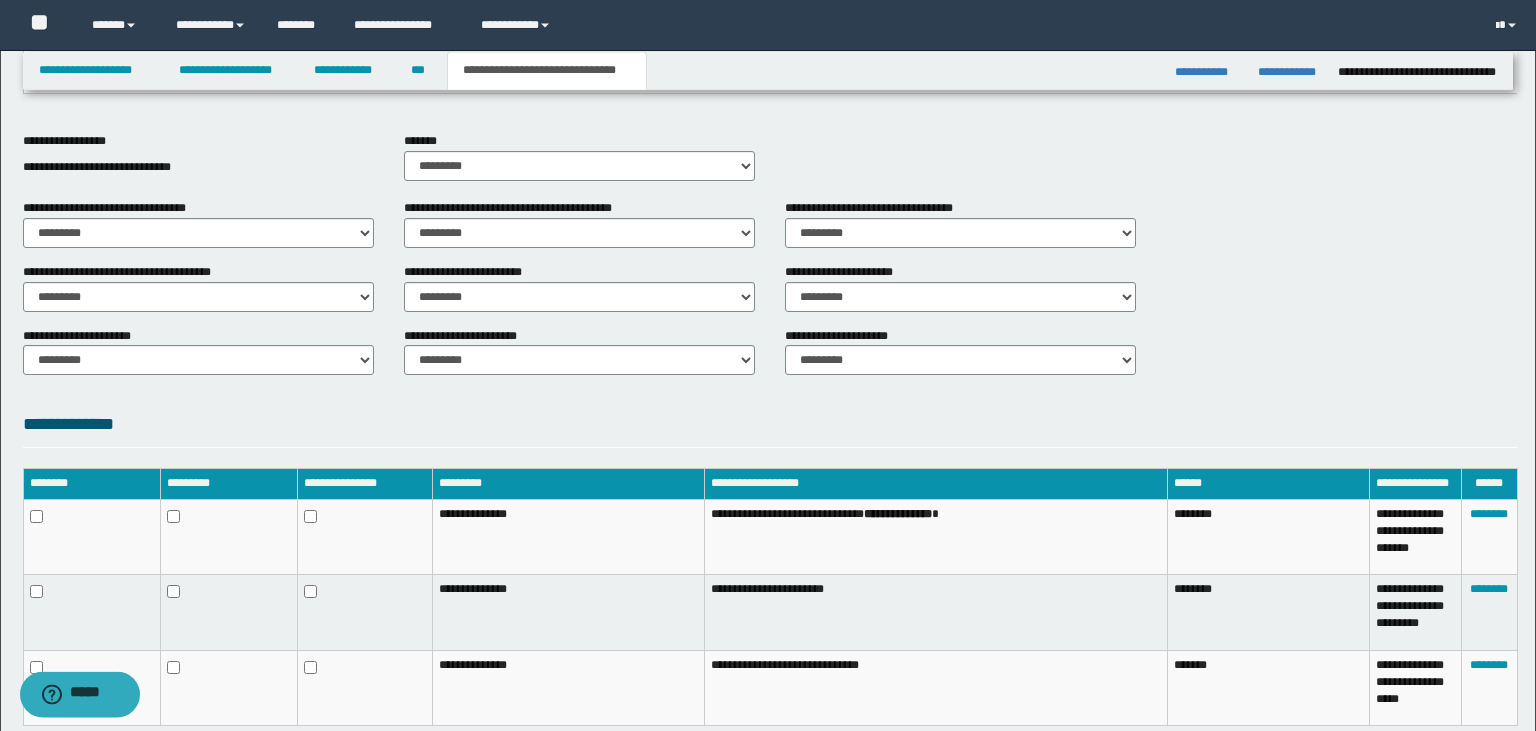 scroll, scrollTop: 786, scrollLeft: 0, axis: vertical 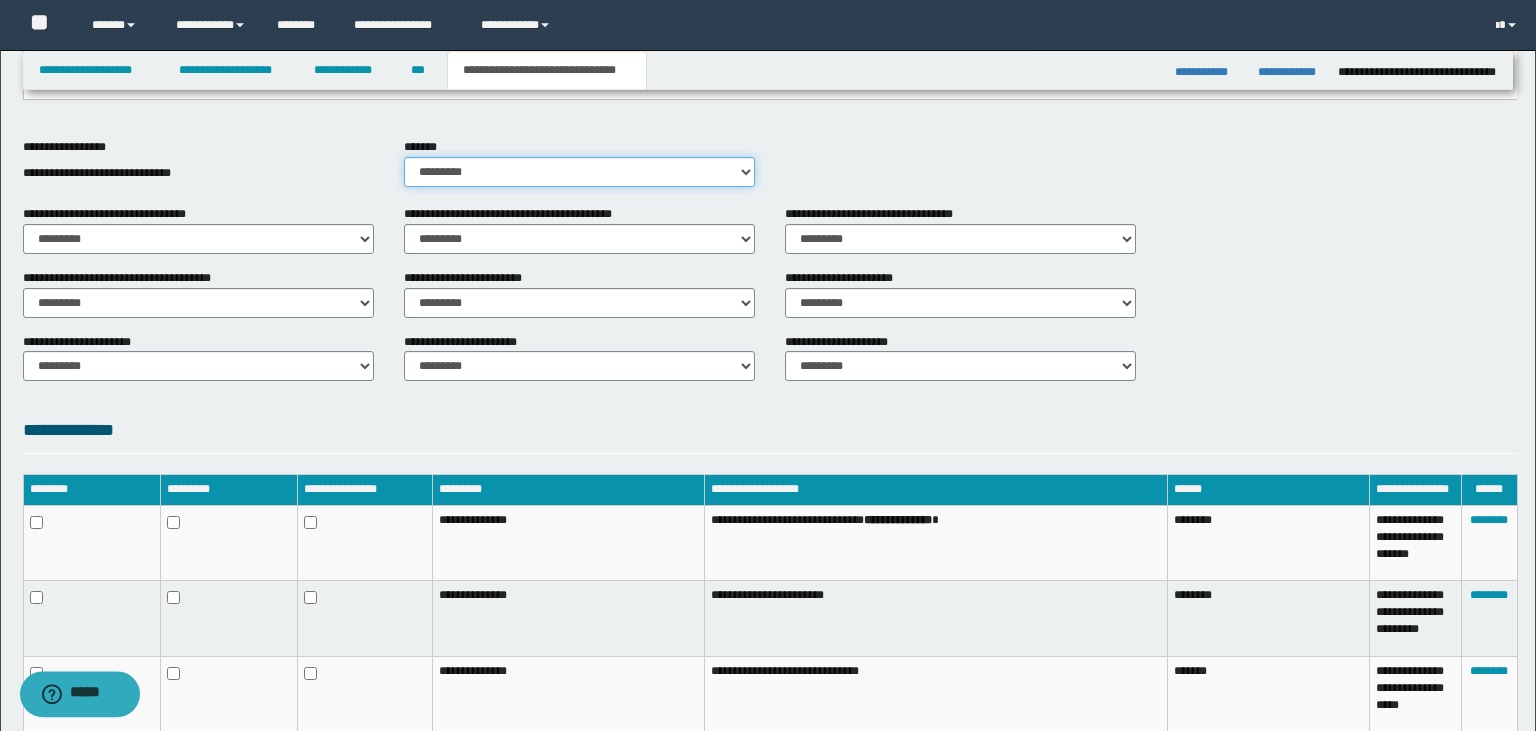 click on "*********
**
**" at bounding box center [579, 172] 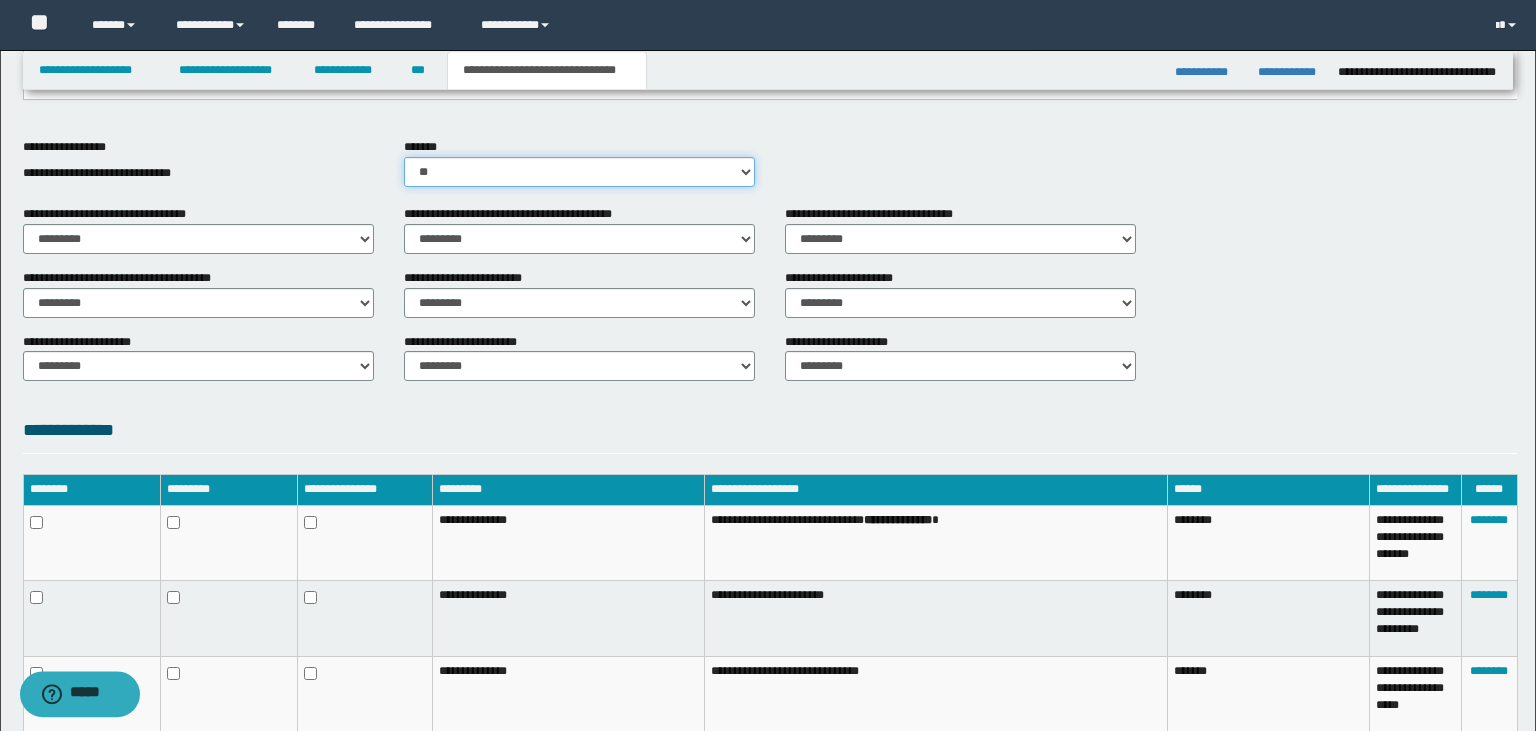 click on "**" at bounding box center [0, 0] 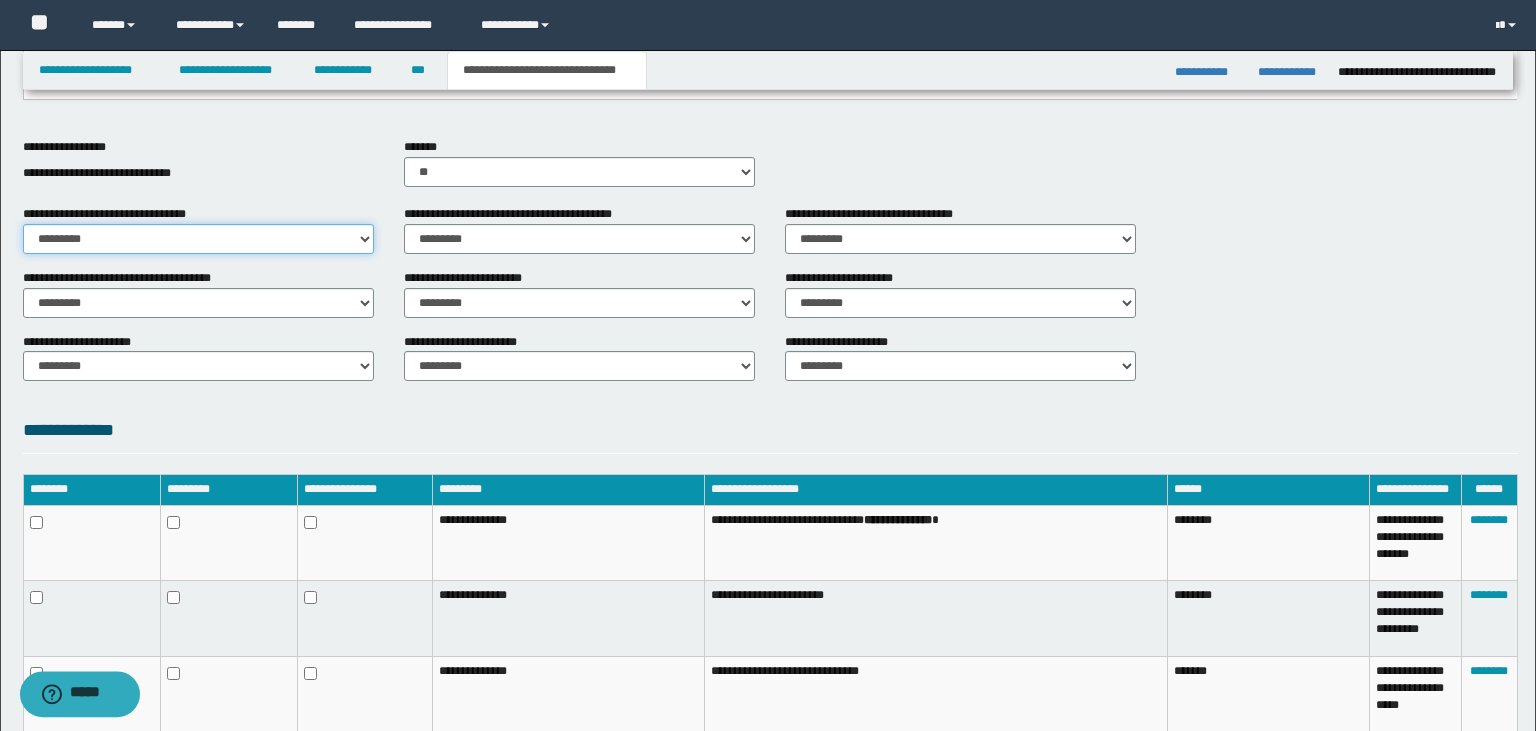 click on "*********
**
**" at bounding box center (198, 239) 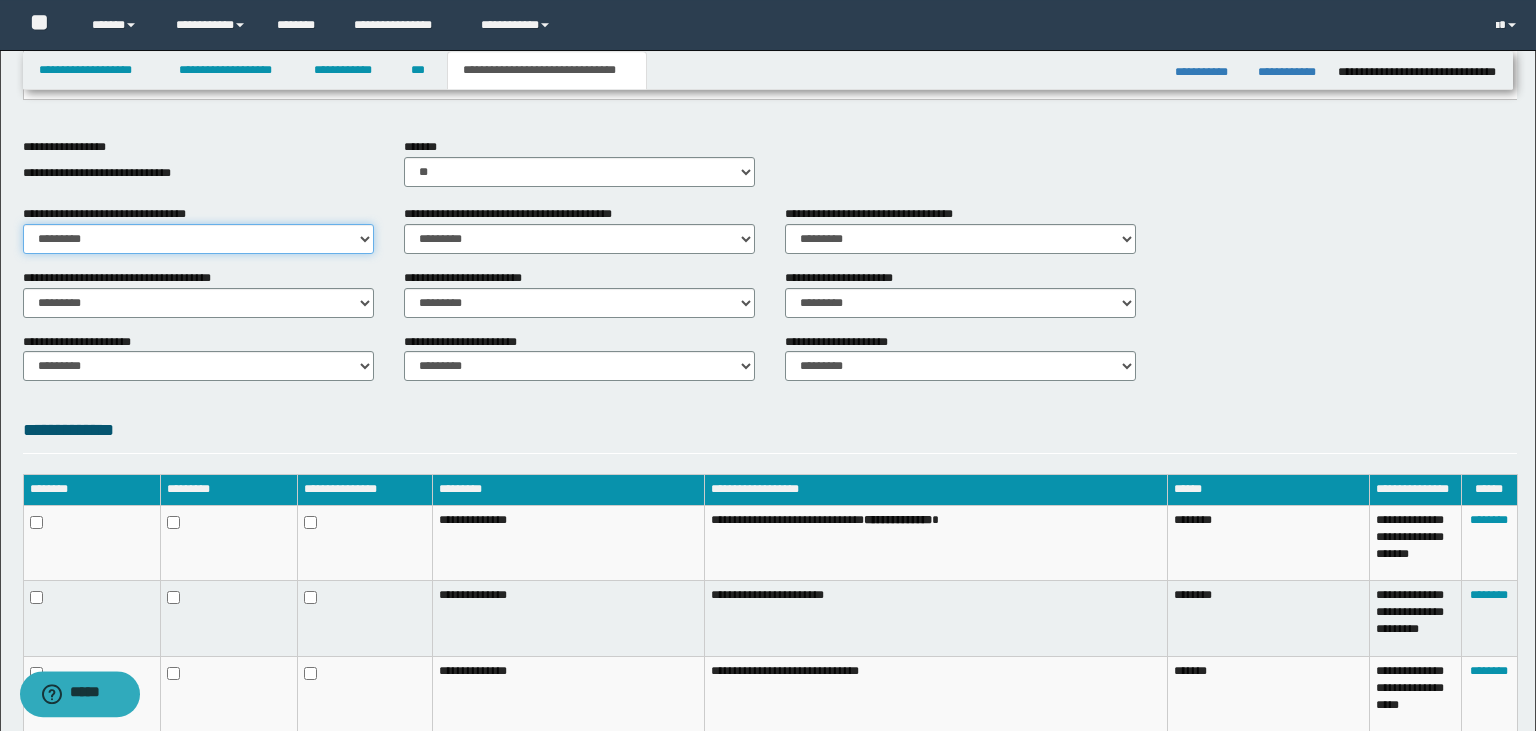 select on "*" 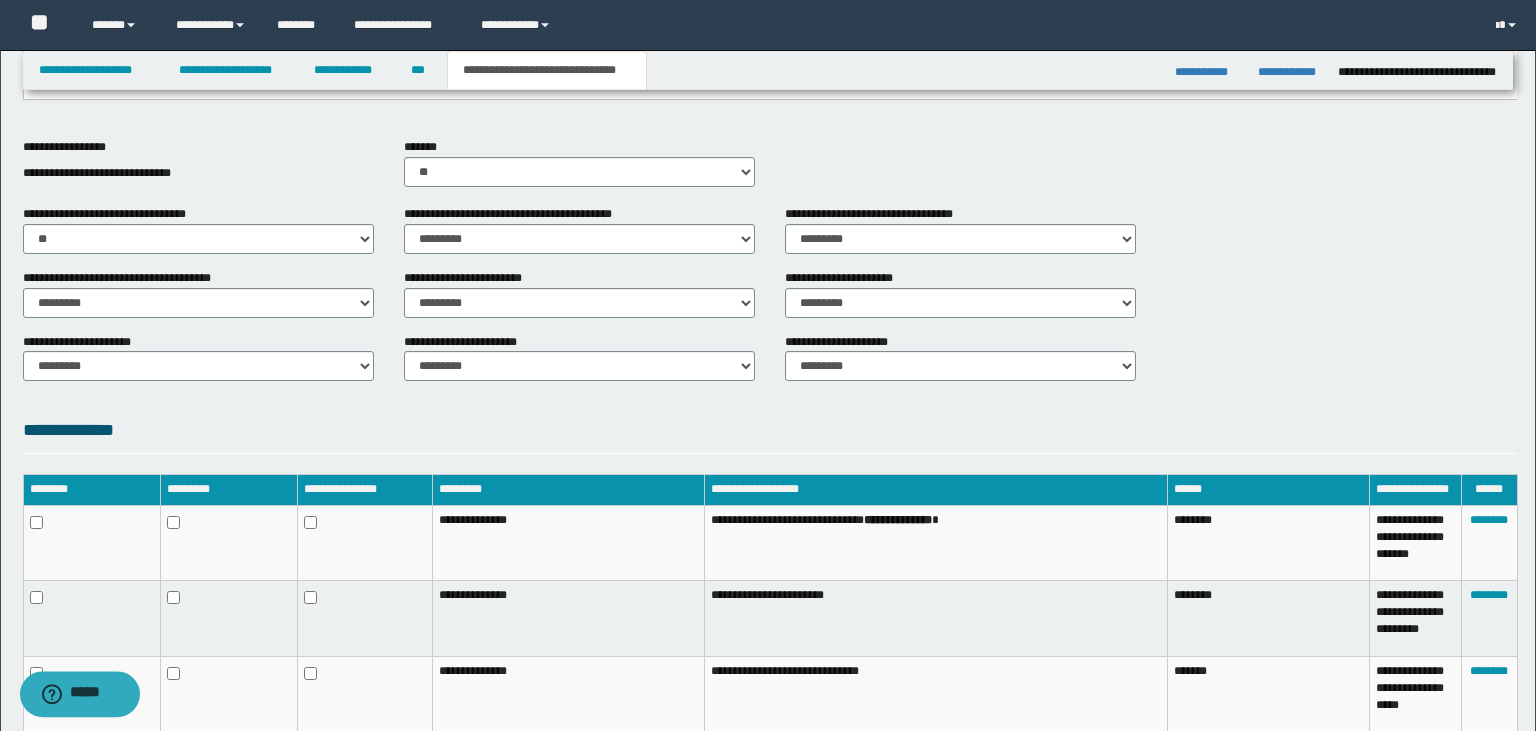 click on "**********" at bounding box center (126, 278) 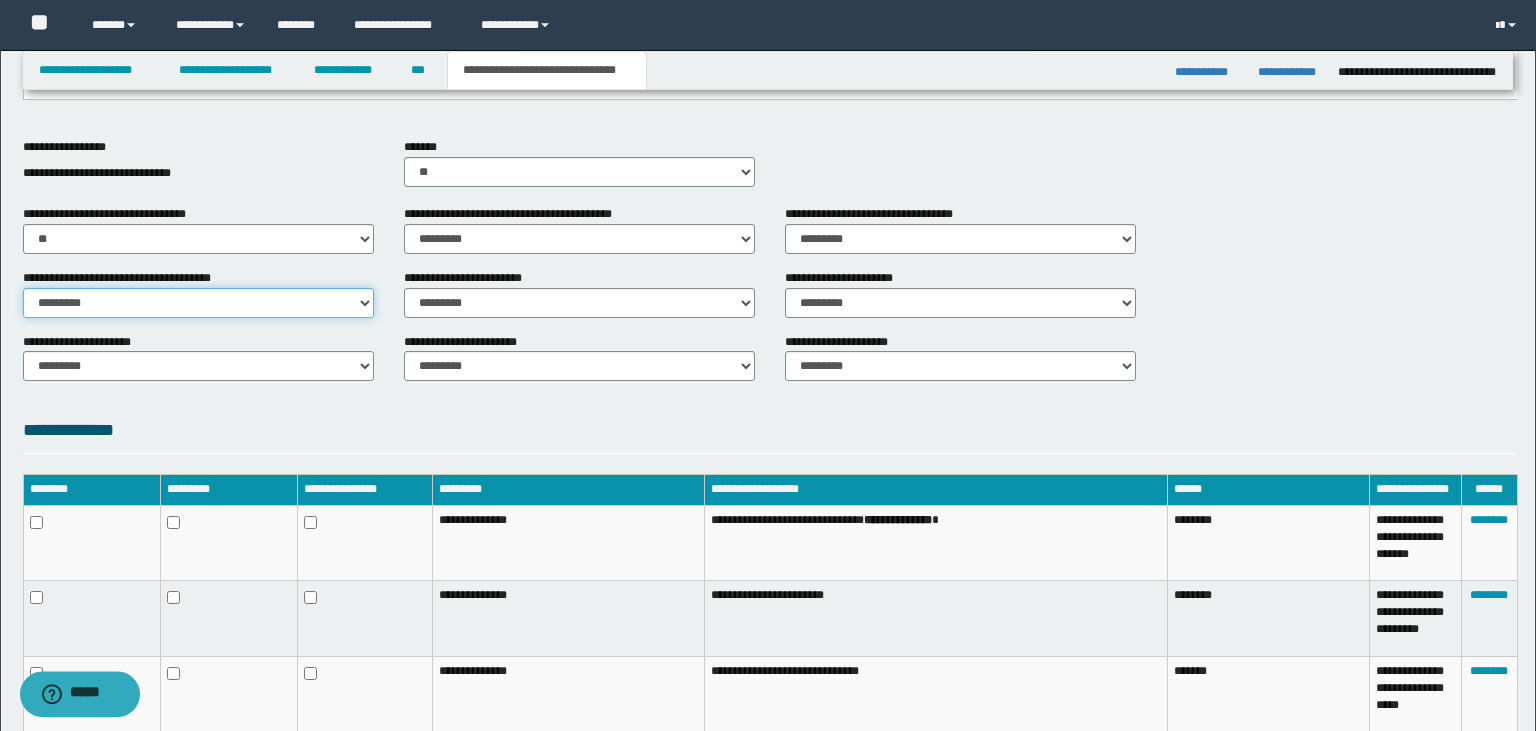 click on "*********
**
**" at bounding box center (198, 303) 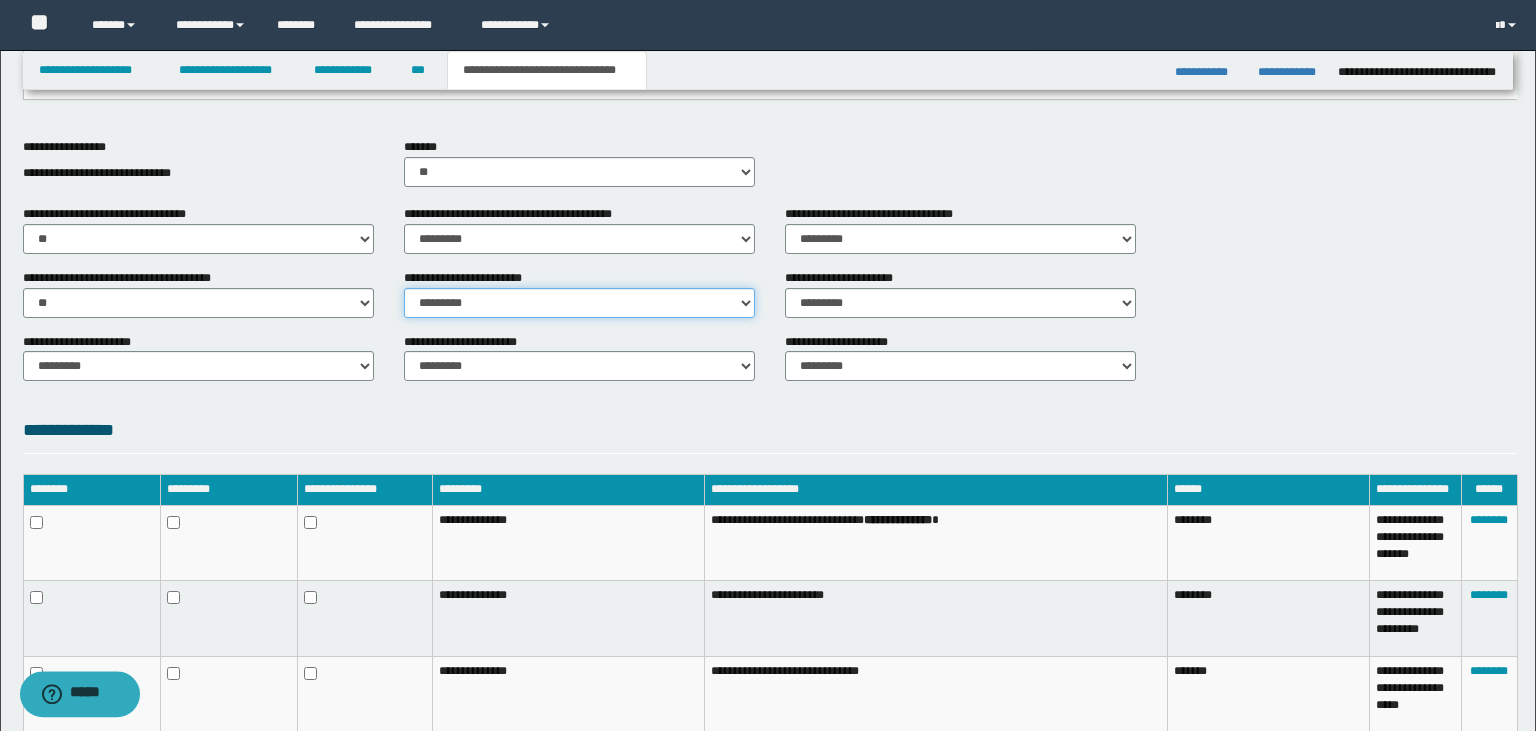 click on "*********
**
**" at bounding box center (579, 303) 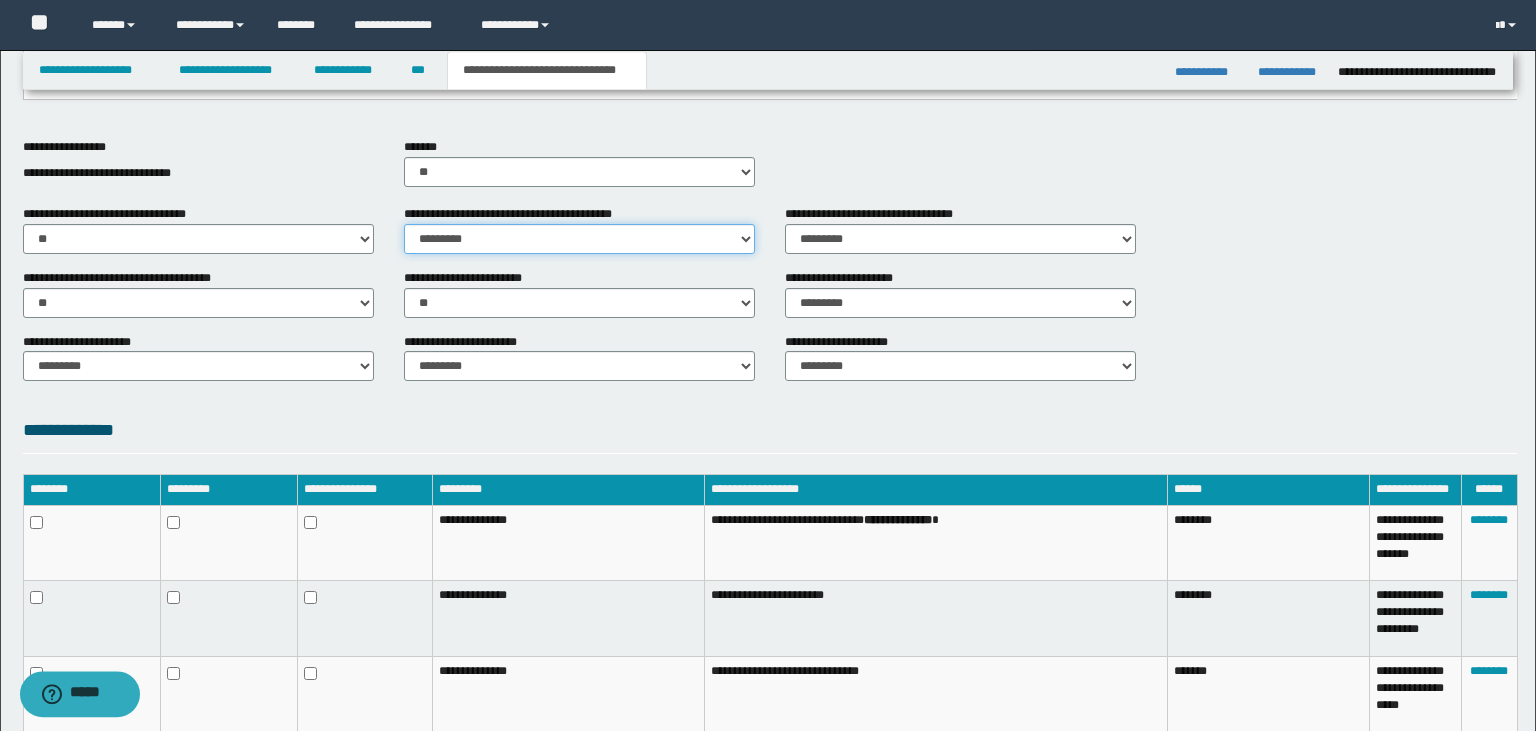 select on "*" 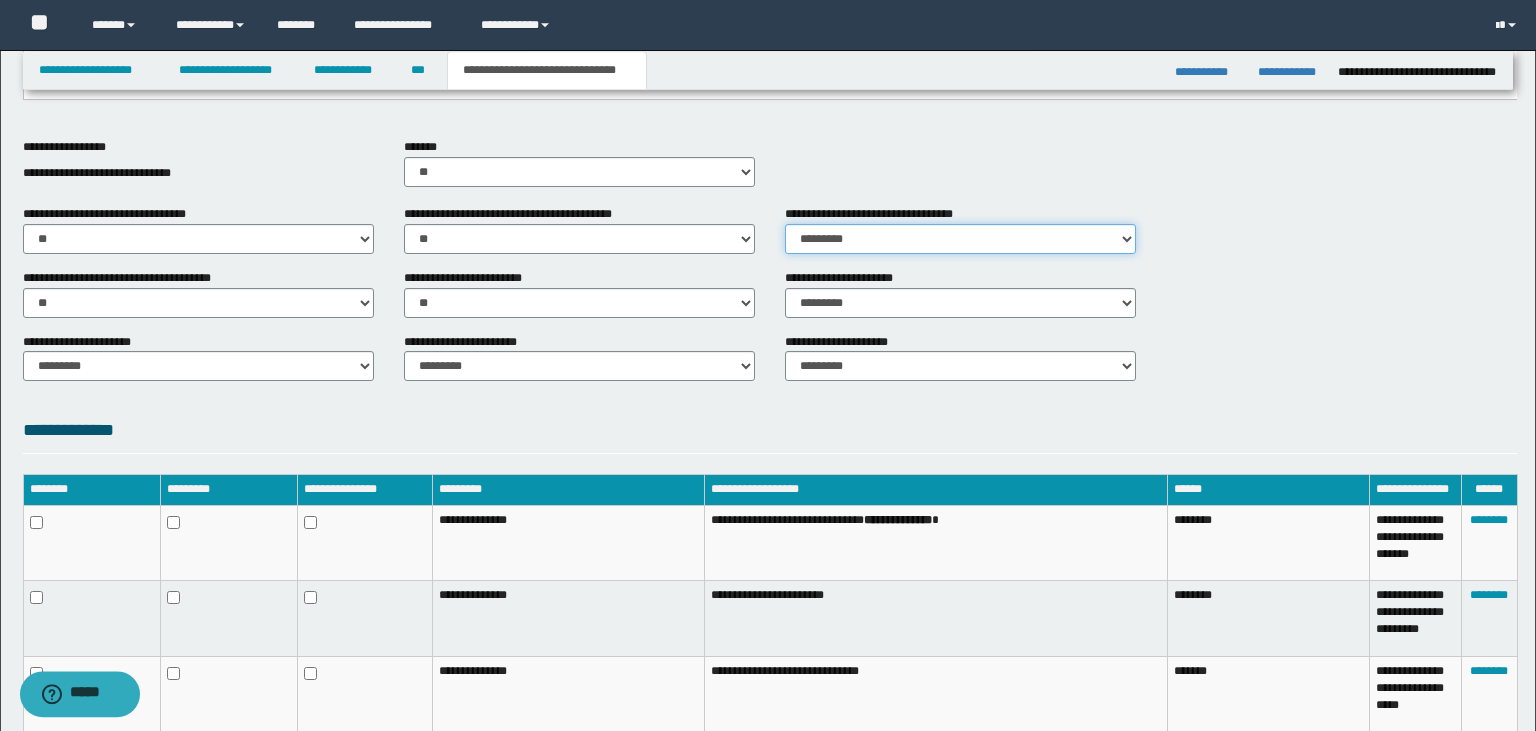 click on "*********
**
**" at bounding box center (960, 239) 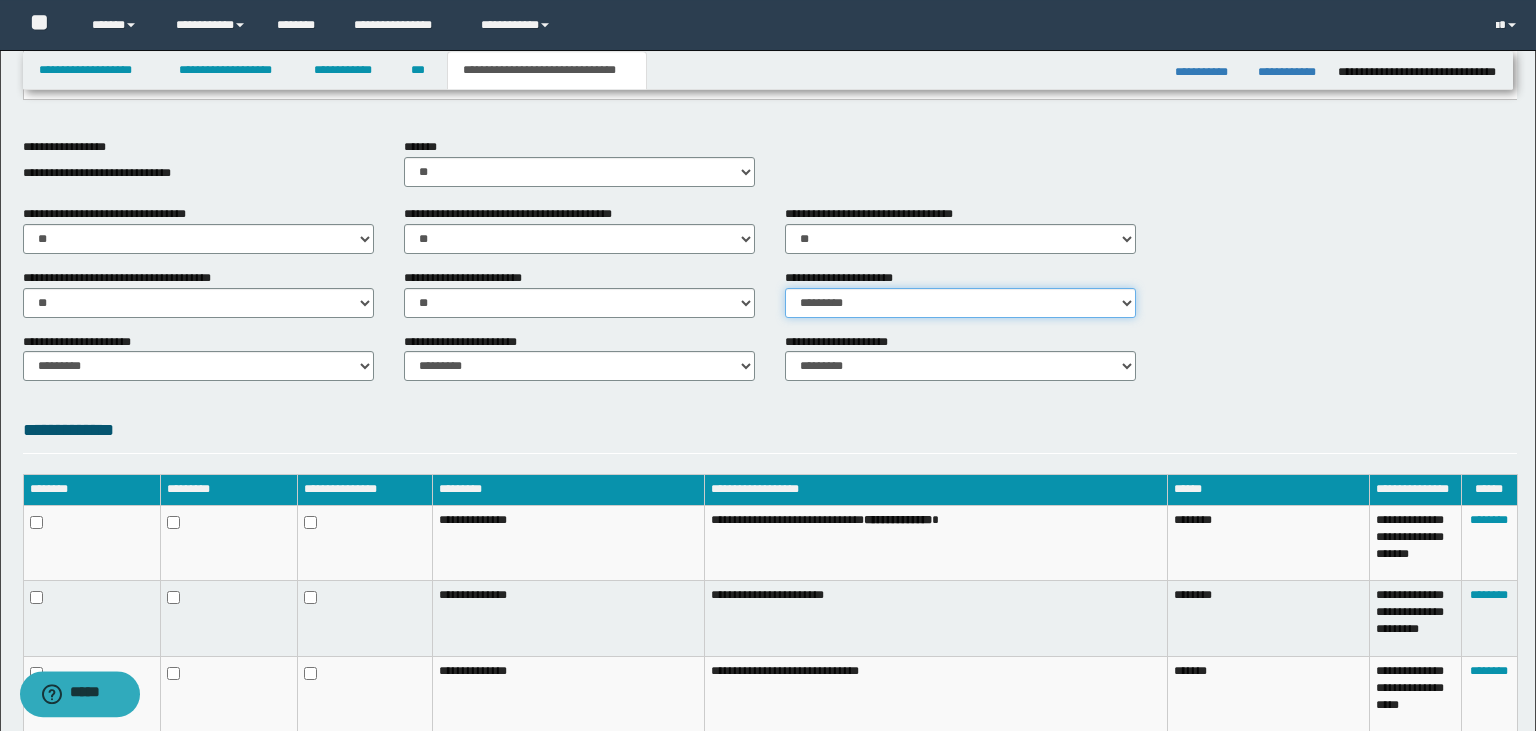 click on "*********
**
**" at bounding box center [960, 303] 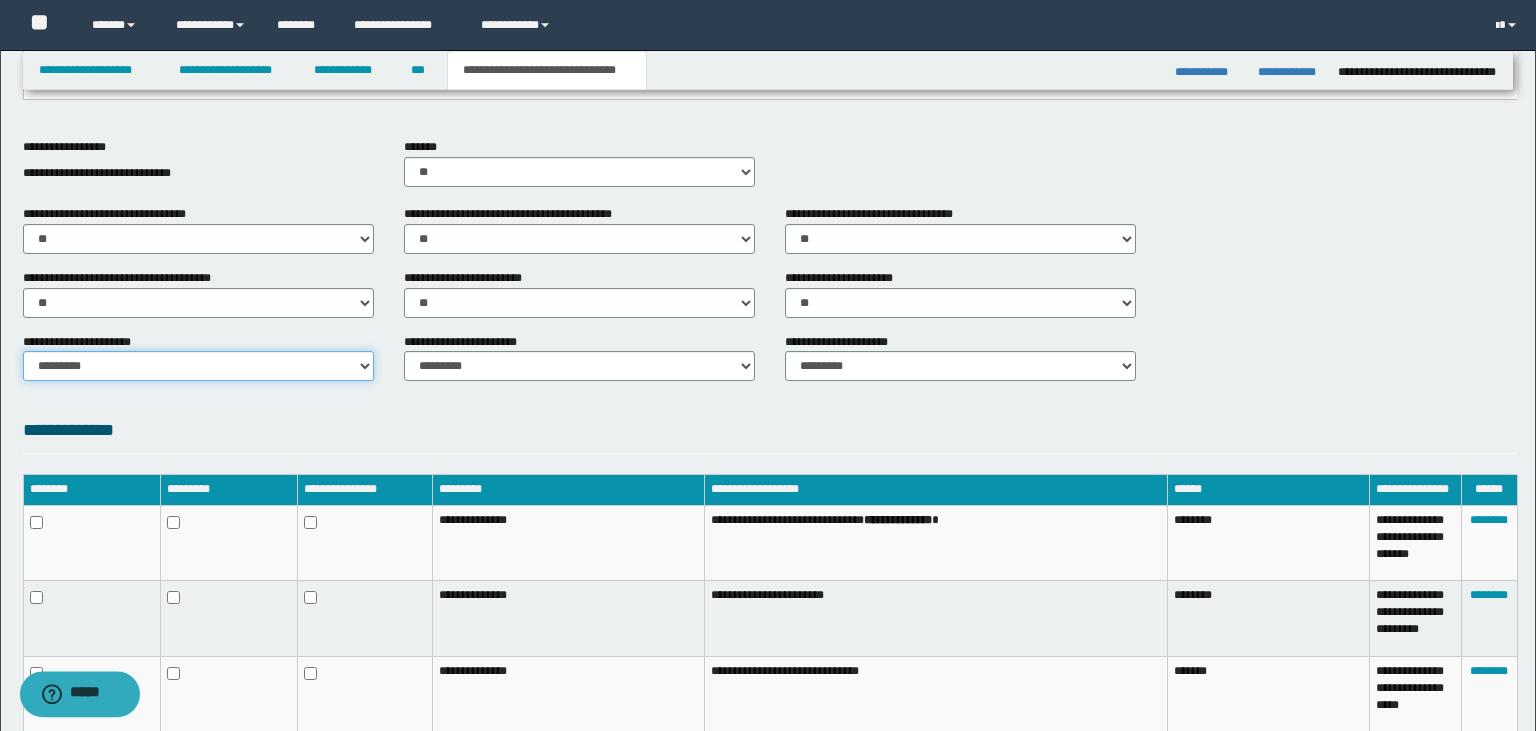 click on "*********
**
**" at bounding box center (198, 366) 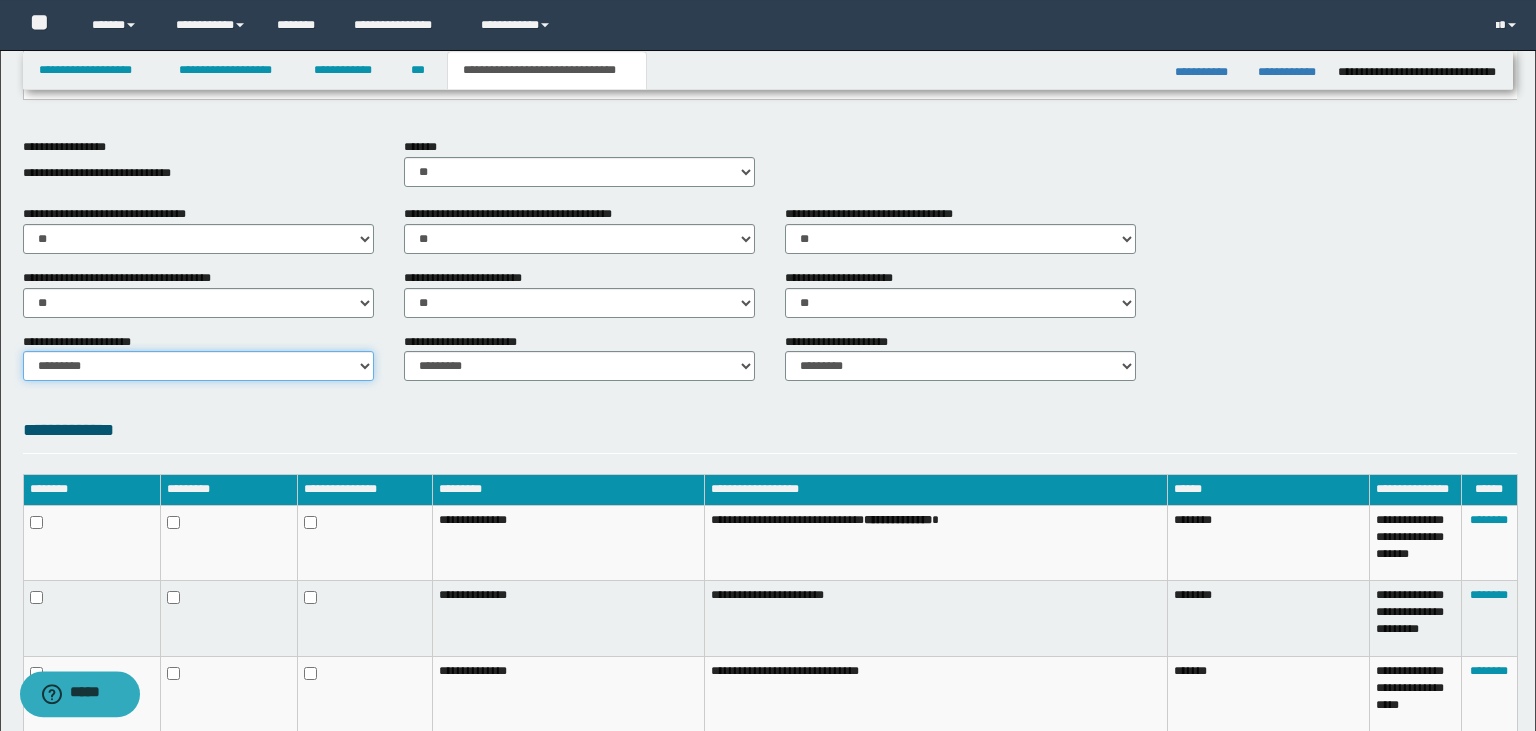 select on "*" 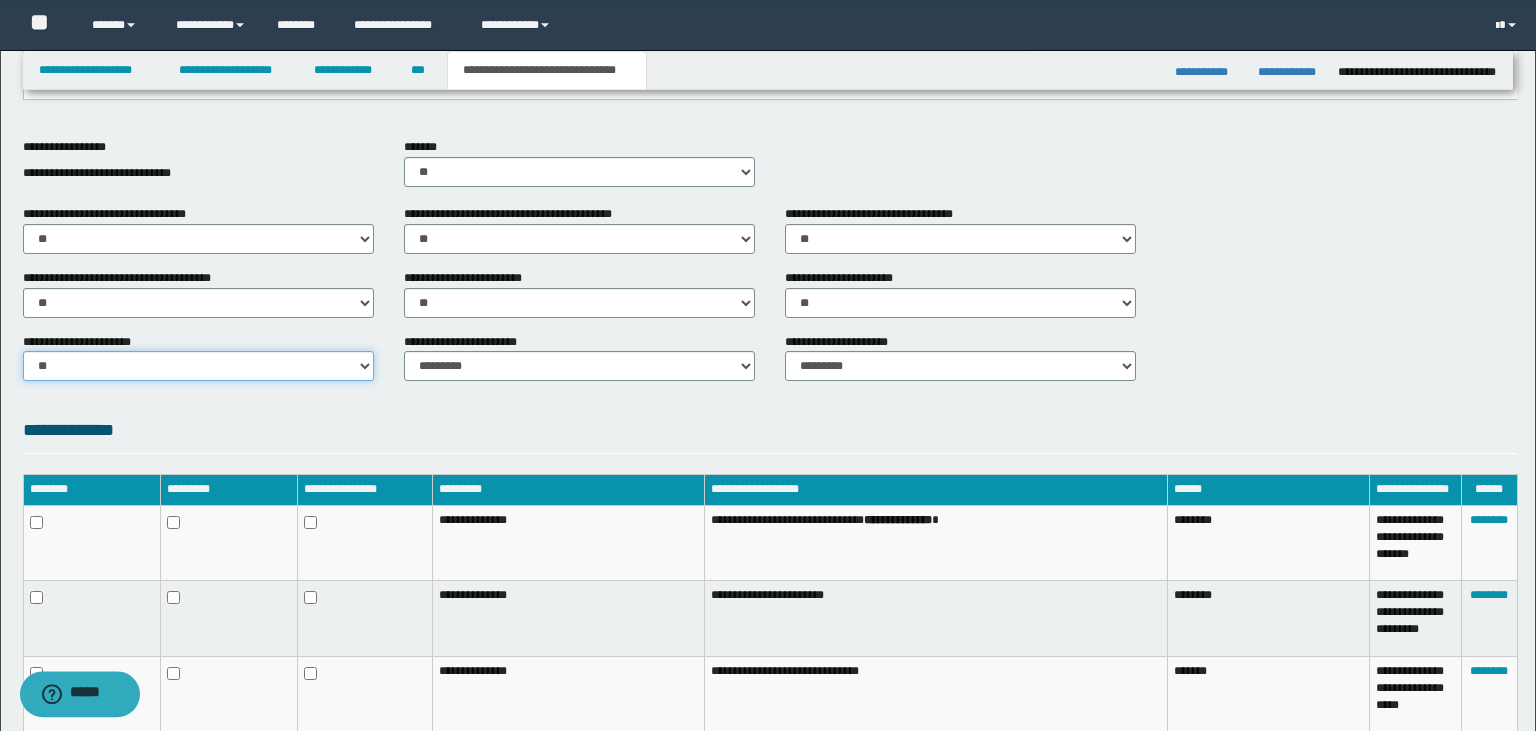 scroll, scrollTop: 786, scrollLeft: 0, axis: vertical 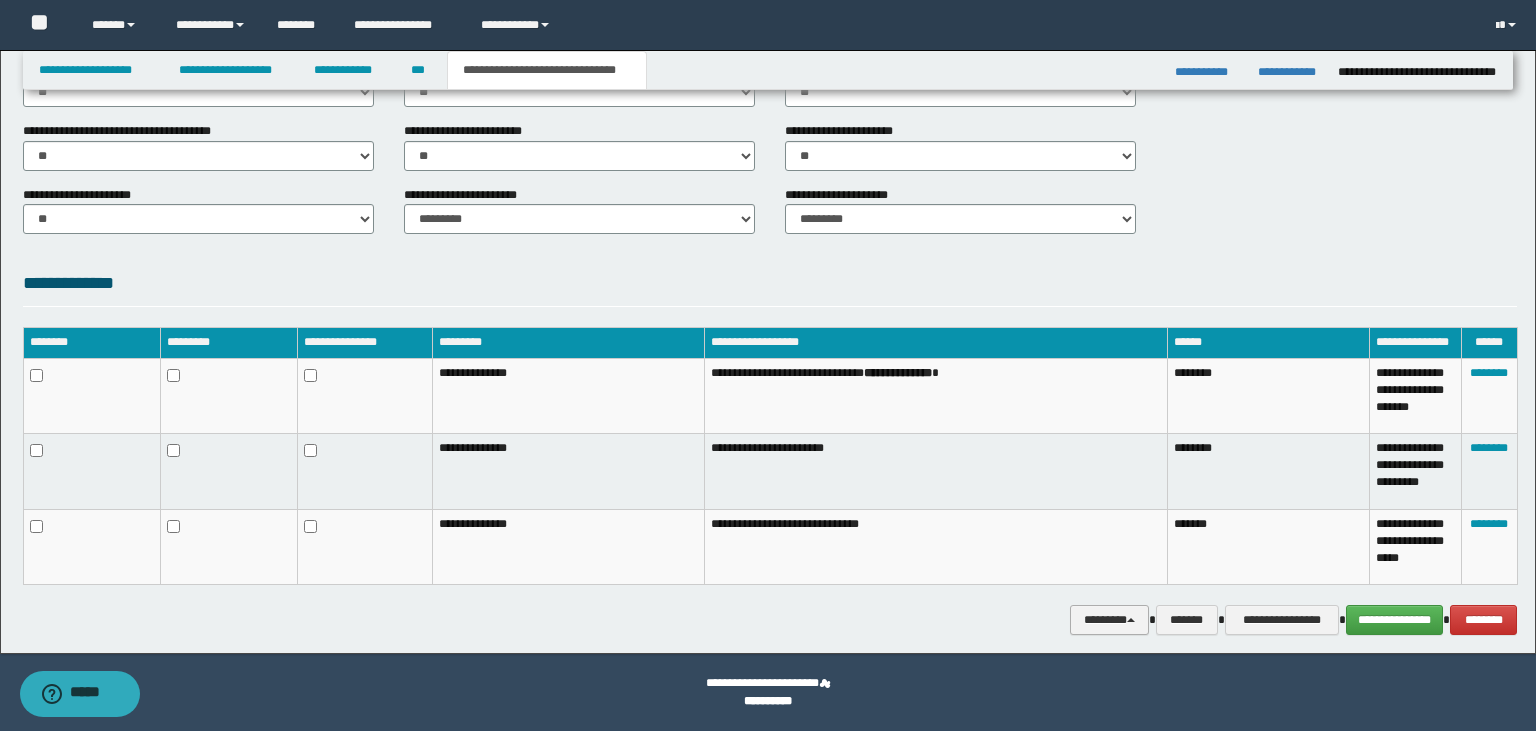 click on "********" at bounding box center [1109, 620] 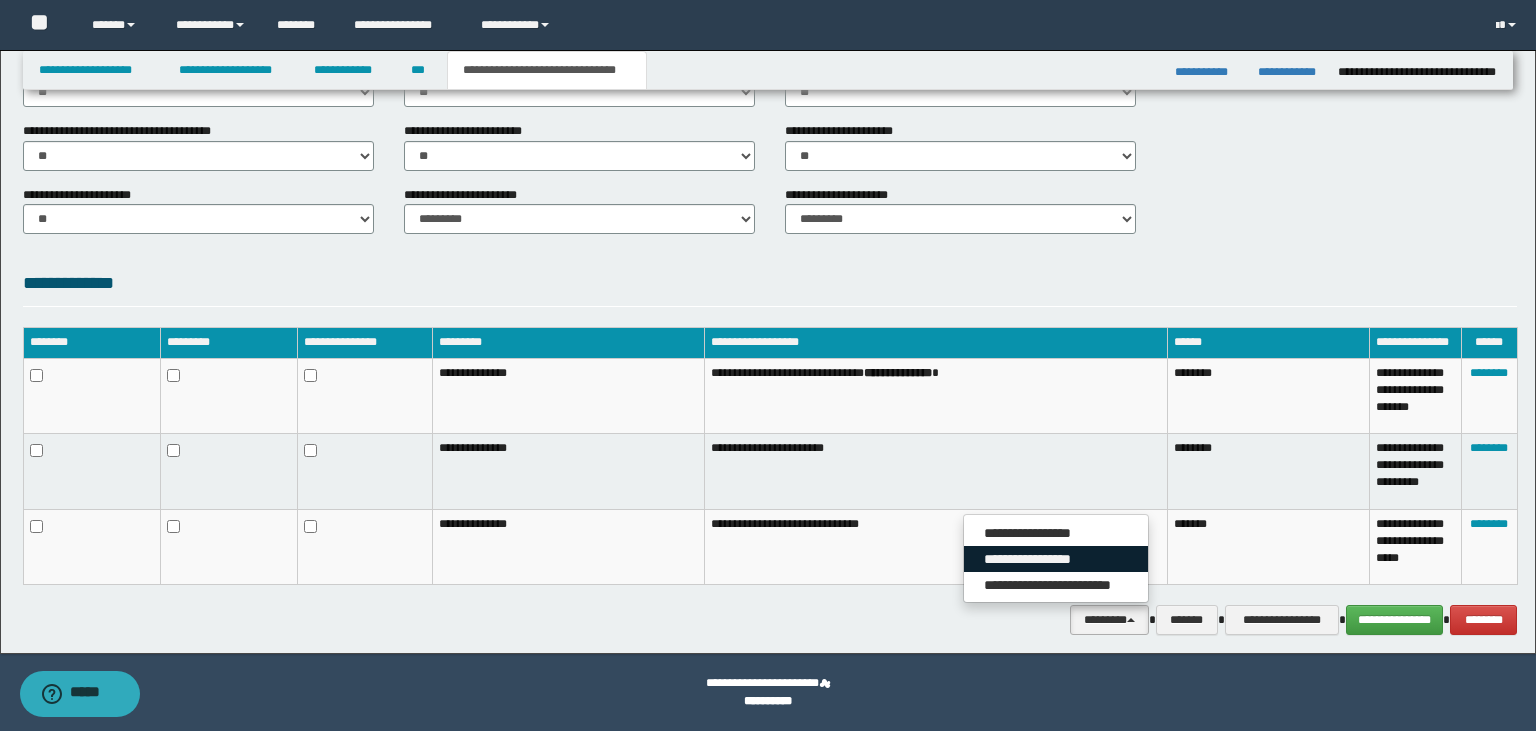 click on "**********" at bounding box center [1056, 559] 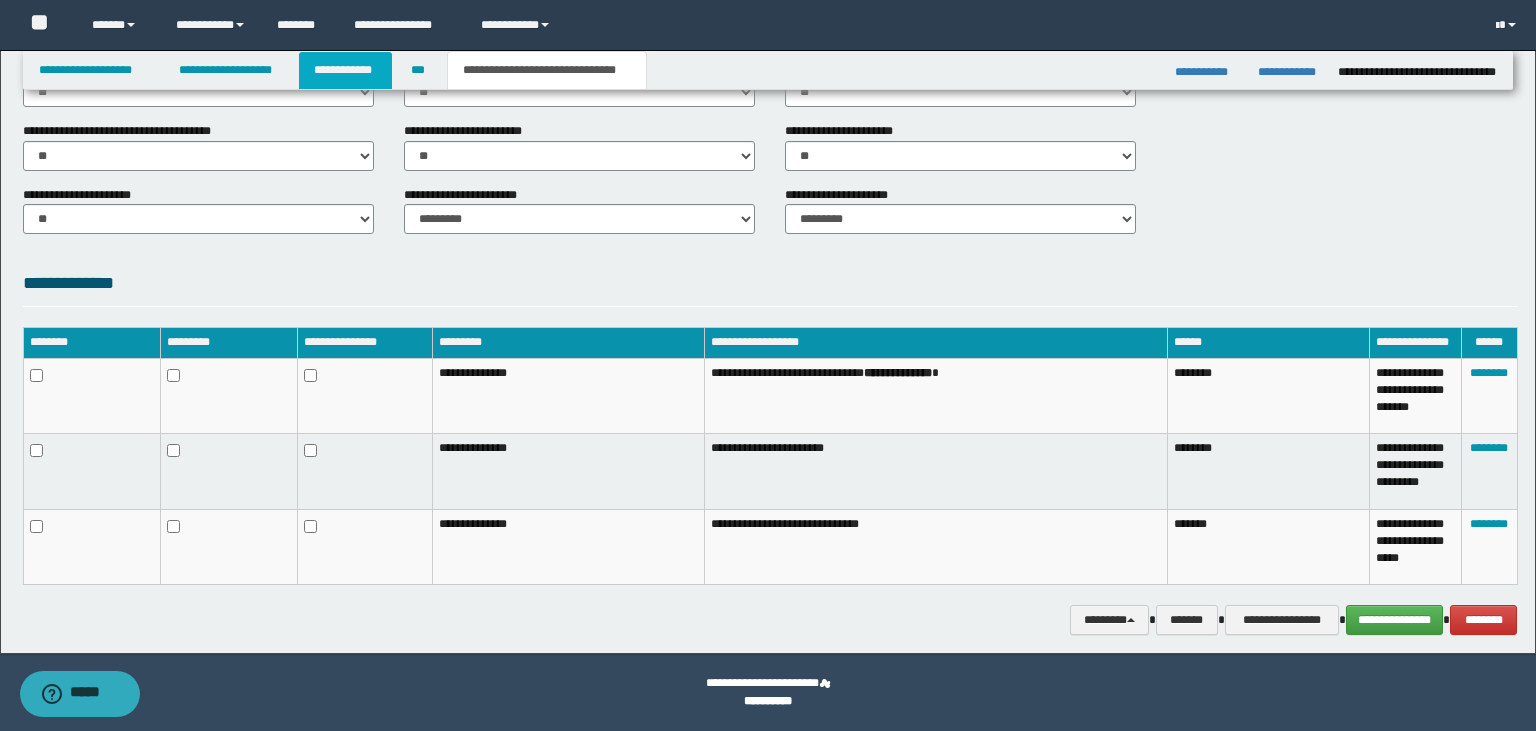 click on "**********" at bounding box center (346, 70) 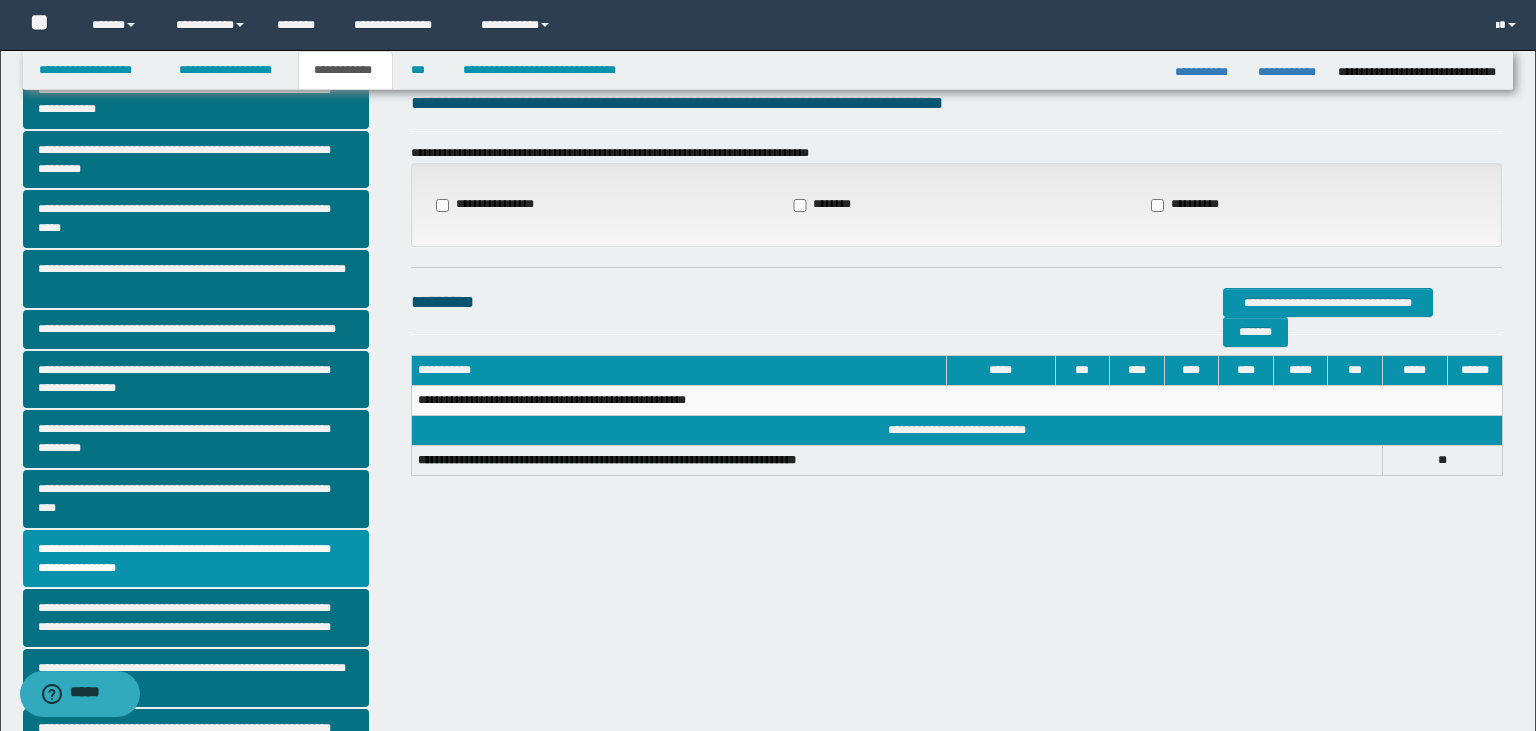 scroll, scrollTop: 48, scrollLeft: 0, axis: vertical 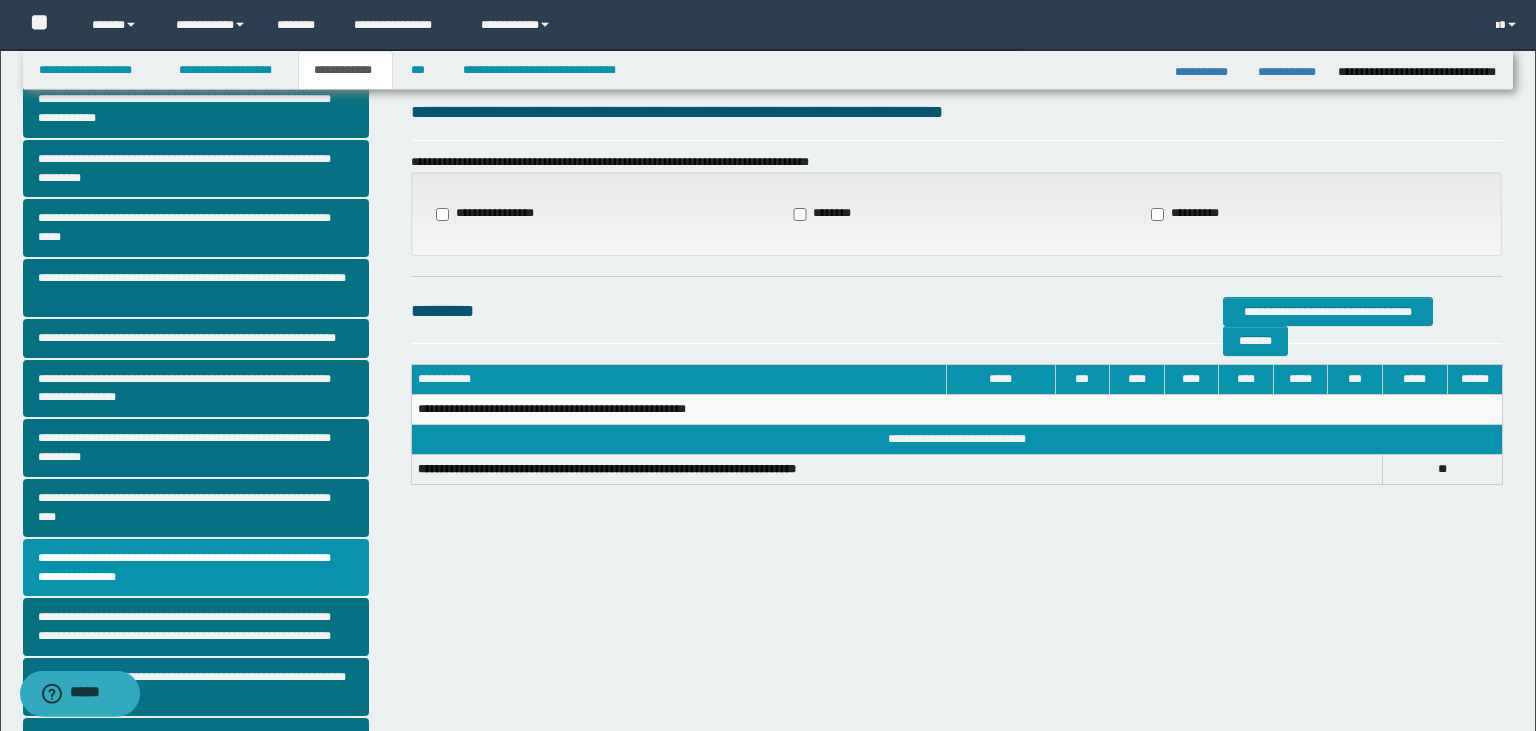 click on "**********" at bounding box center [492, 214] 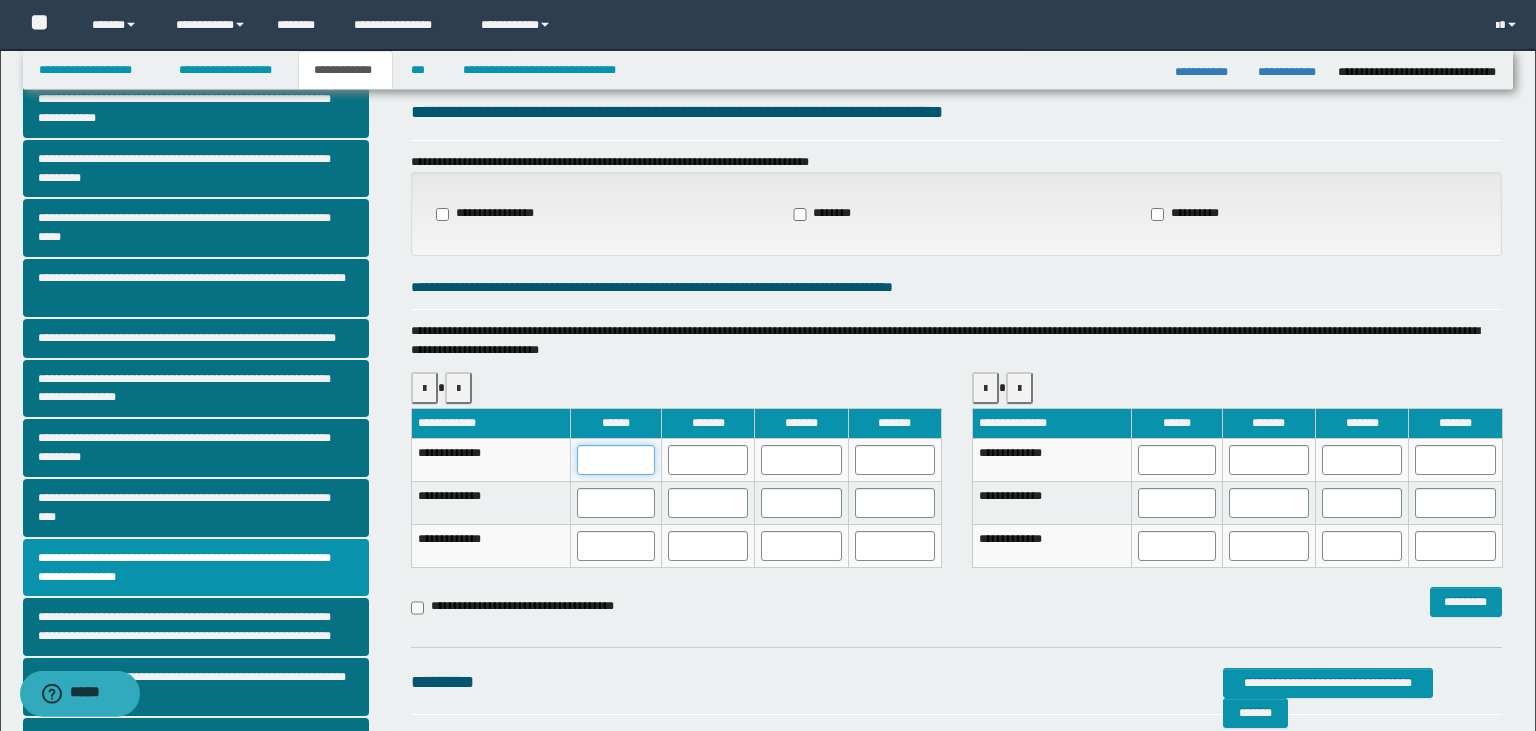 click at bounding box center (616, 460) 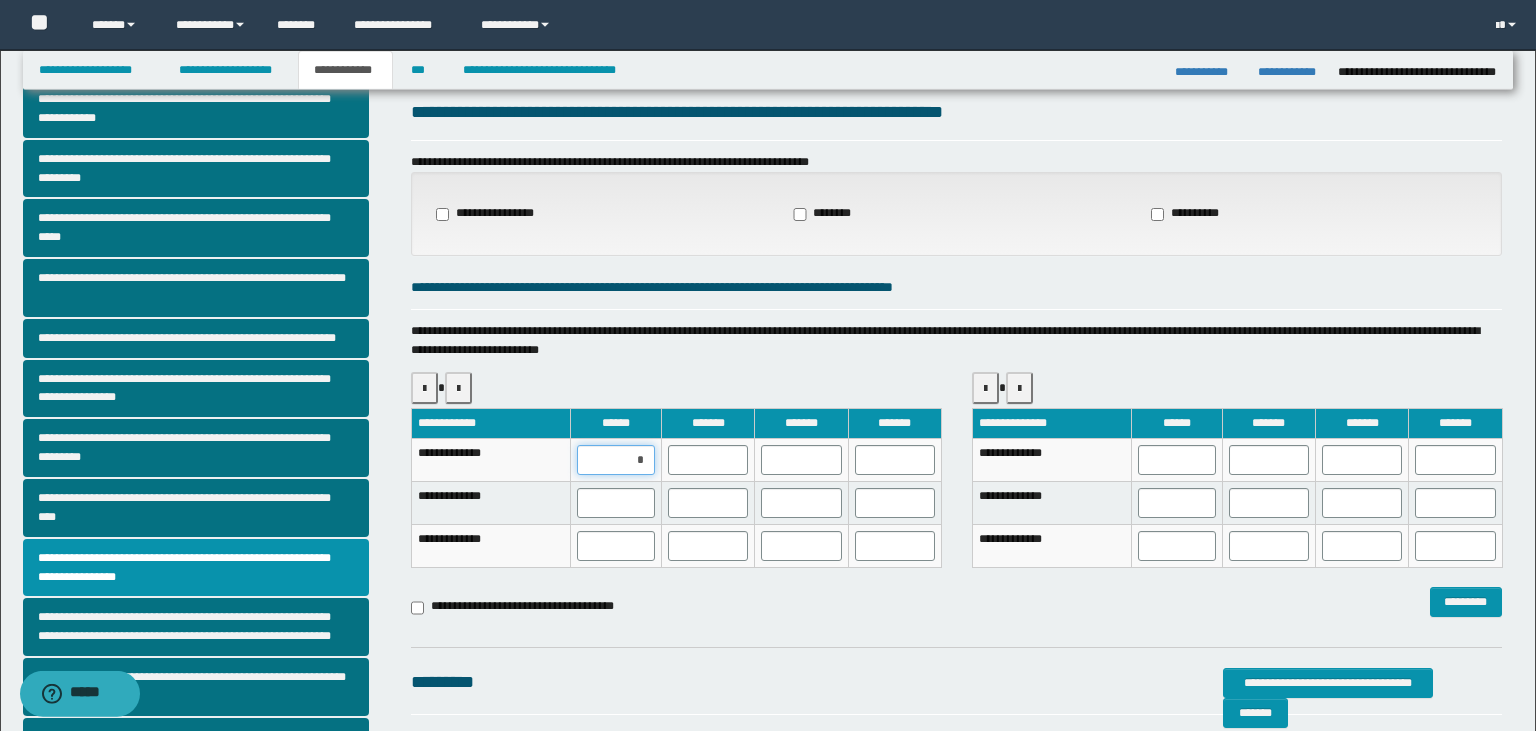 type on "**" 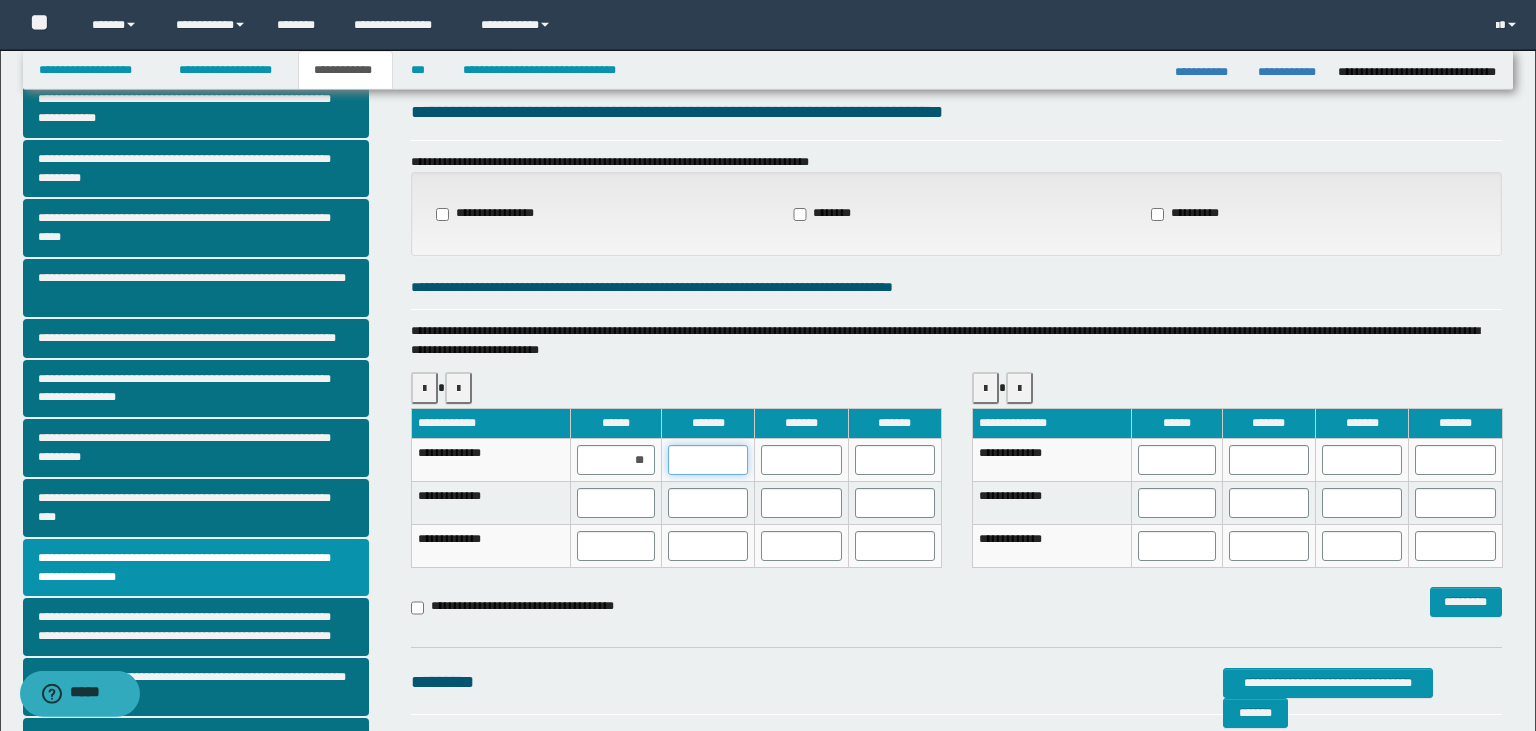 click at bounding box center [708, 460] 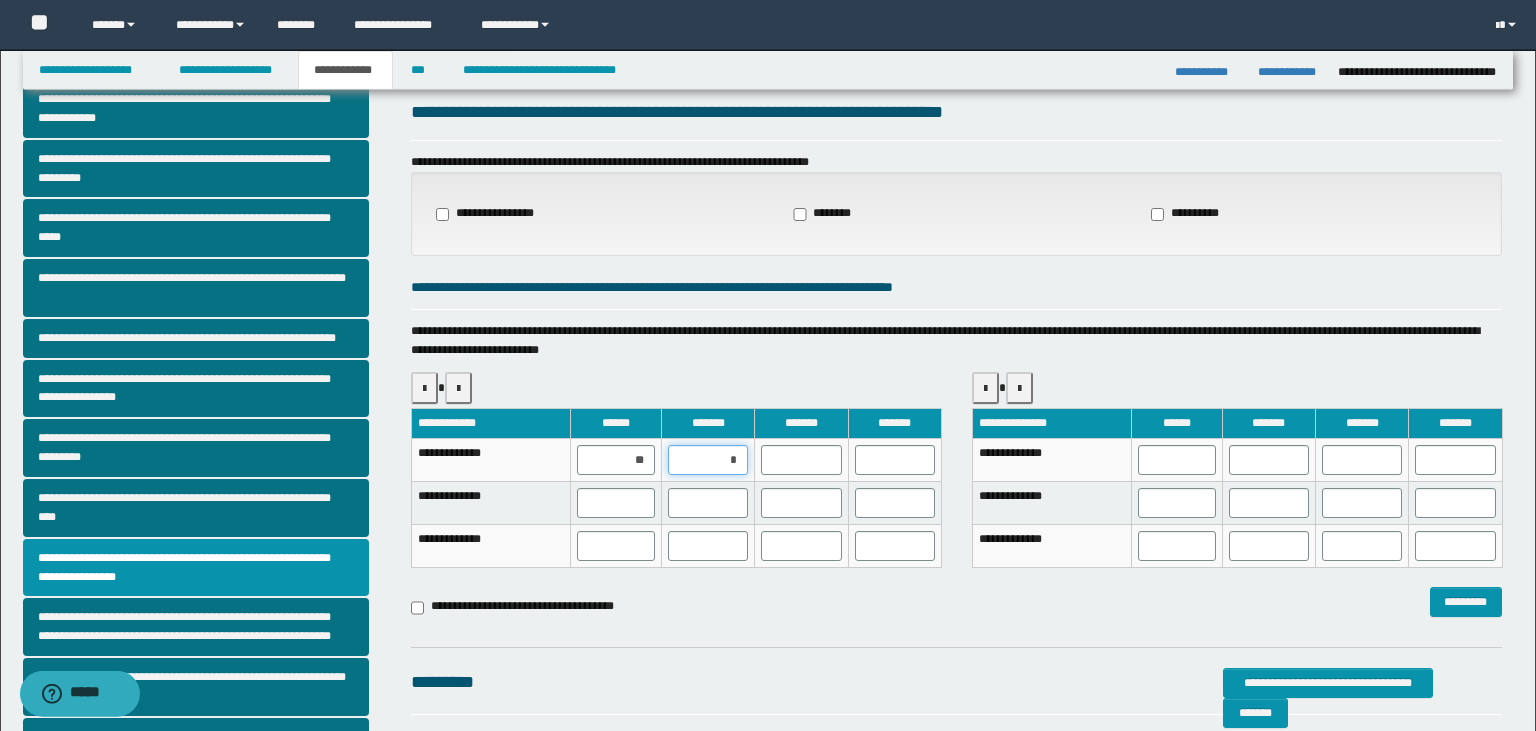 type on "**" 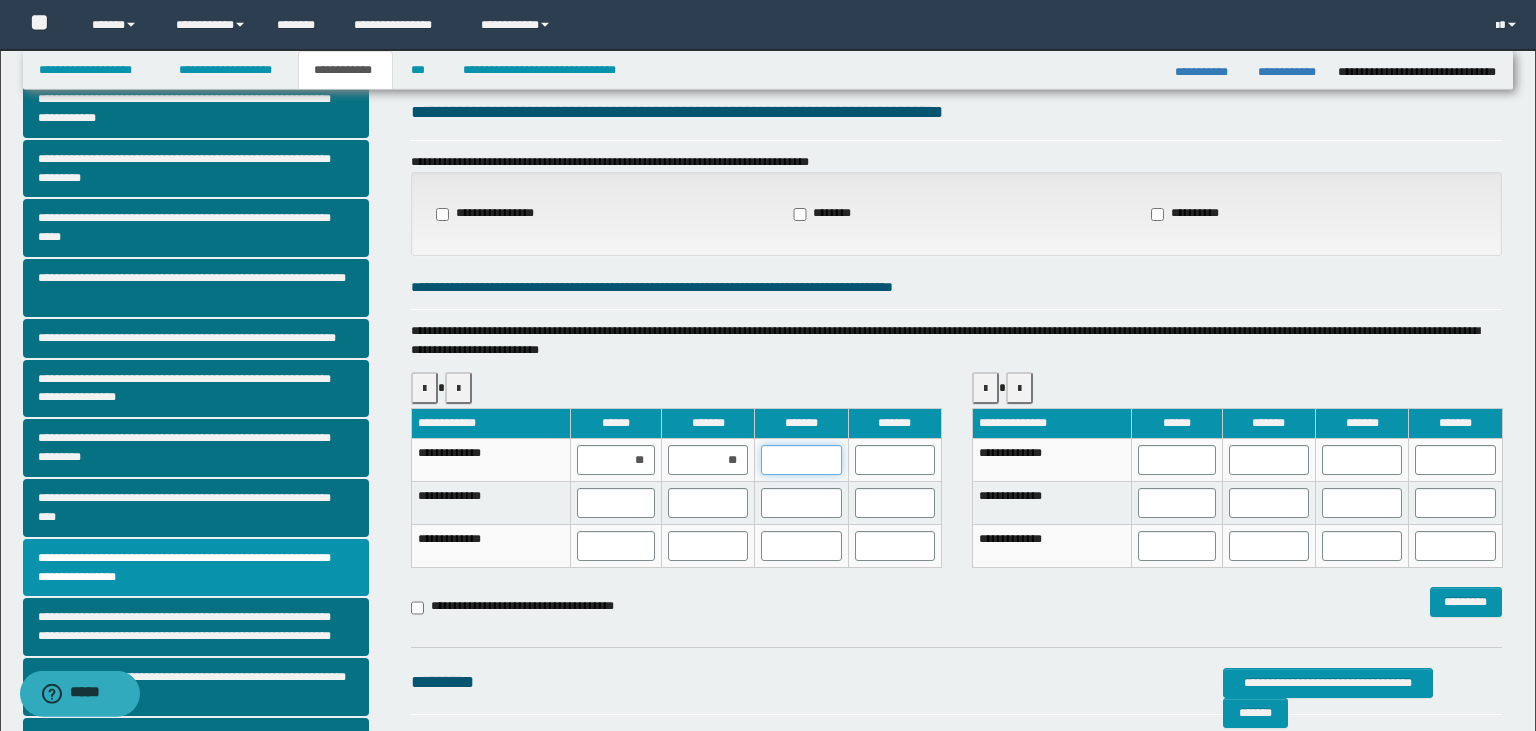 click at bounding box center (801, 460) 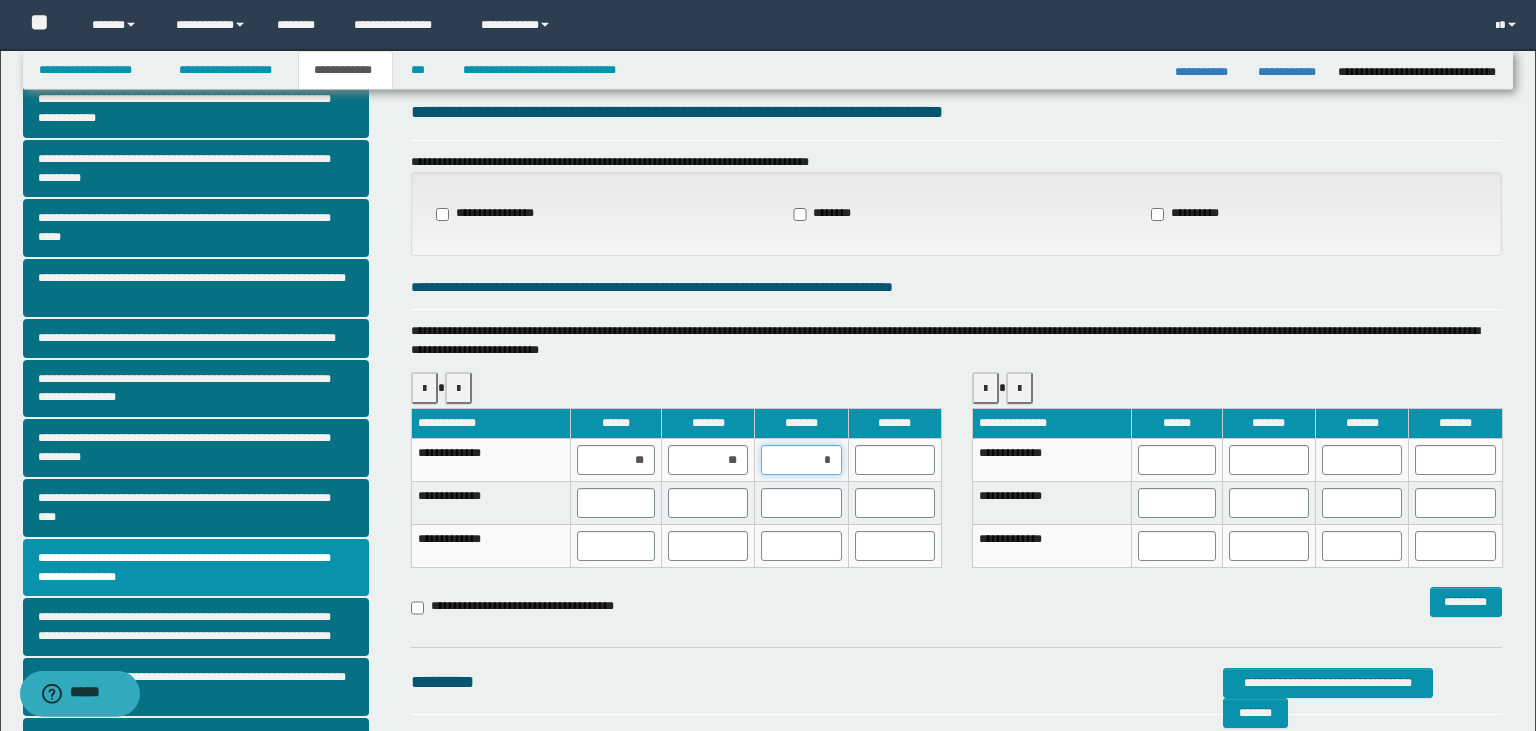 type on "**" 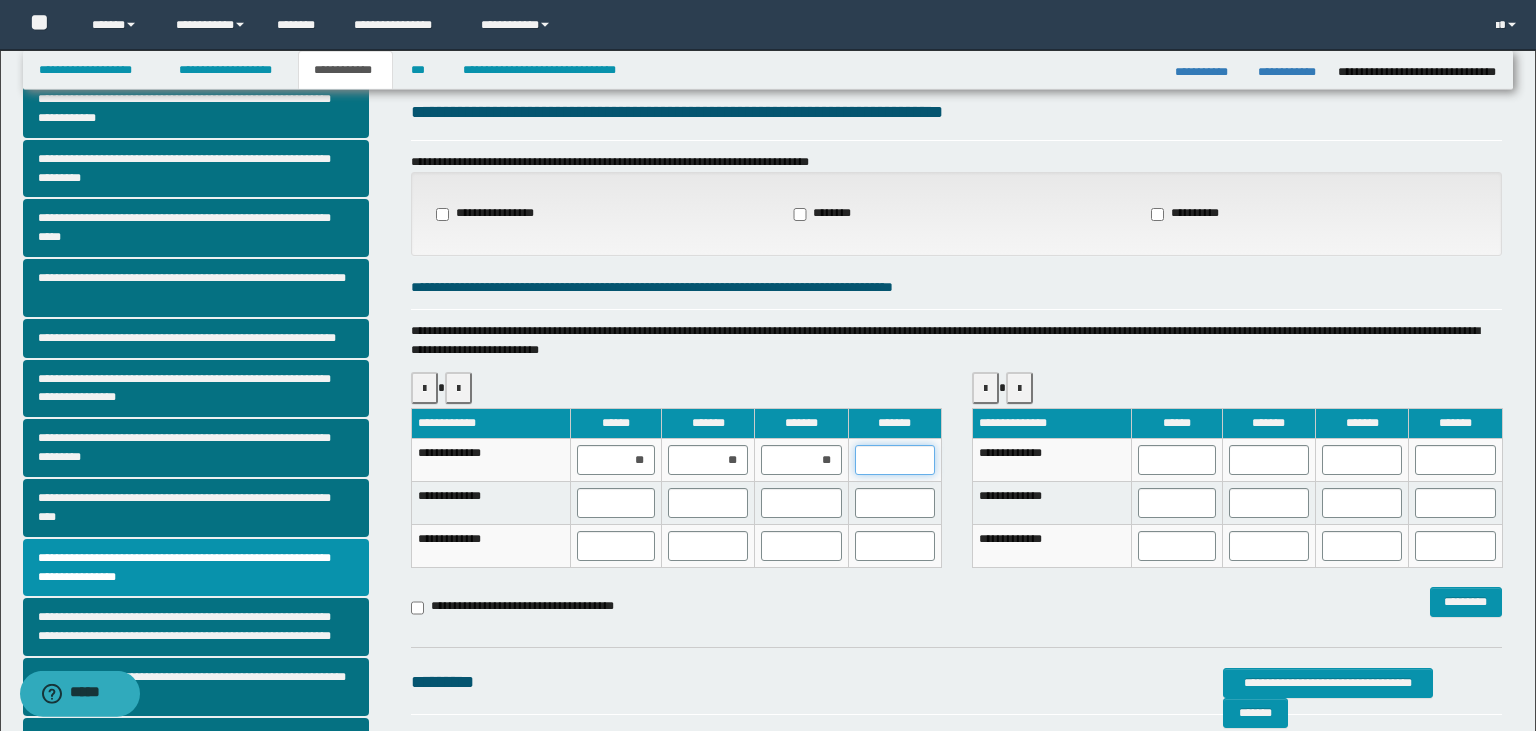click at bounding box center (895, 460) 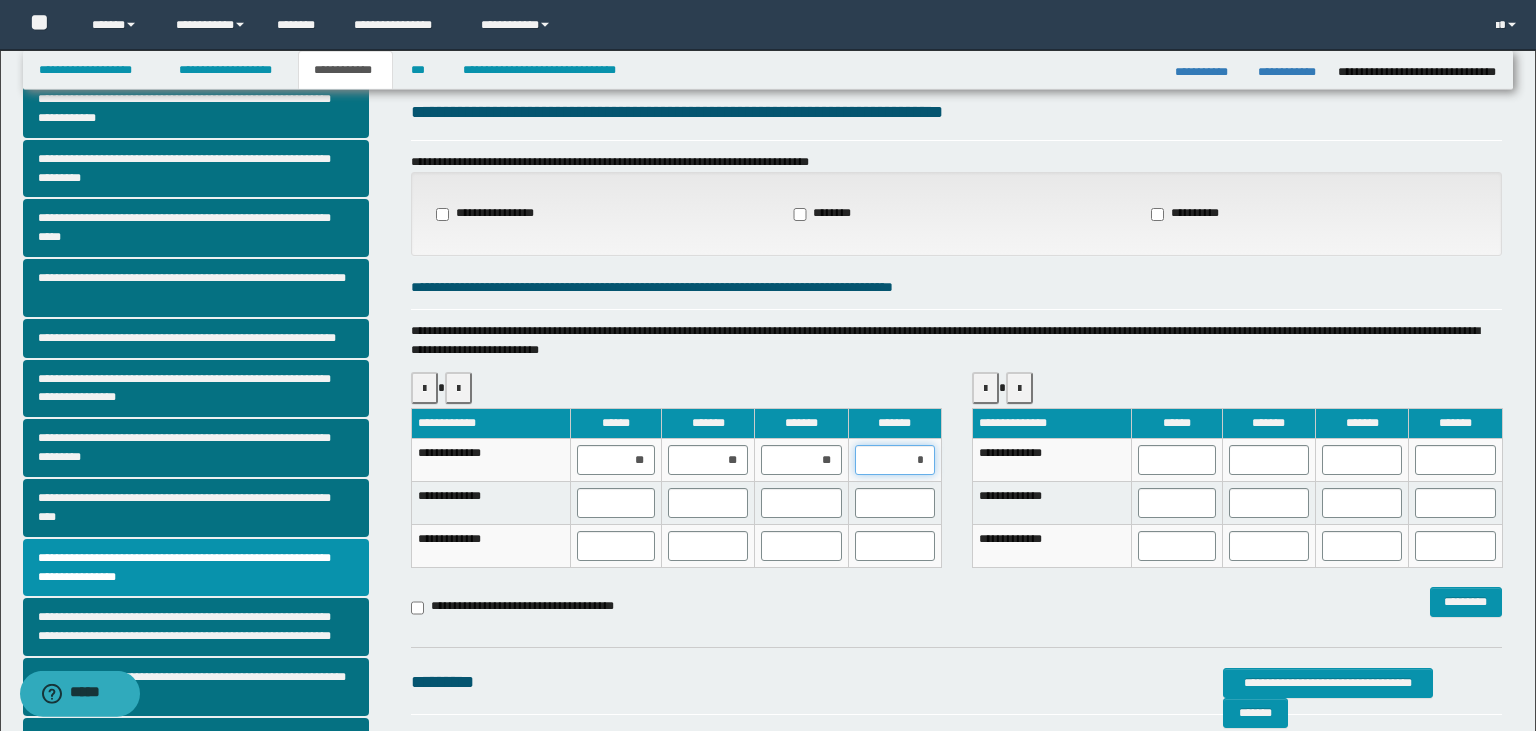 type on "**" 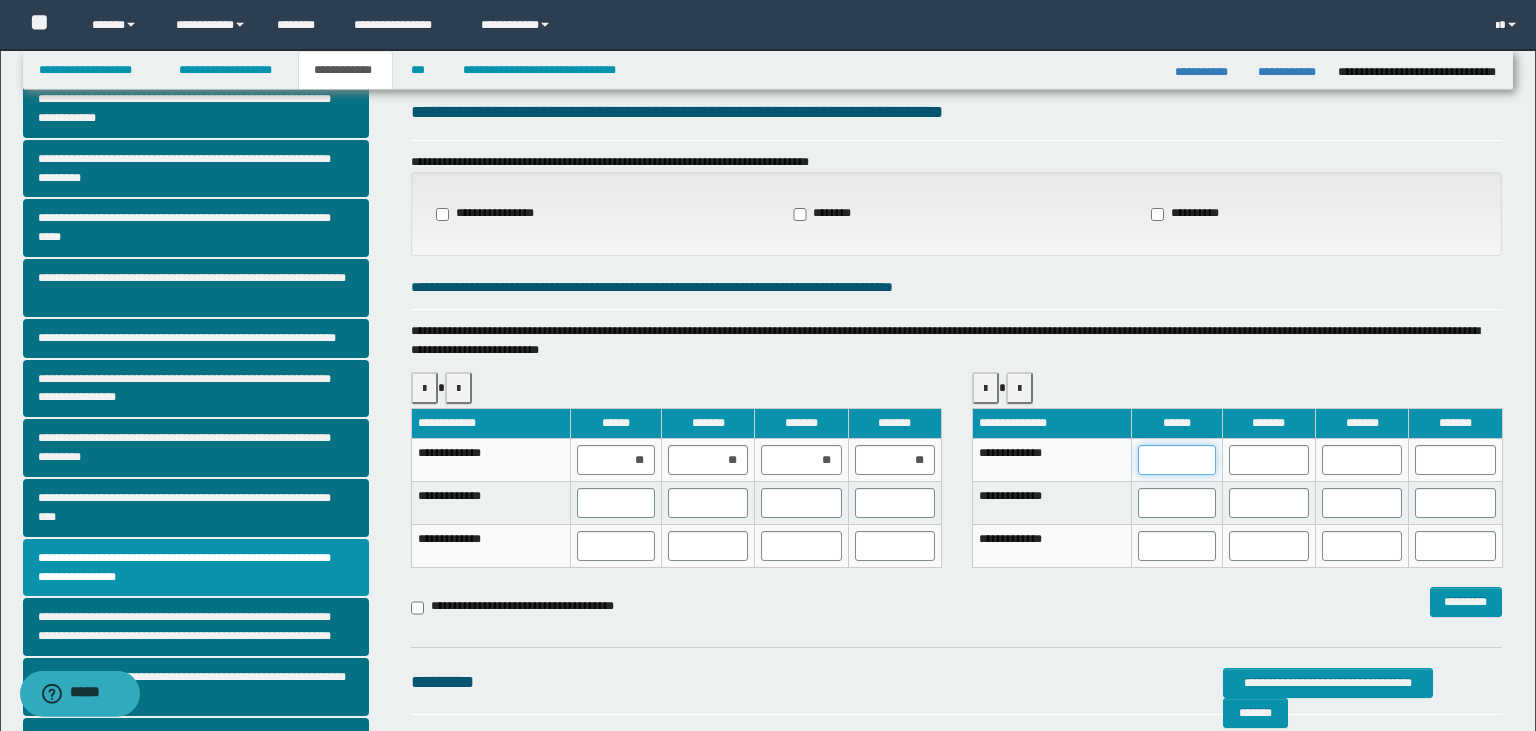 click at bounding box center (1177, 460) 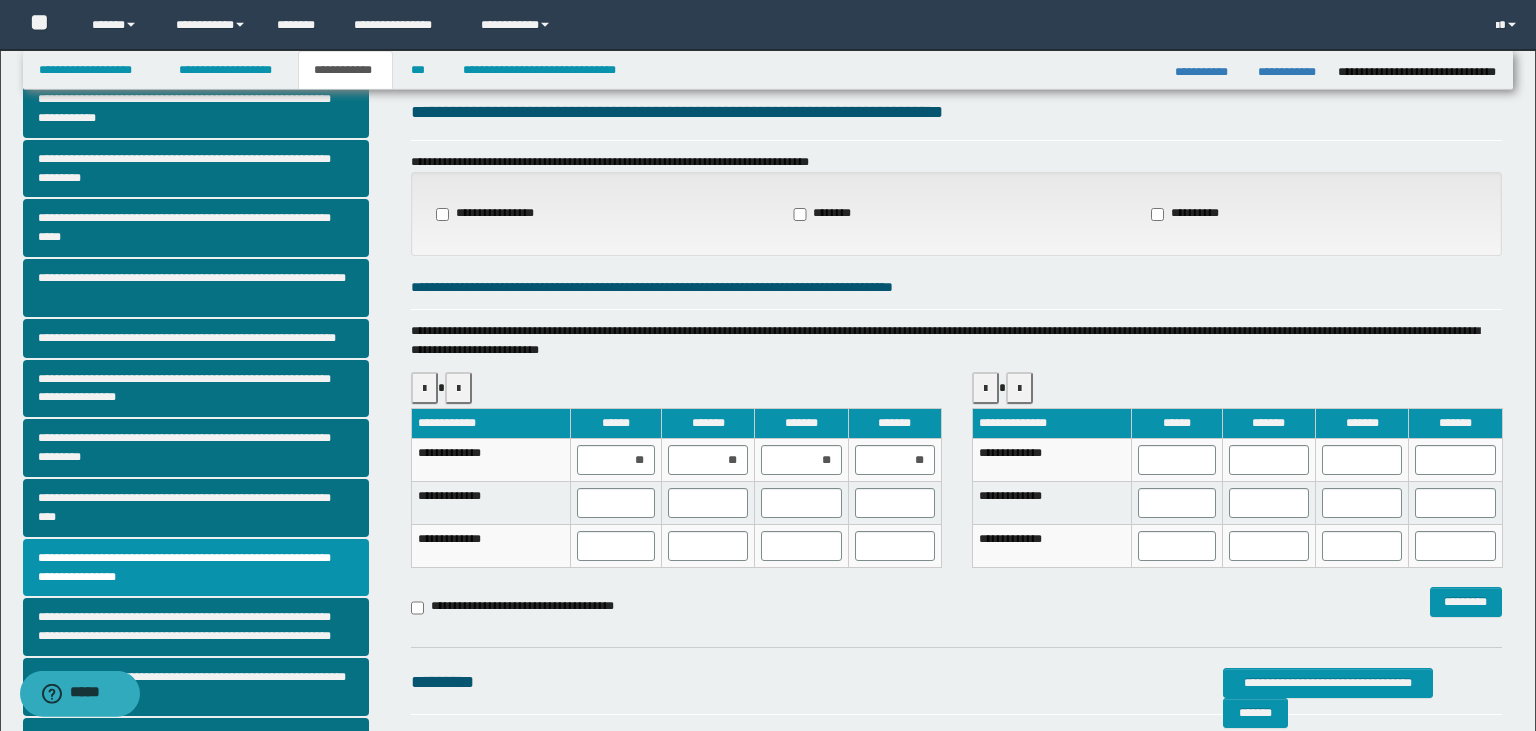click on "**********" at bounding box center [956, 452] 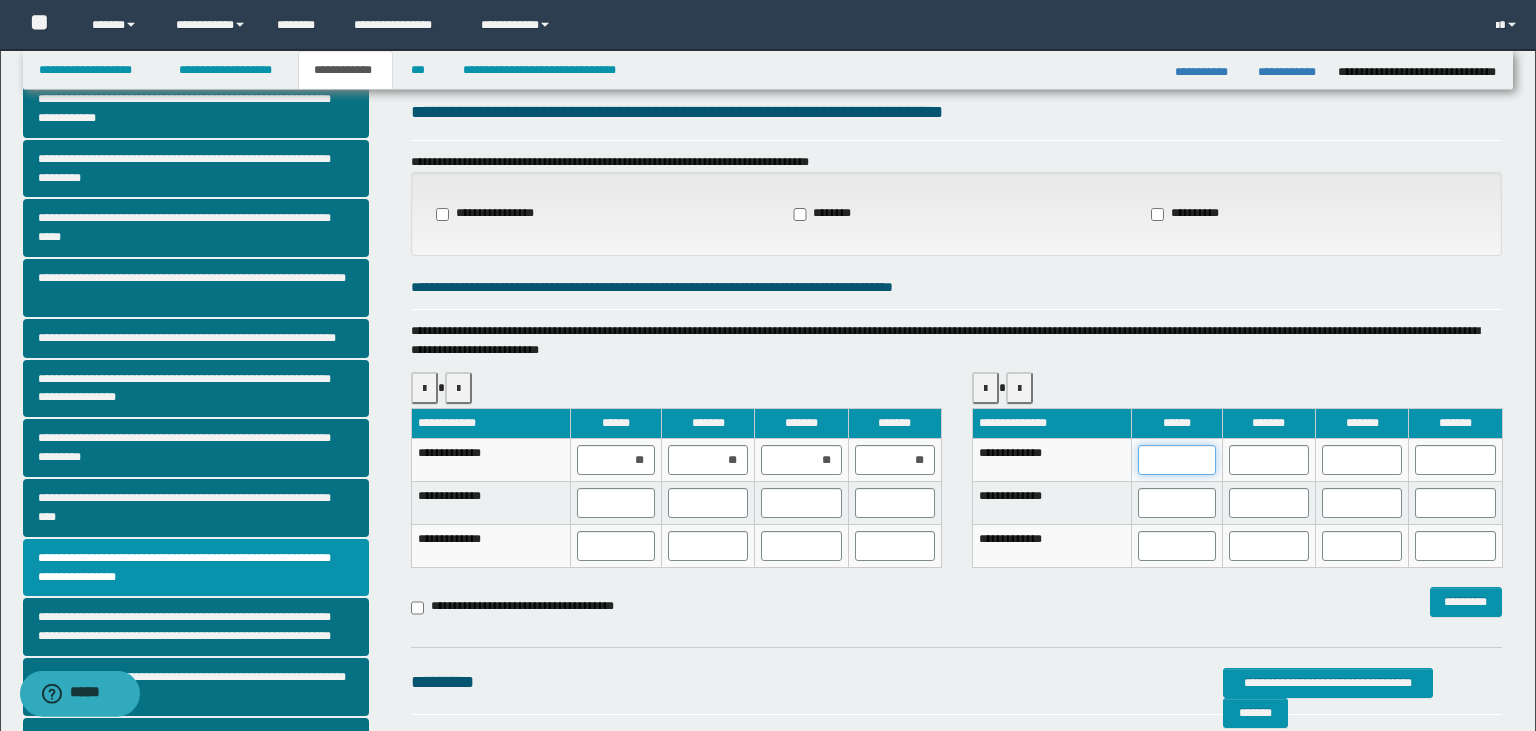 click at bounding box center (1177, 460) 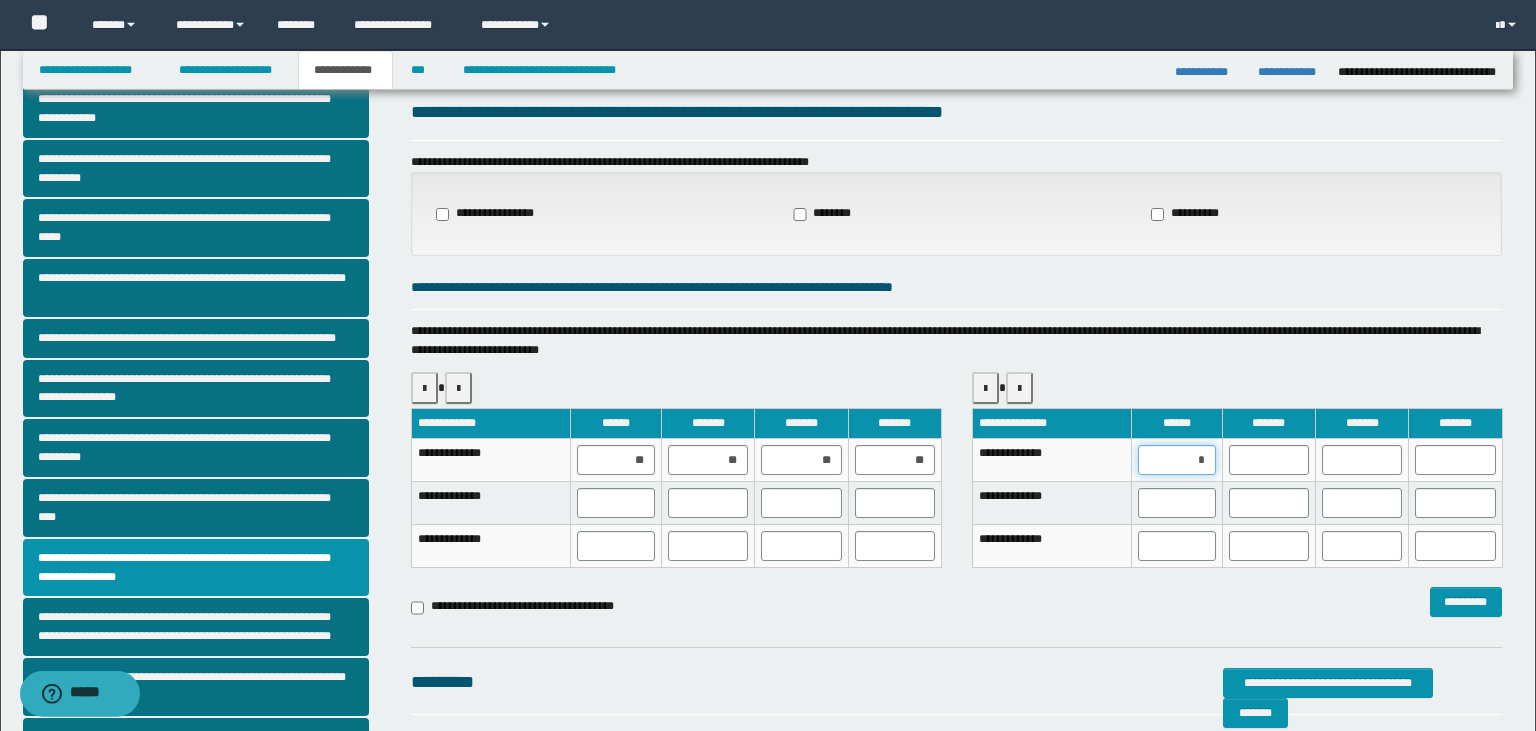 type on "**" 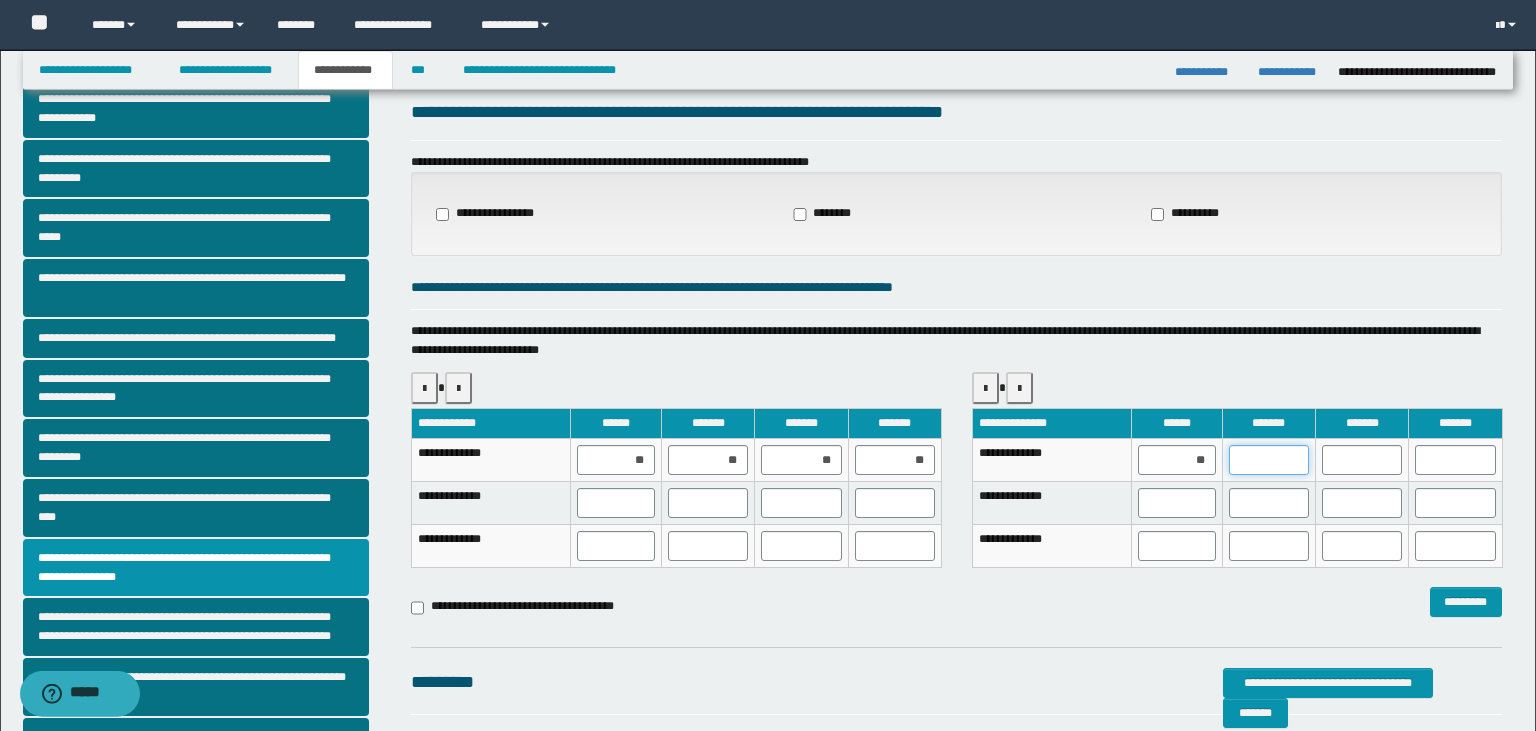 click at bounding box center [1269, 460] 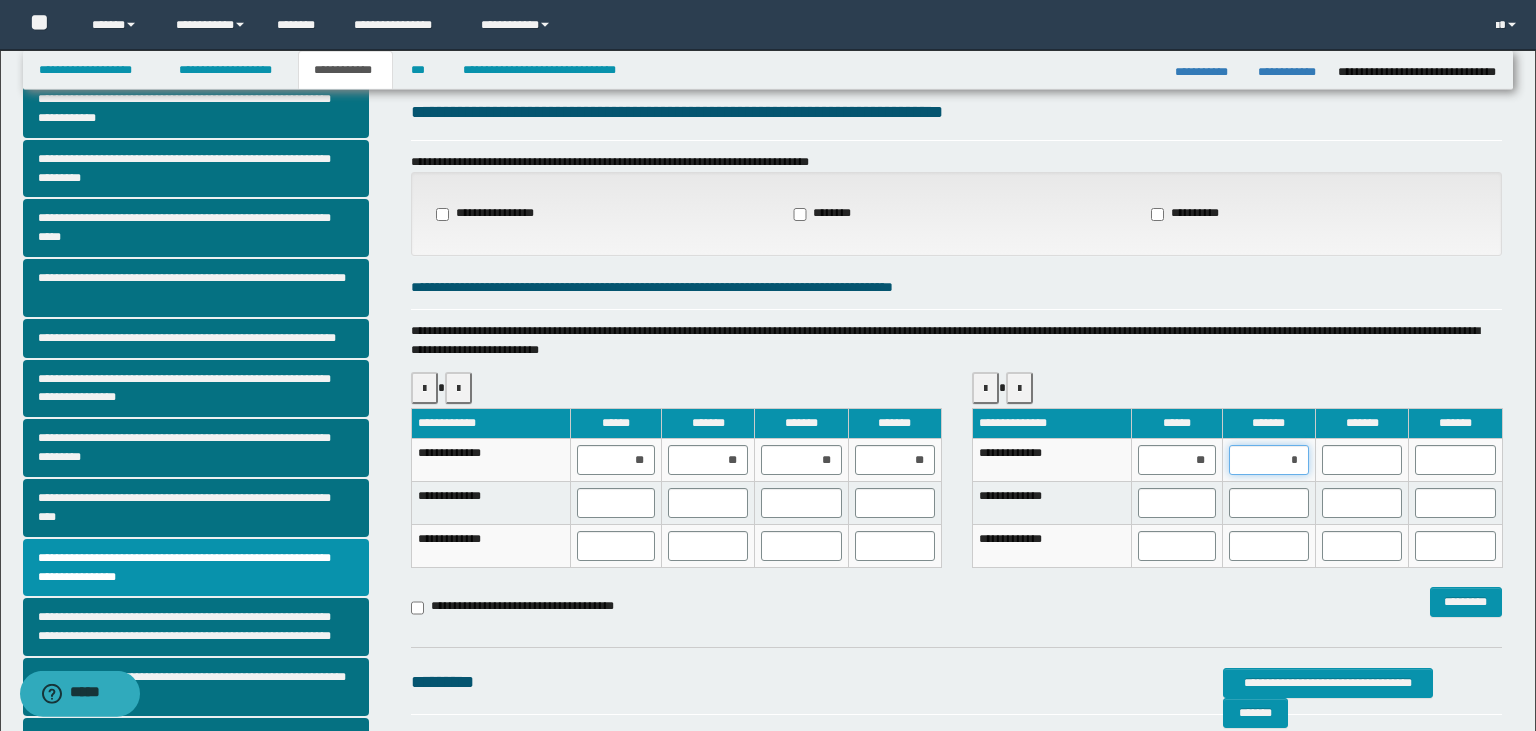 type on "**" 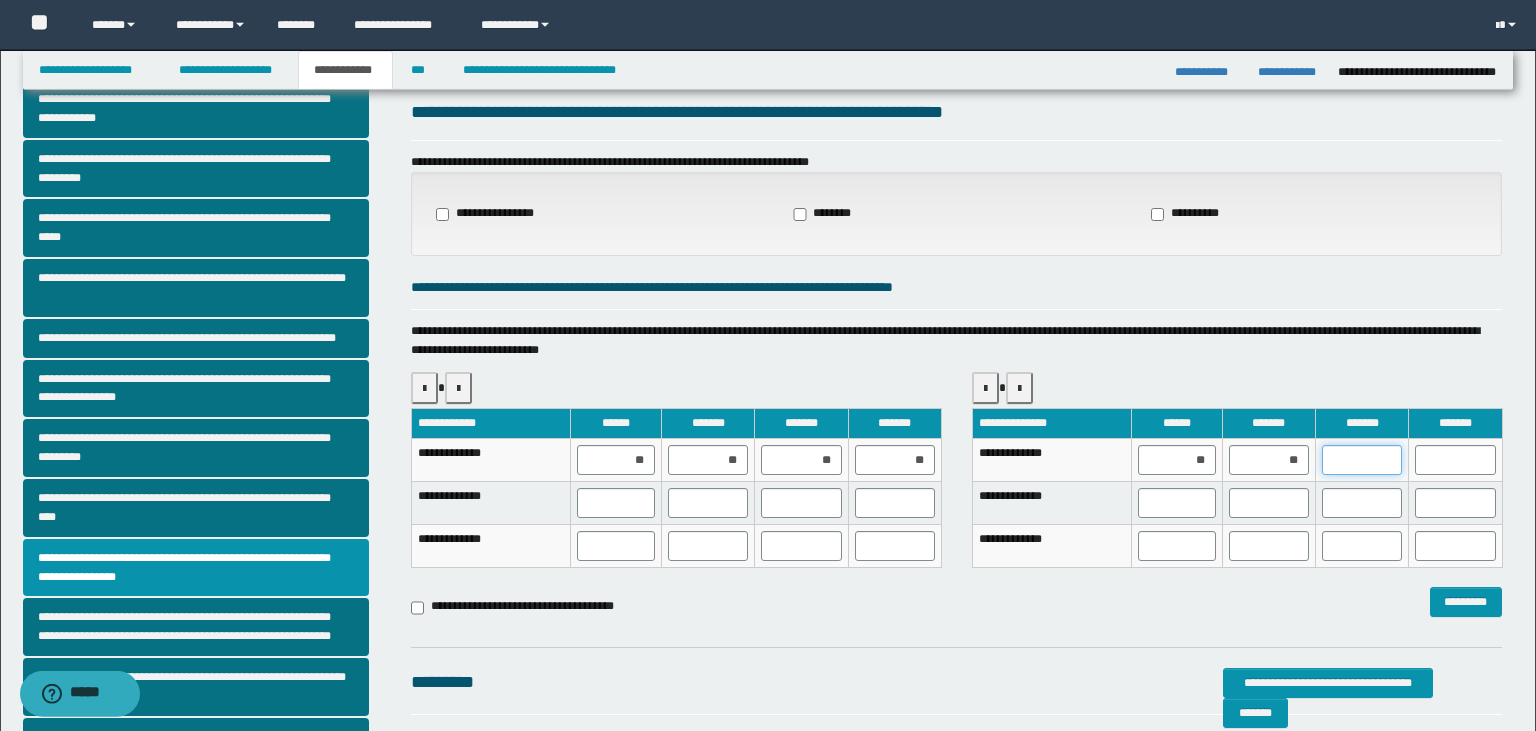 click at bounding box center [1362, 460] 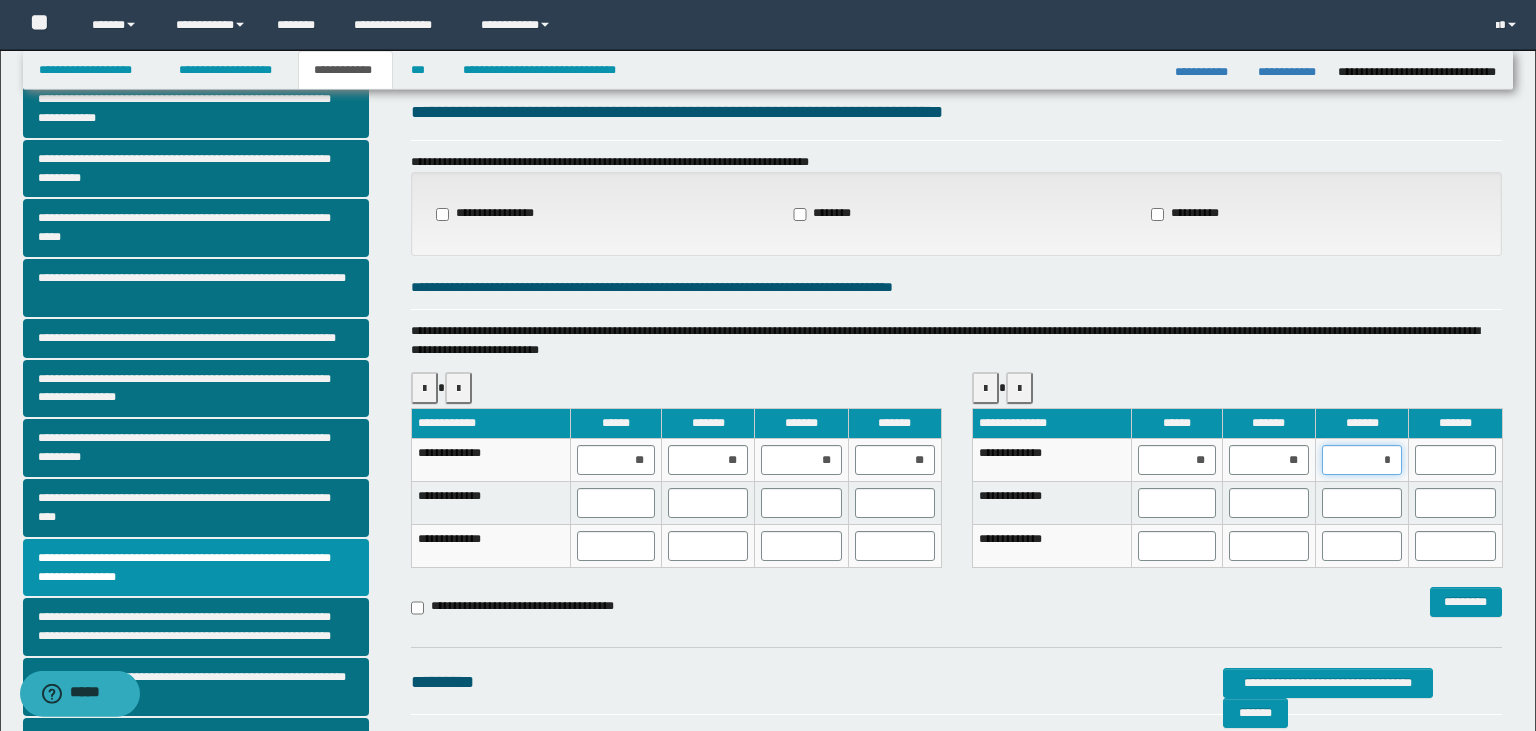 type on "**" 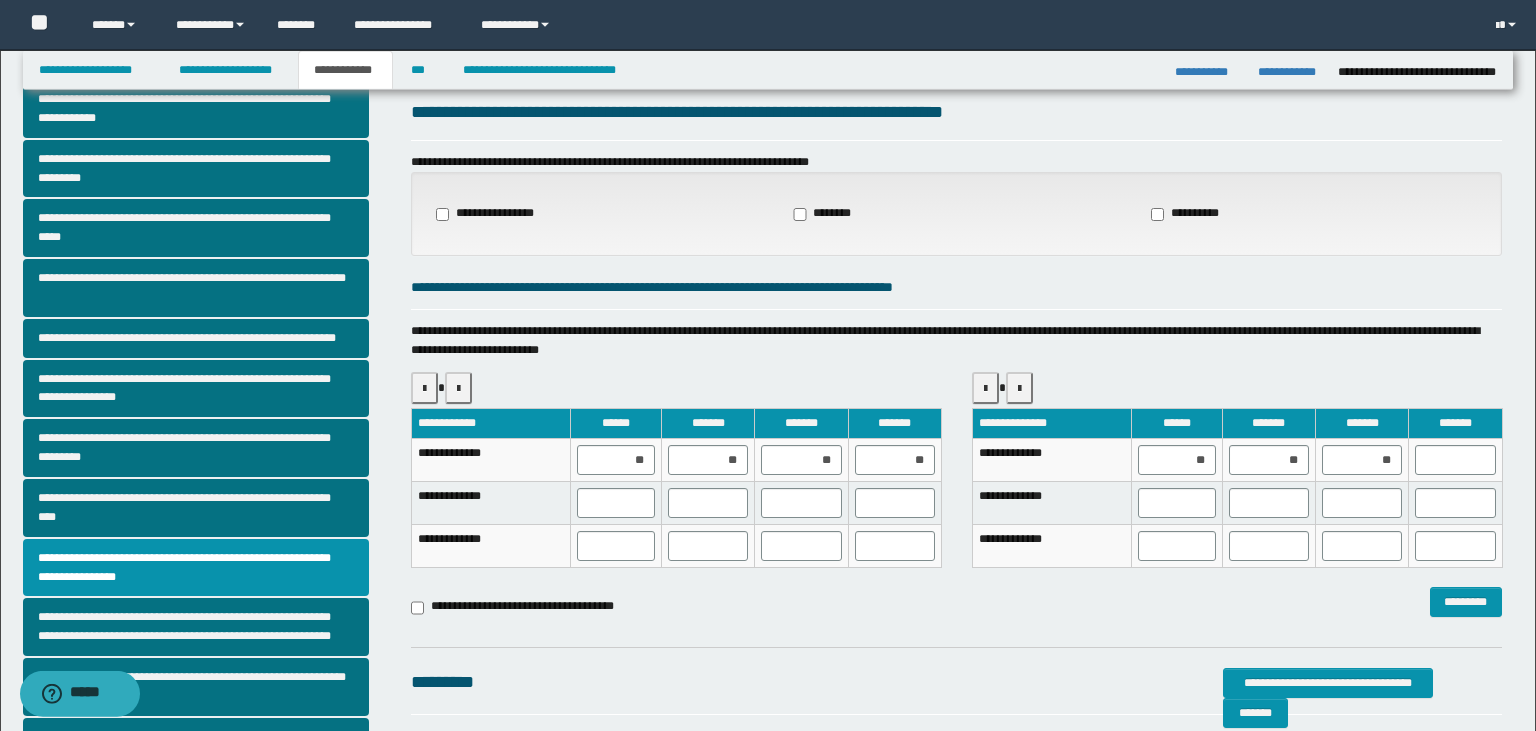 drag, startPoint x: 1413, startPoint y: 457, endPoint x: 1434, endPoint y: 460, distance: 21.213203 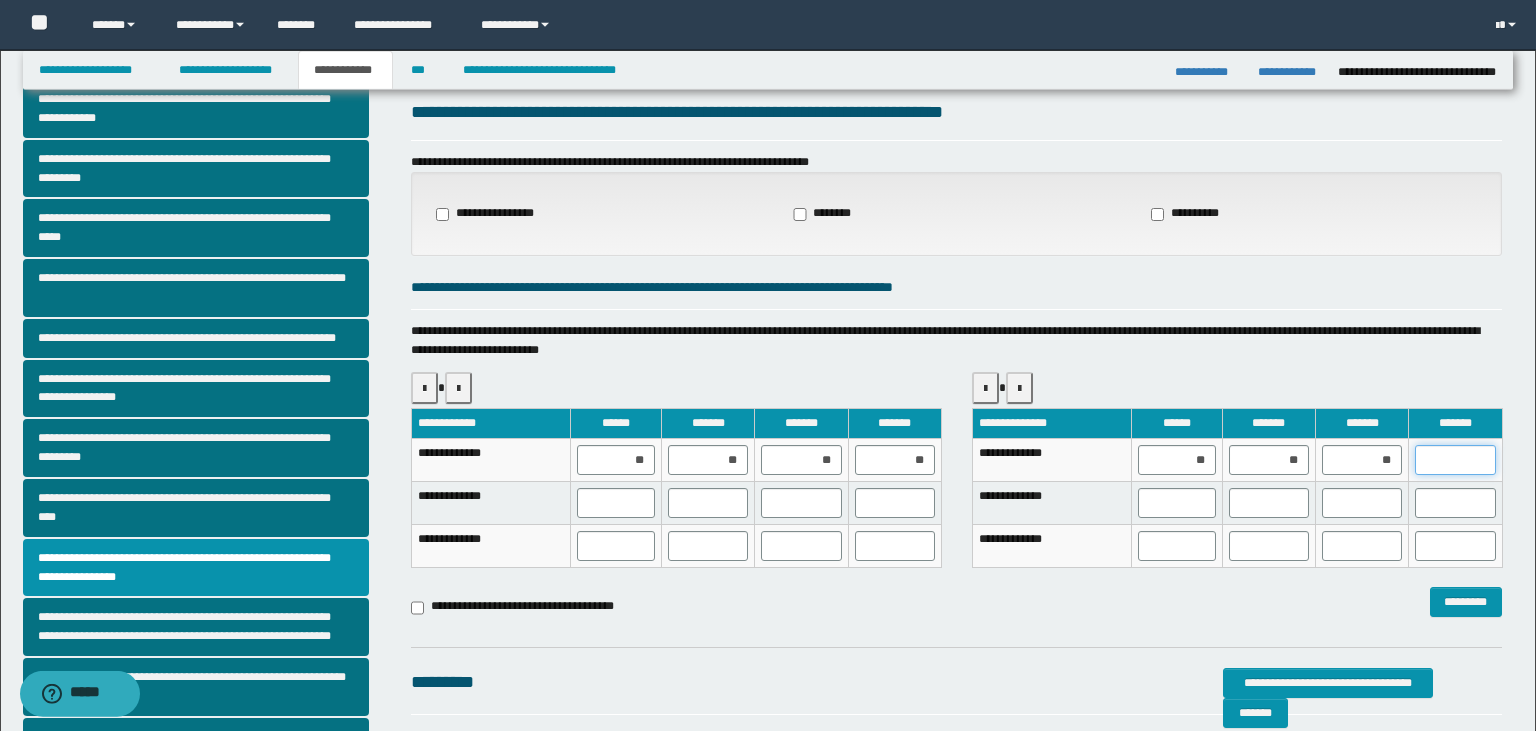 click at bounding box center (1455, 460) 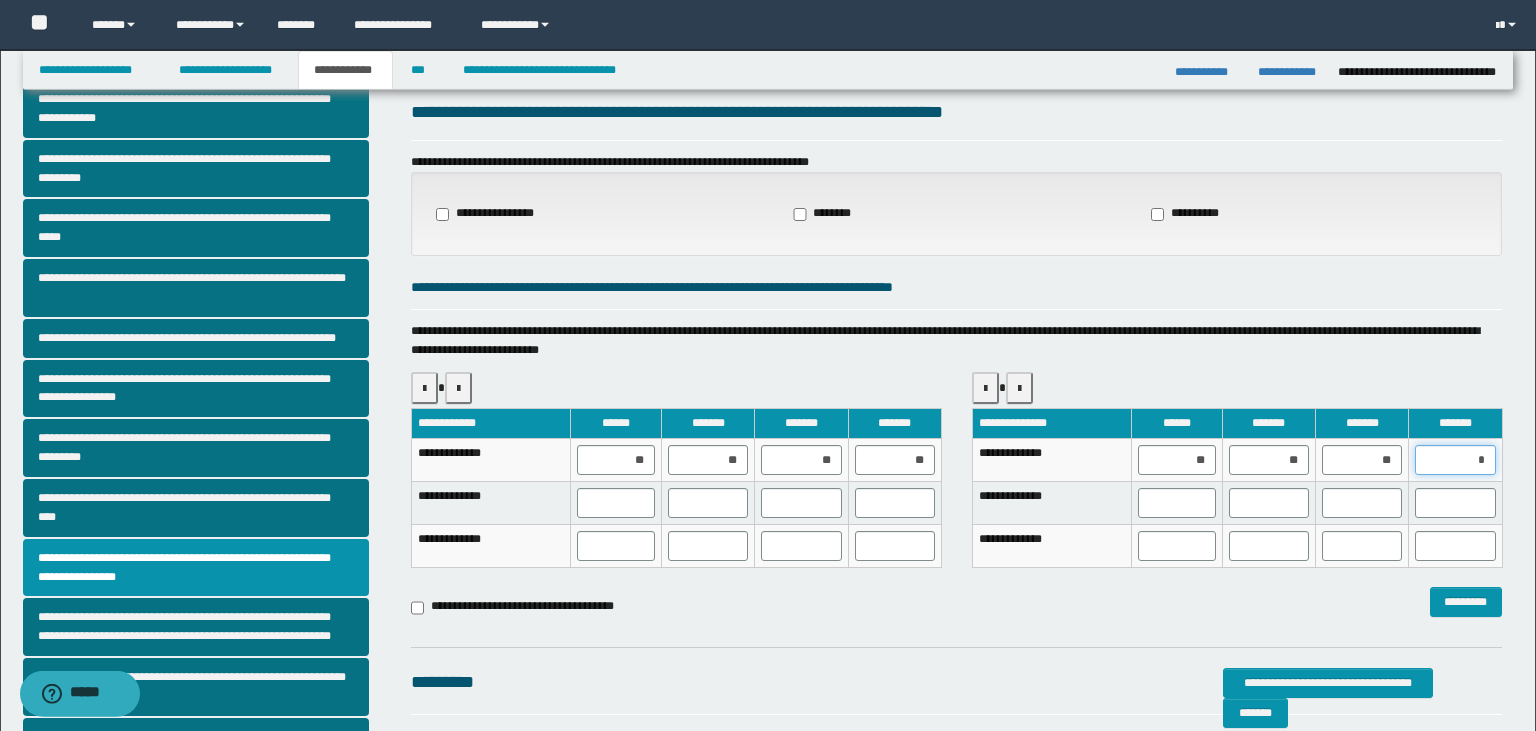 type on "**" 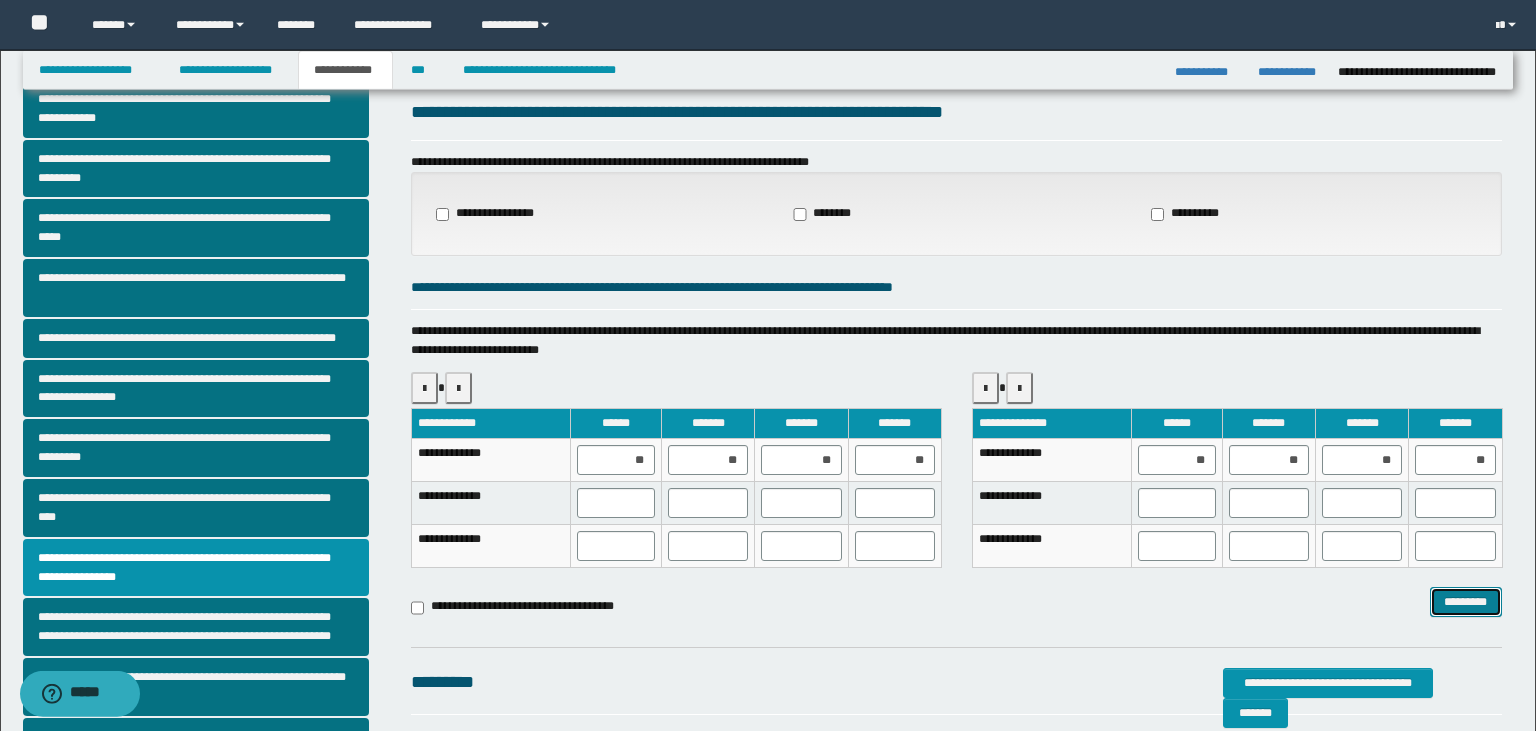 click on "*********" at bounding box center [1466, 602] 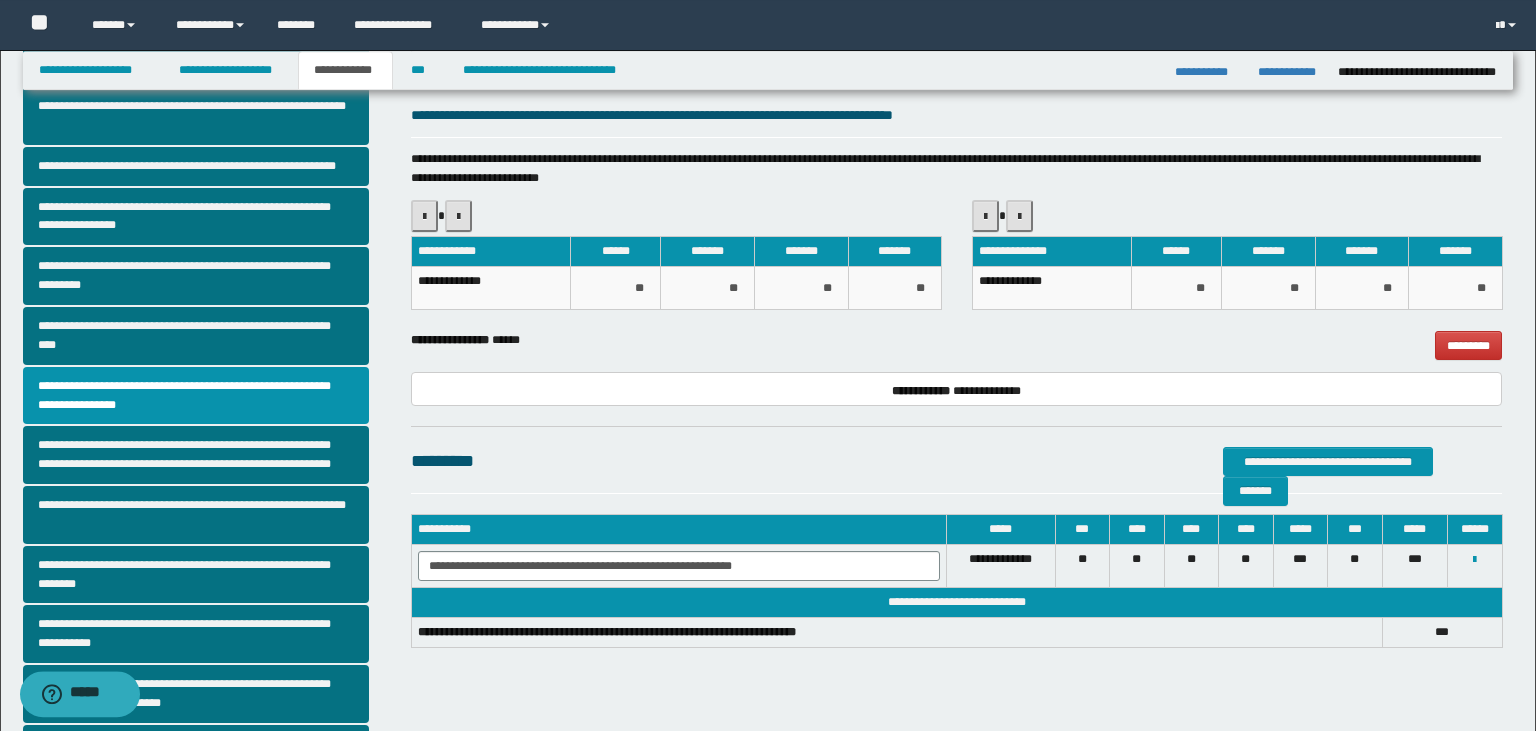 scroll, scrollTop: 221, scrollLeft: 0, axis: vertical 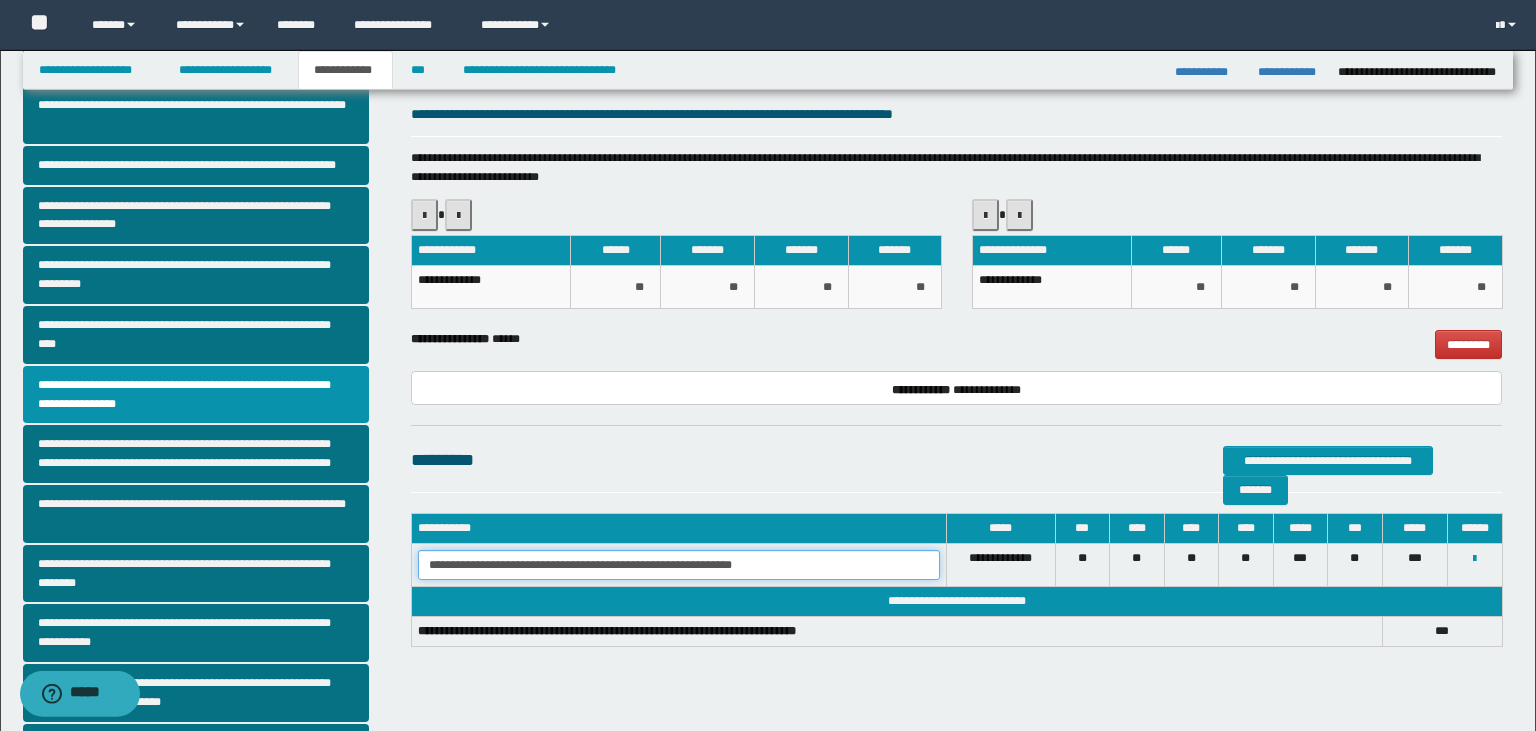 drag, startPoint x: 799, startPoint y: 574, endPoint x: 382, endPoint y: 559, distance: 417.26968 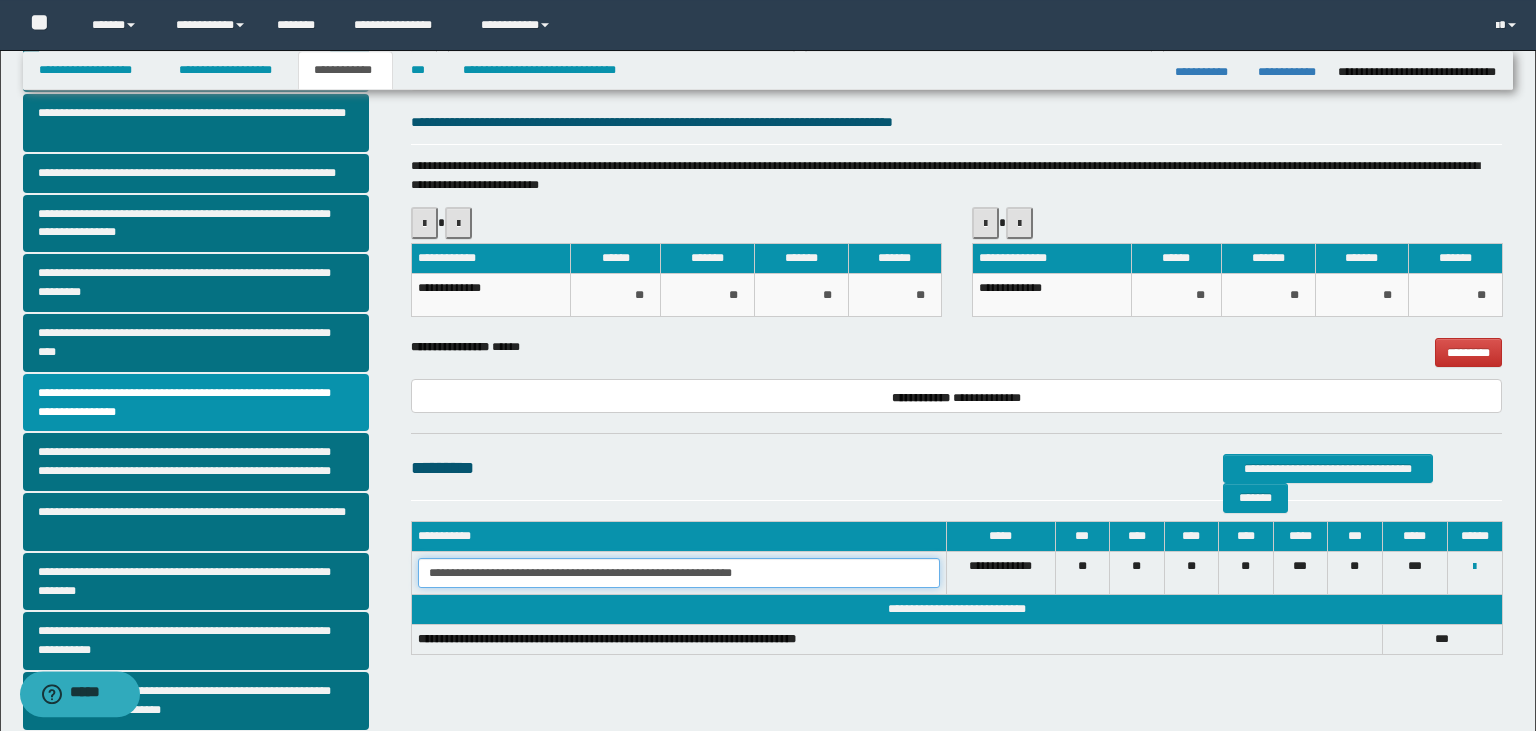 scroll, scrollTop: 214, scrollLeft: 0, axis: vertical 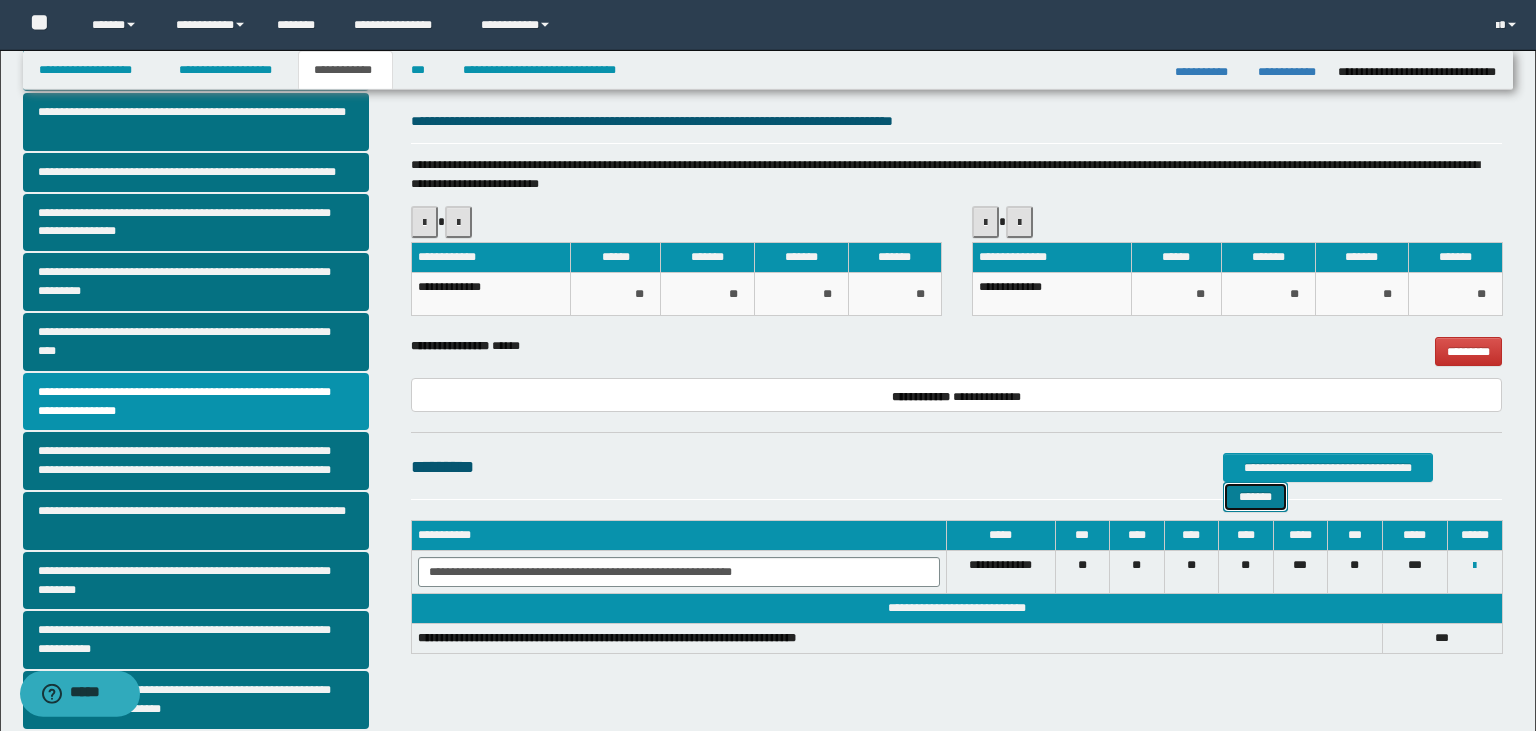 click on "*******" at bounding box center [1255, 497] 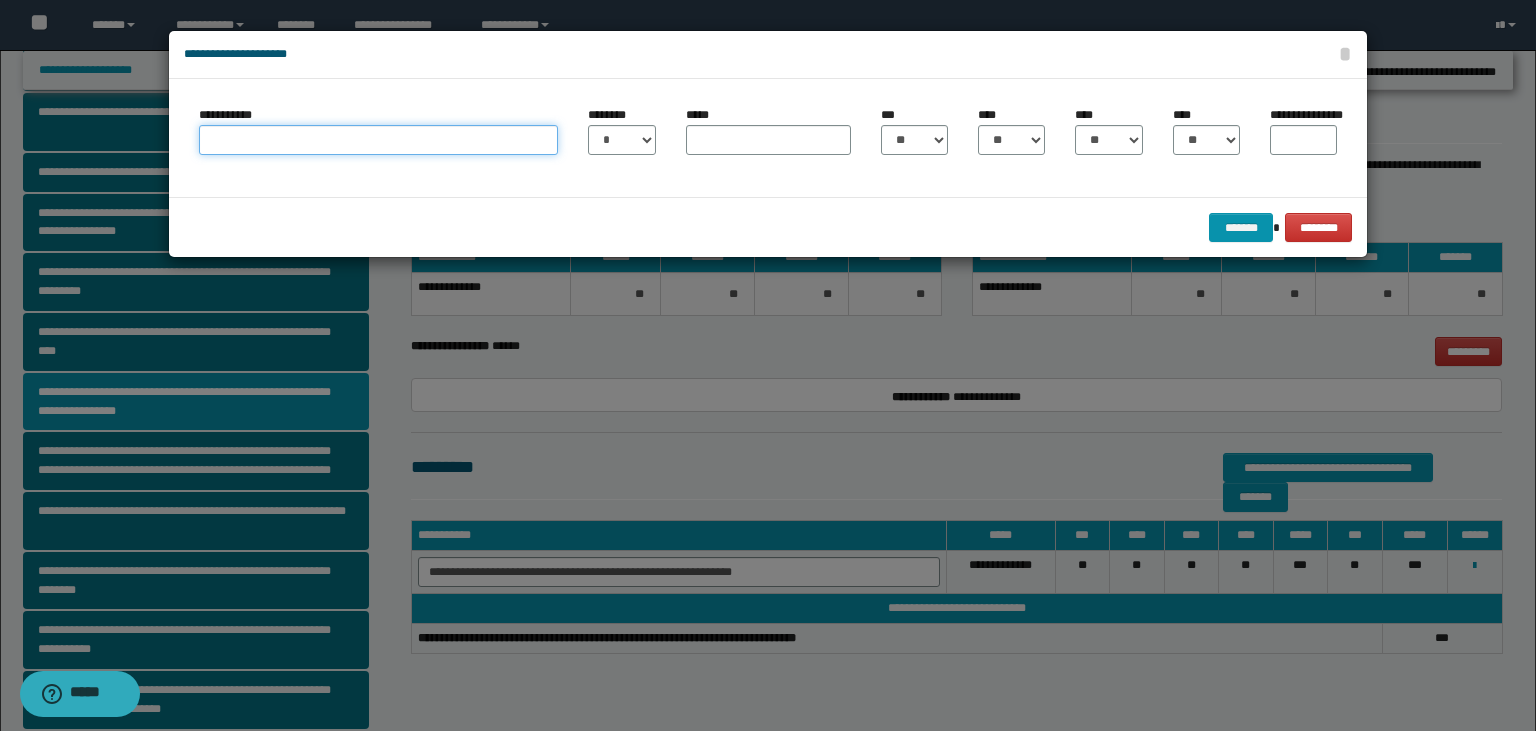 click on "**********" at bounding box center (378, 140) 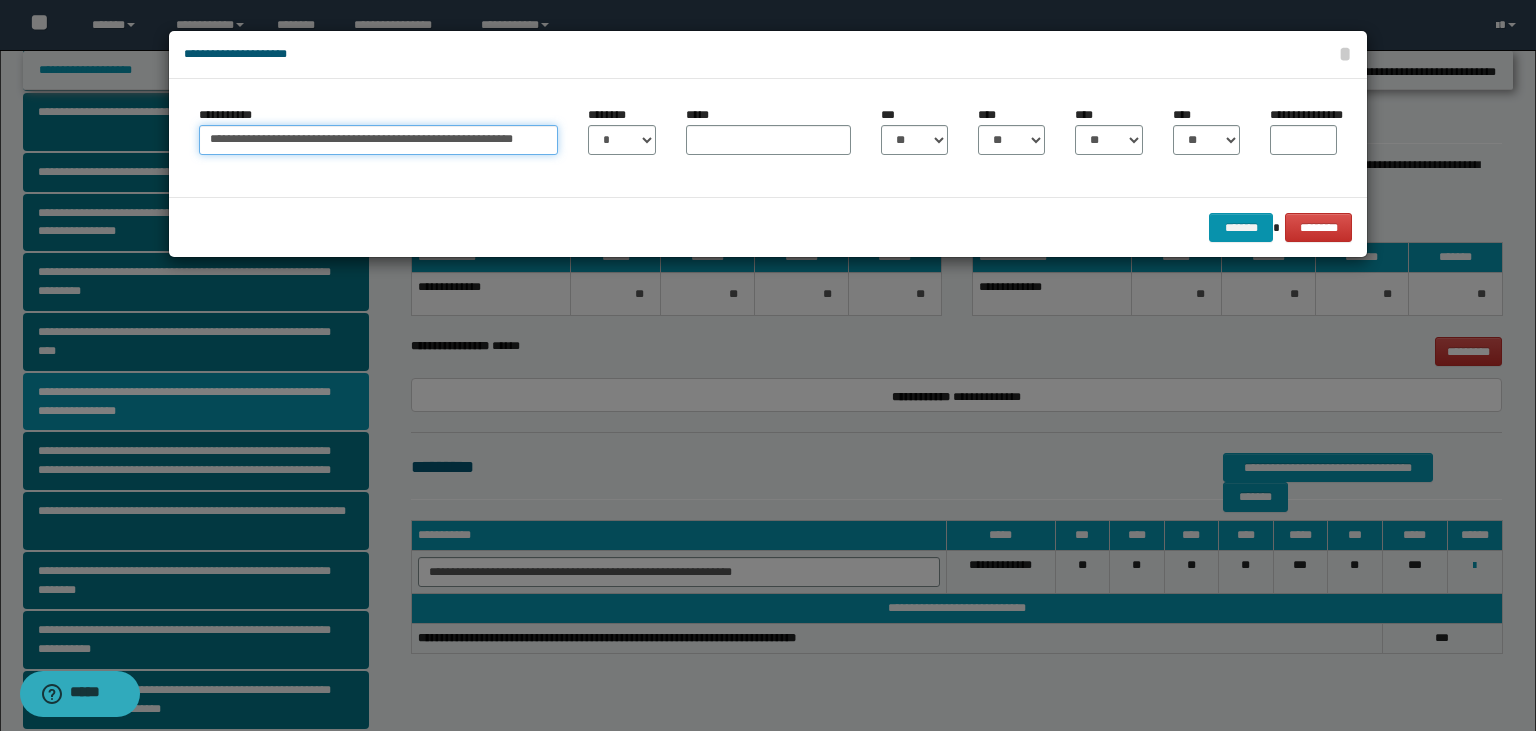 scroll, scrollTop: 0, scrollLeft: 1, axis: horizontal 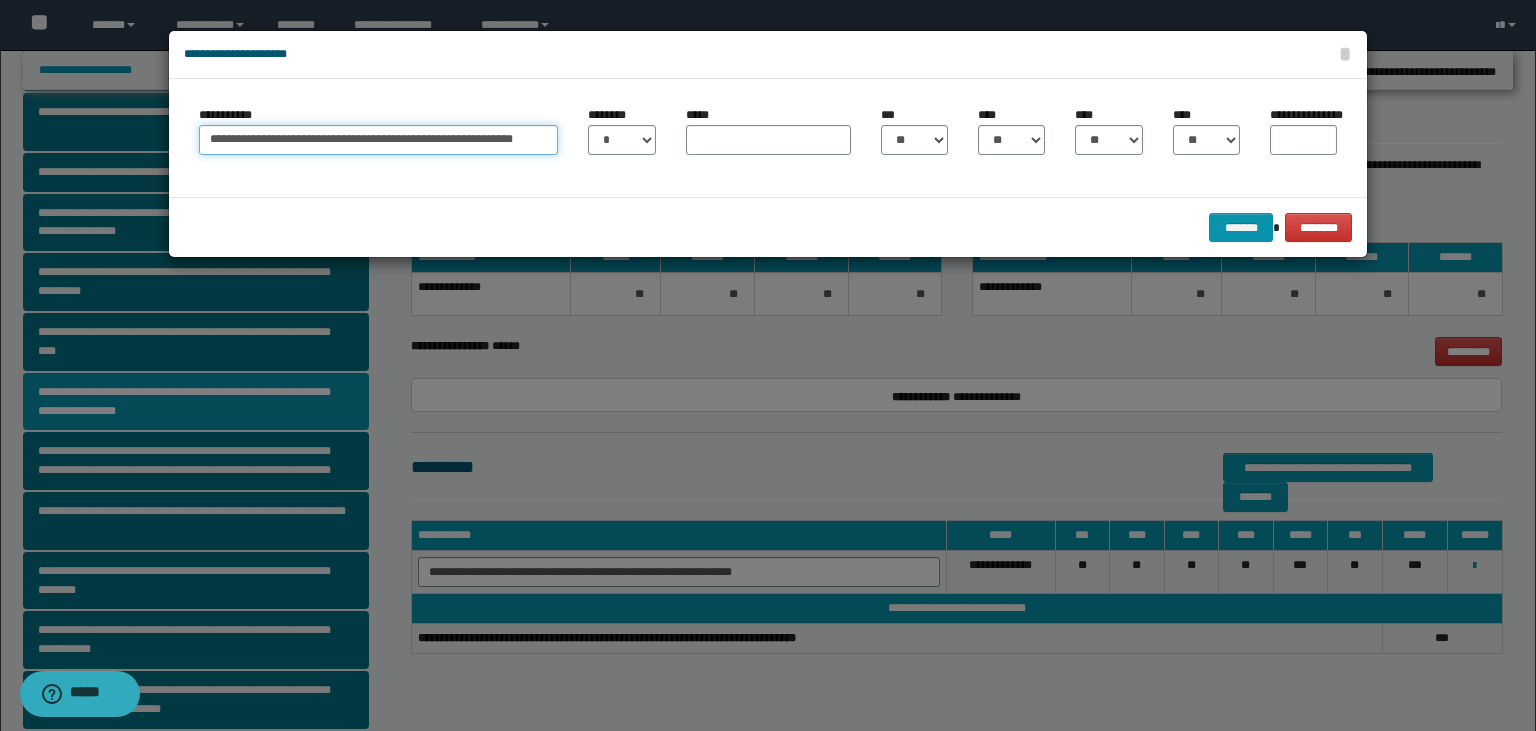 type on "**********" 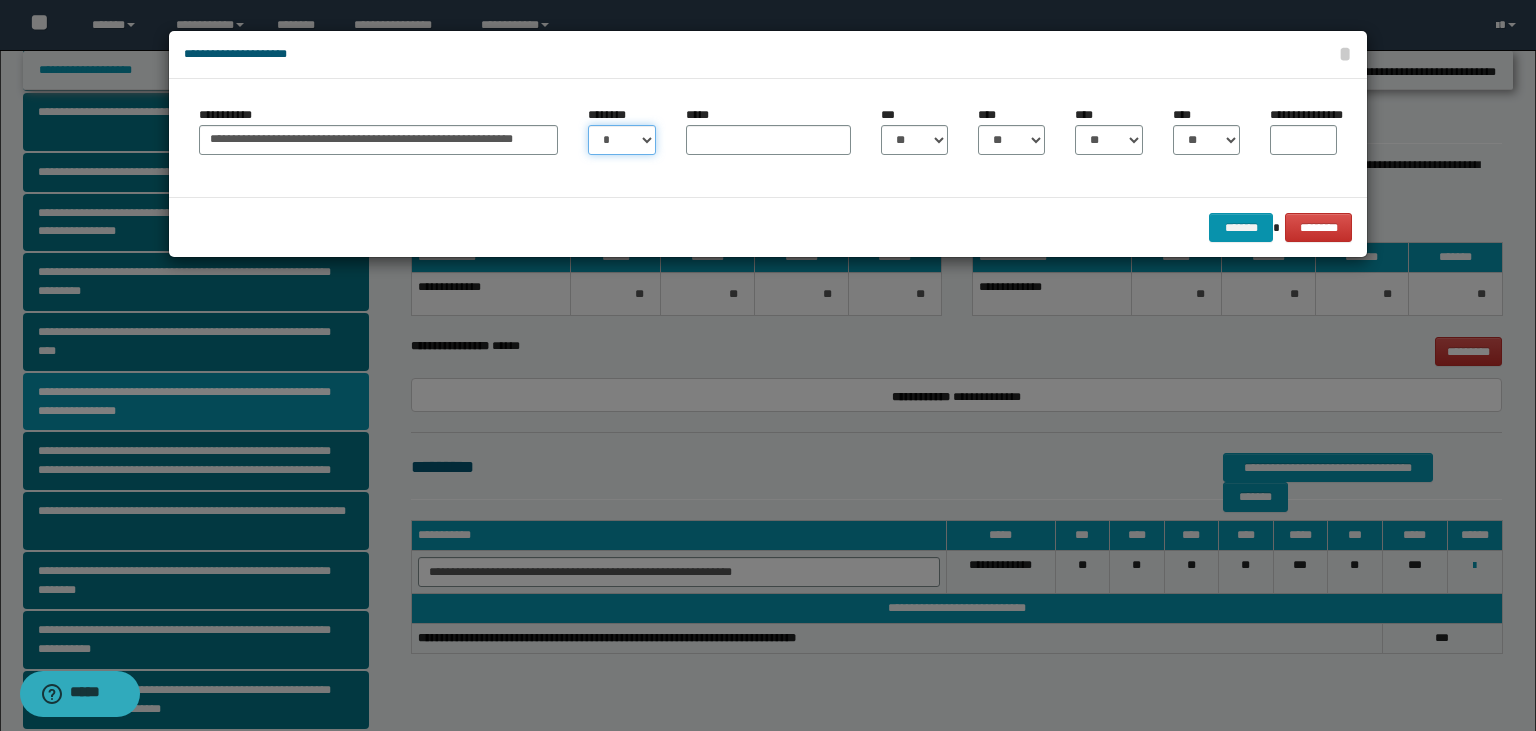 select on "*" 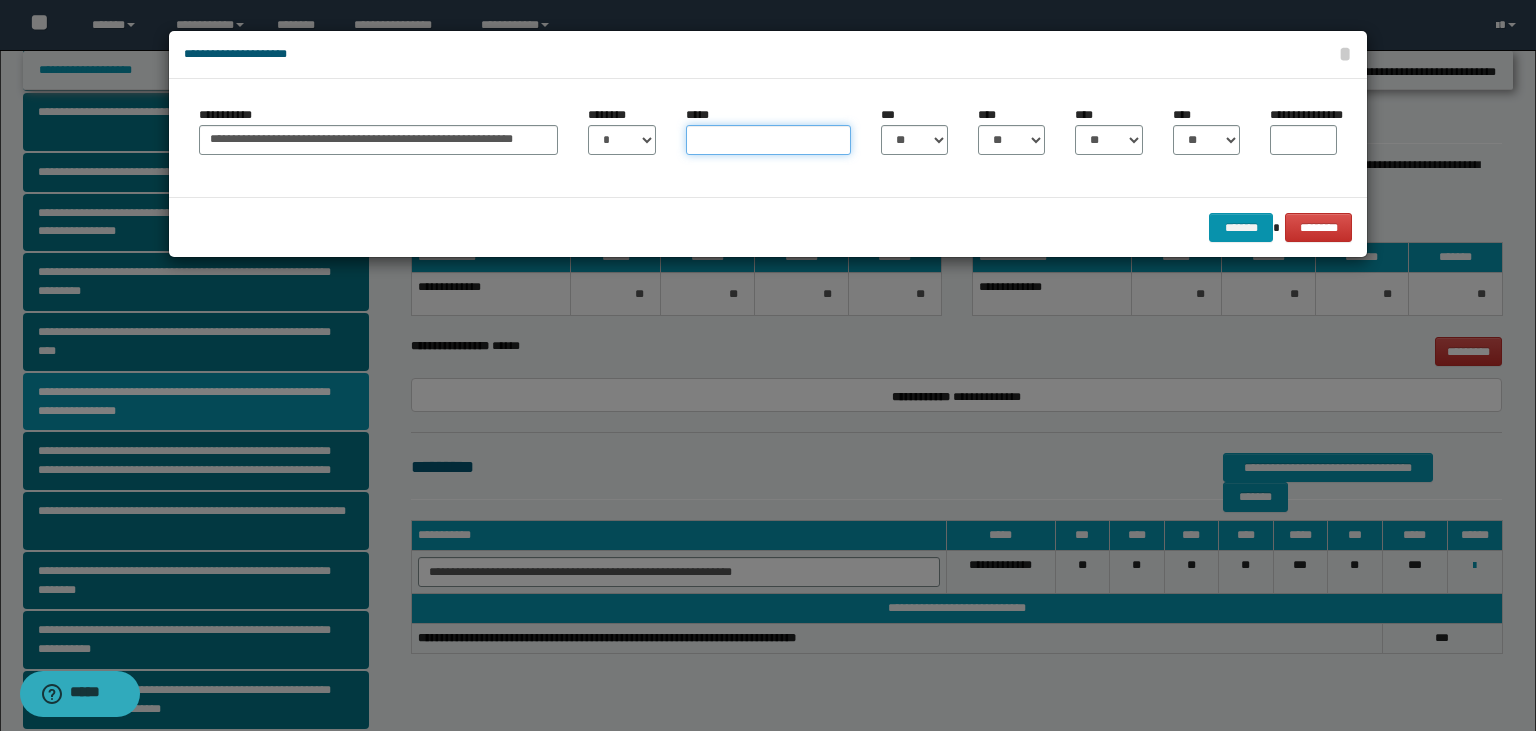 click on "*****" at bounding box center [768, 140] 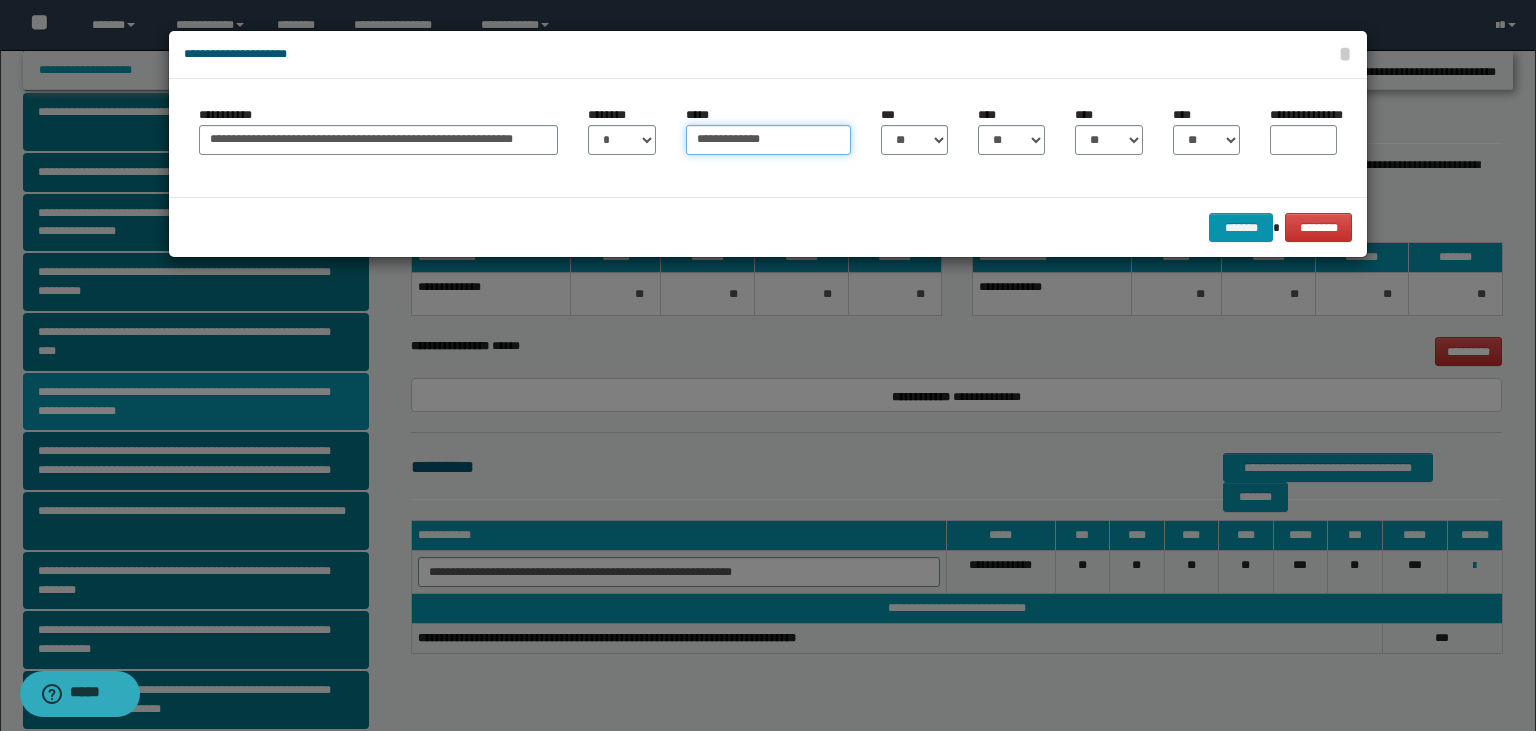 type on "**********" 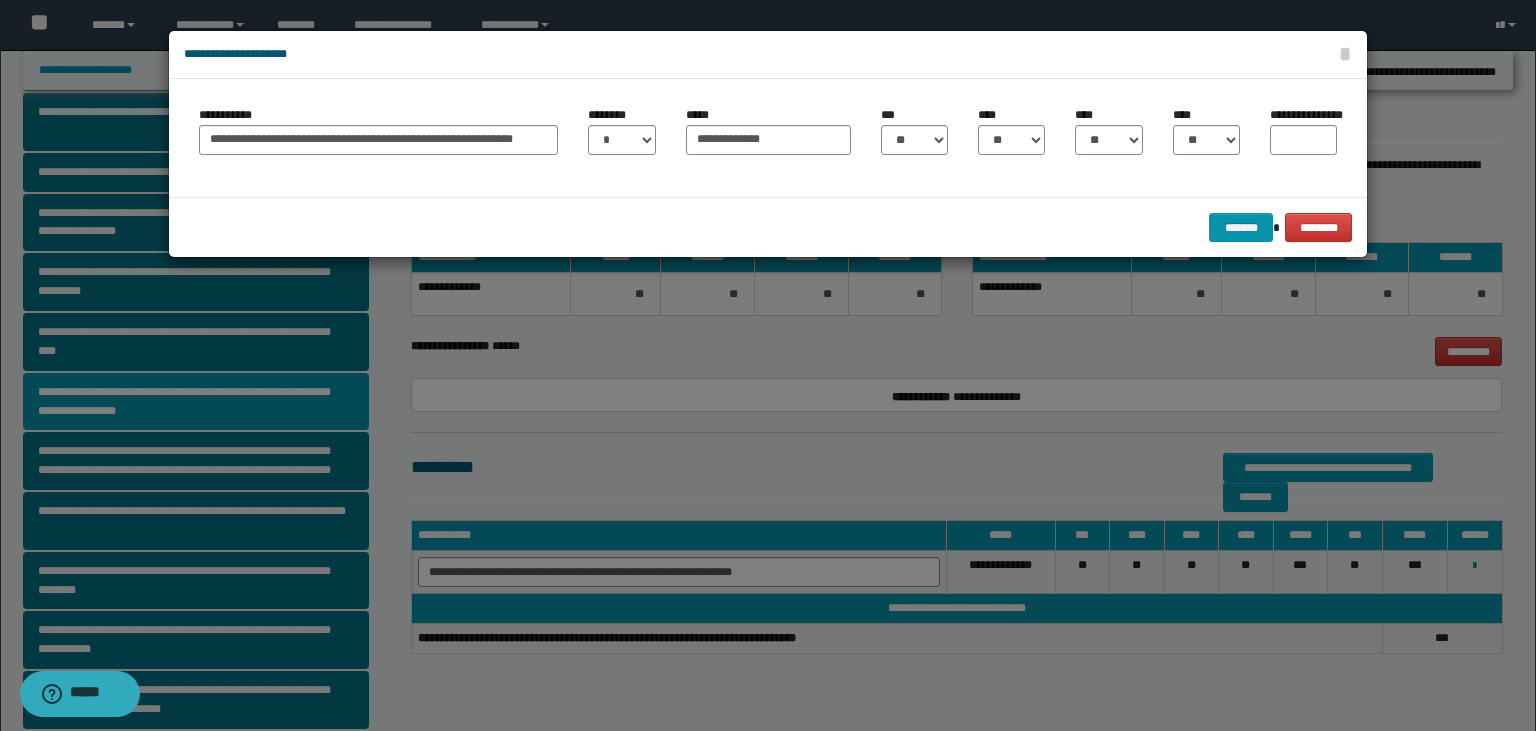 click on "**********" at bounding box center (1303, 138) 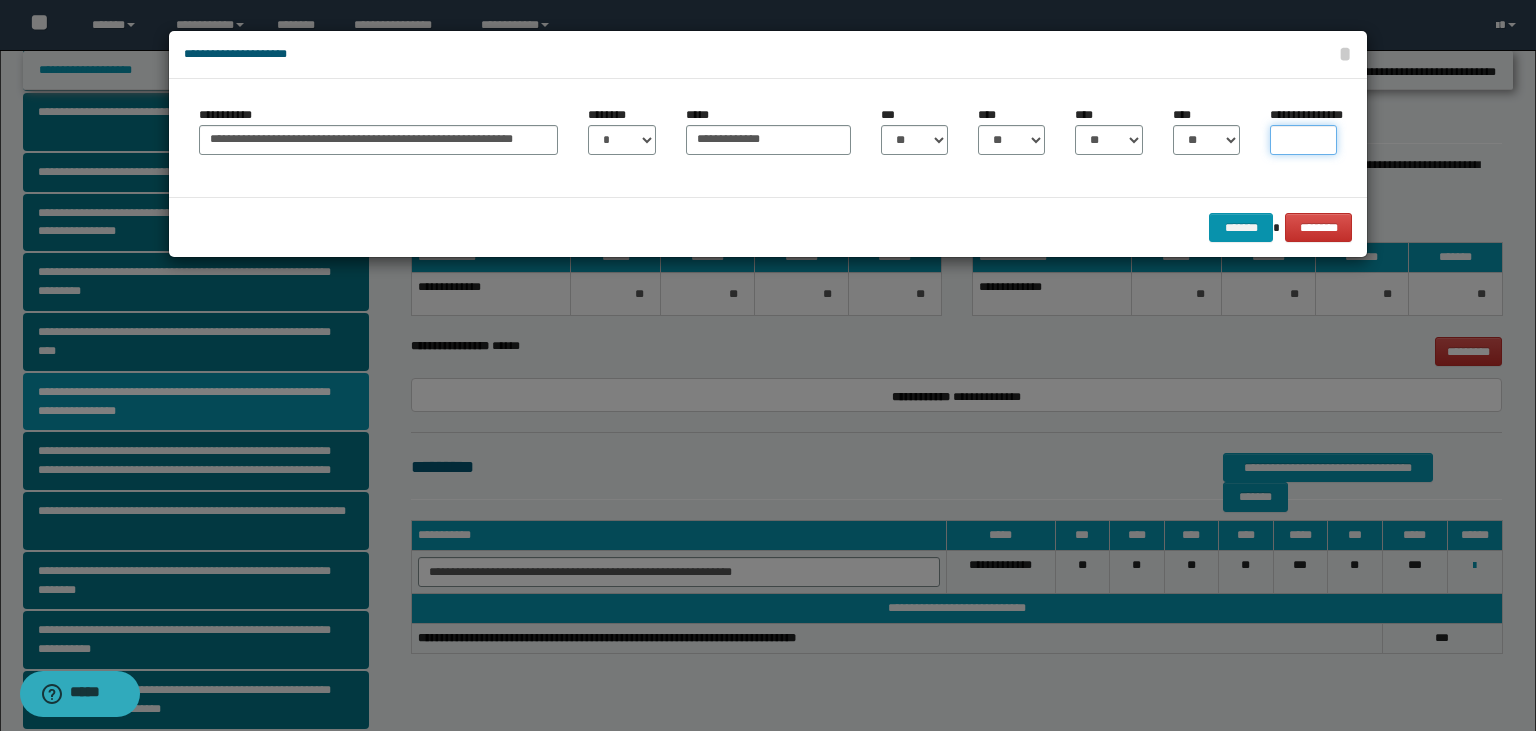 click on "**********" at bounding box center (1303, 140) 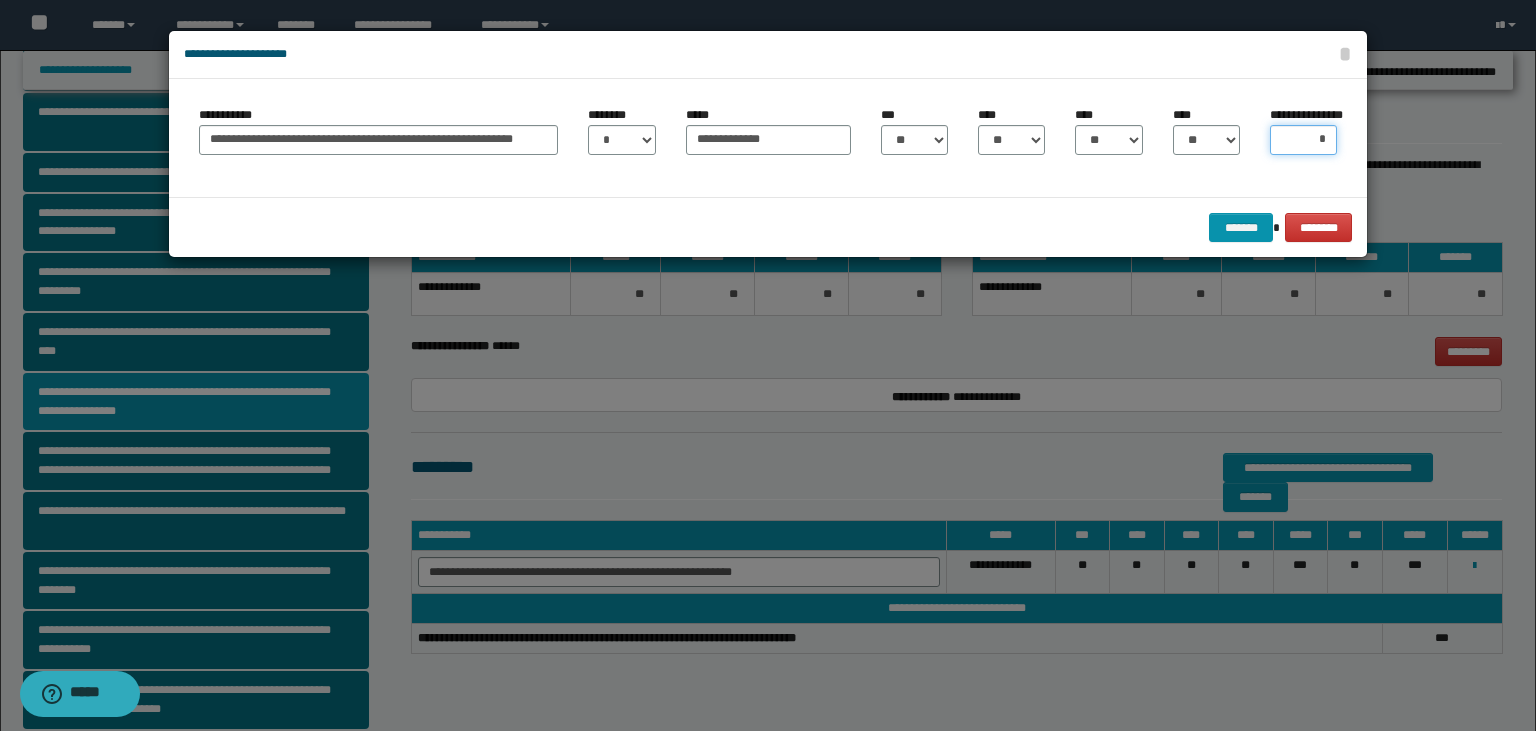 type on "**" 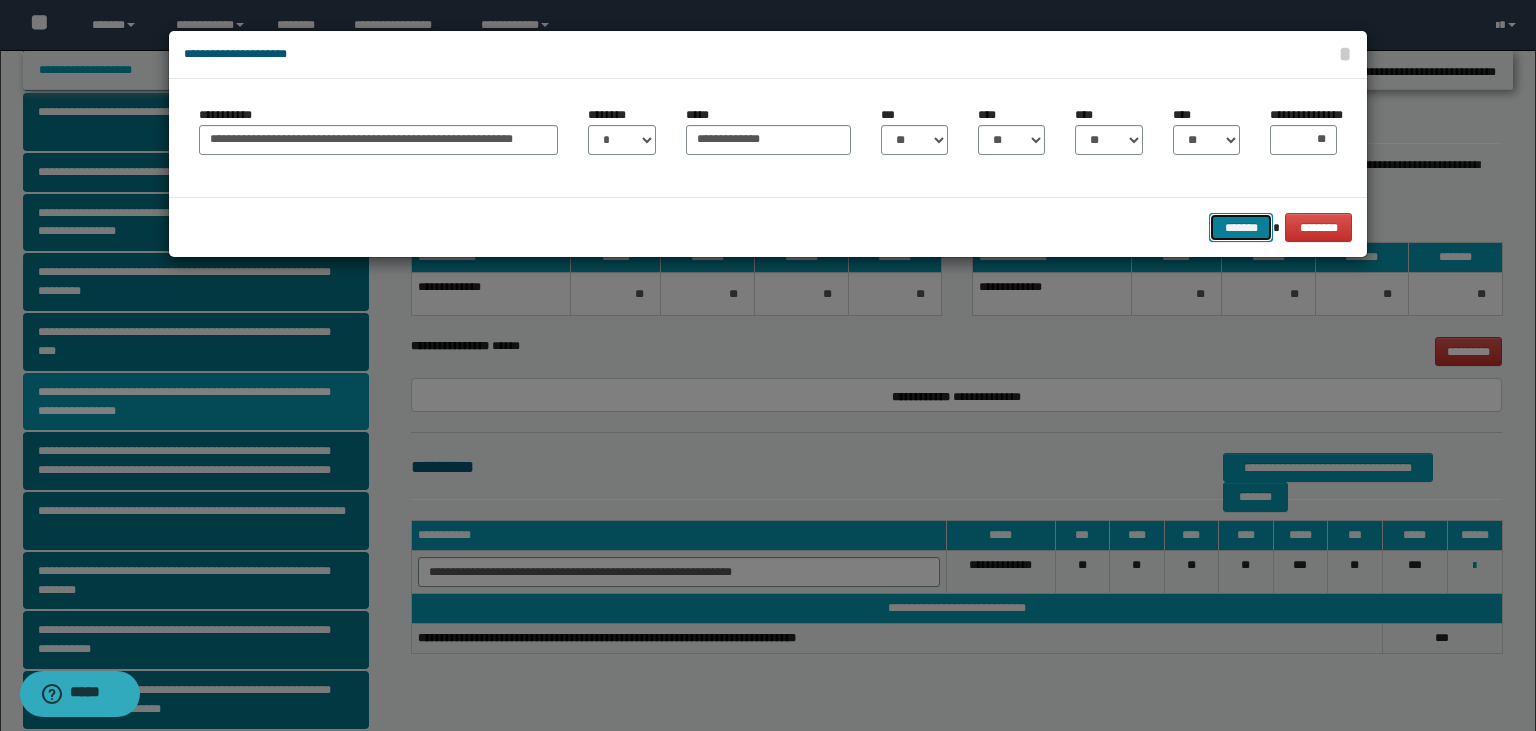 click on "*******" at bounding box center (1241, 228) 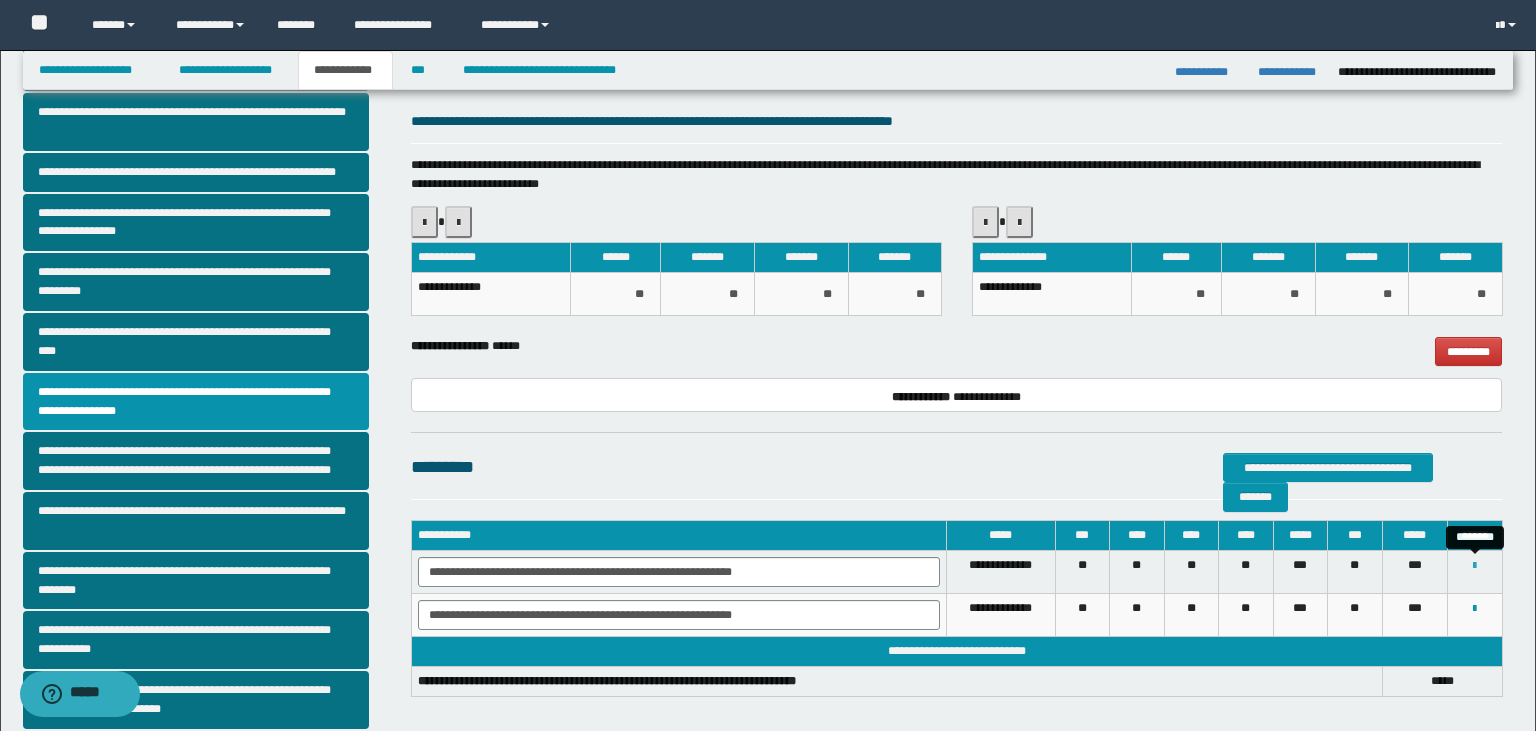 click at bounding box center [1474, 566] 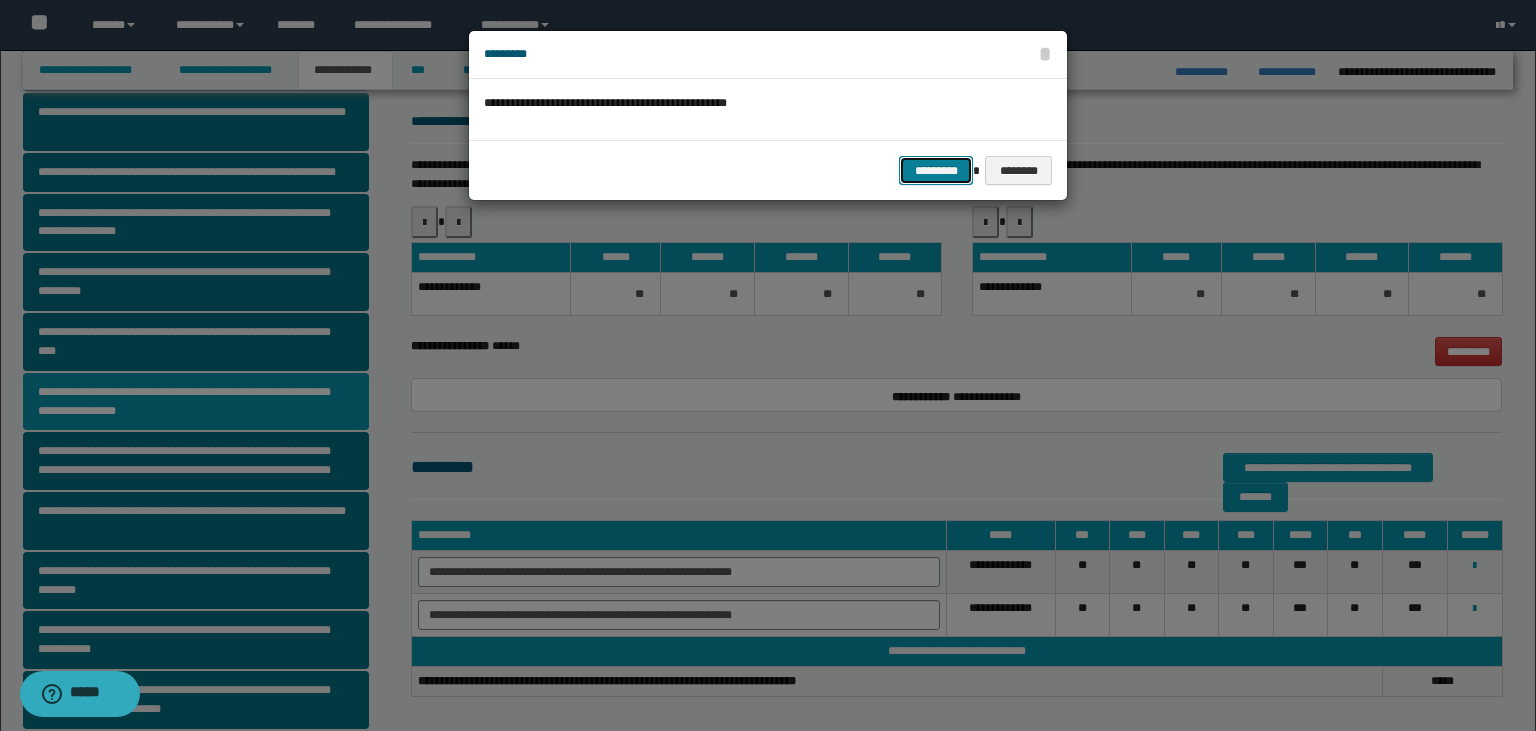 click on "*********" at bounding box center (936, 171) 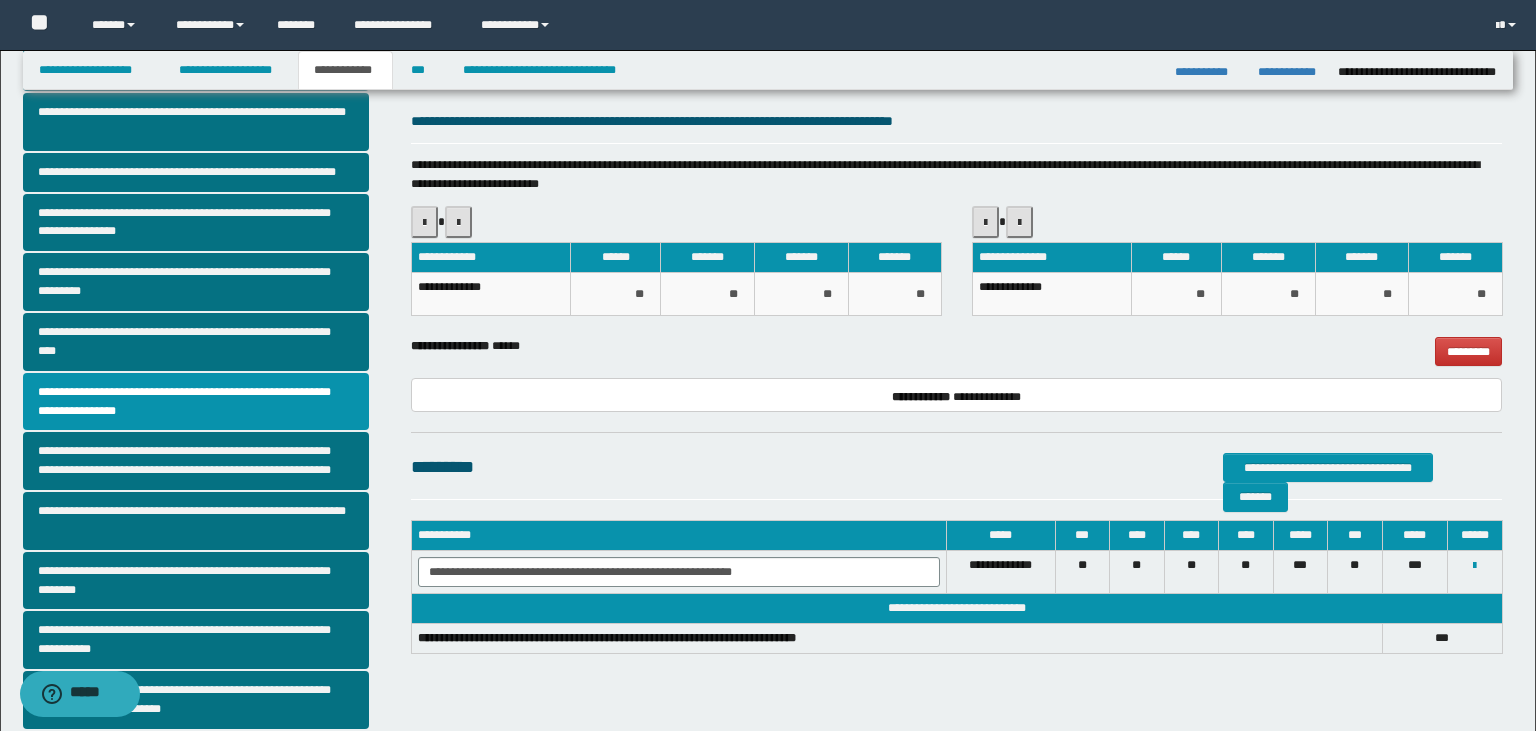 click on "**********" at bounding box center [770, 351] 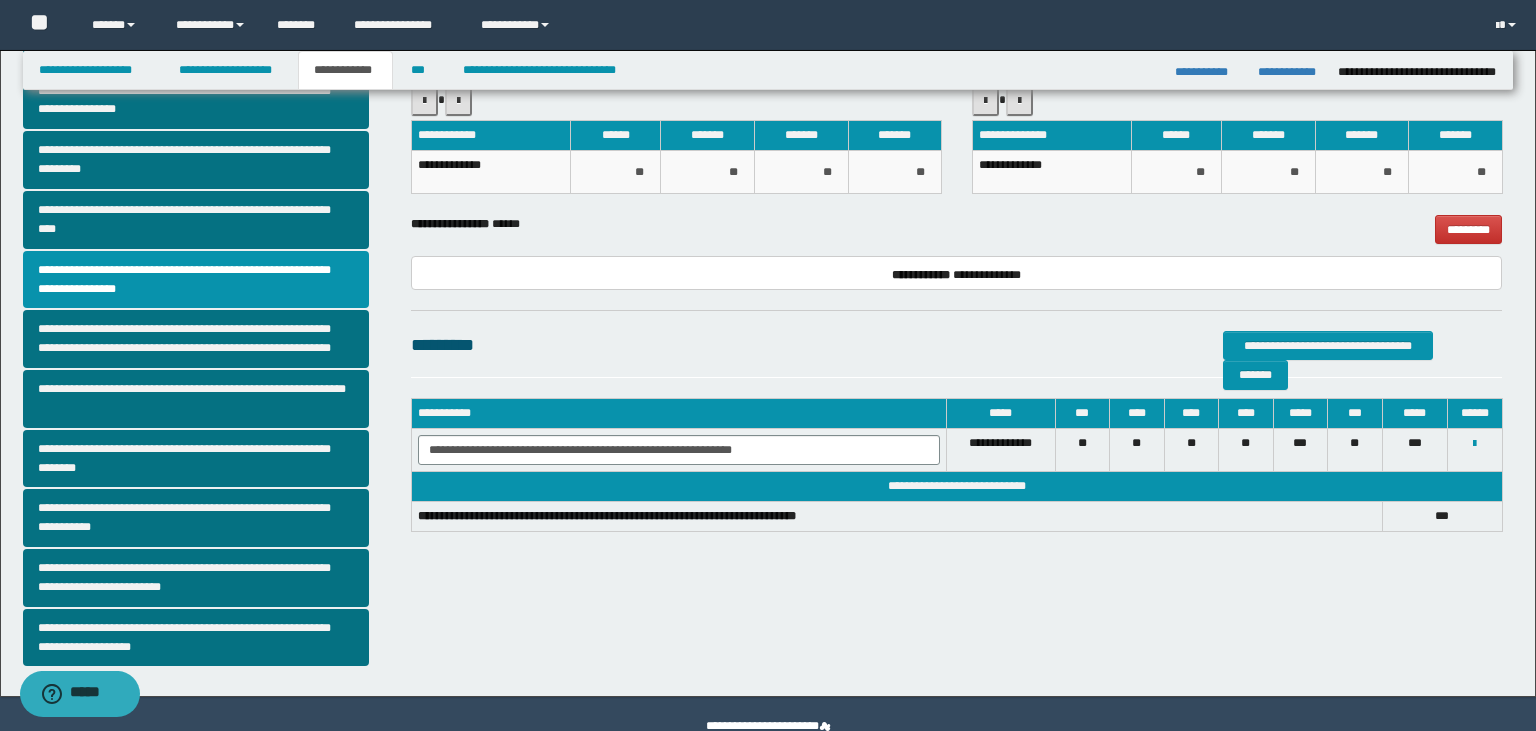 scroll, scrollTop: 380, scrollLeft: 0, axis: vertical 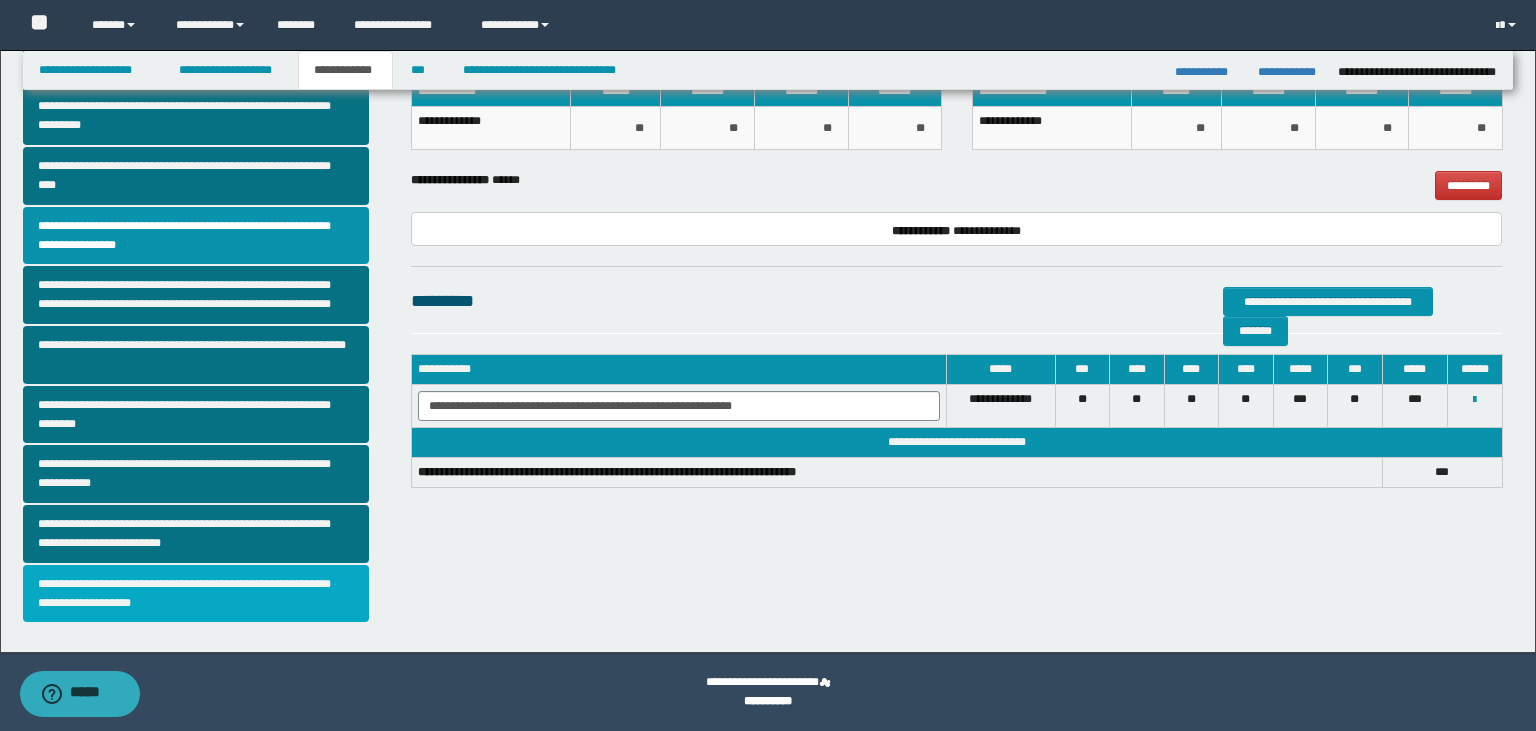 click on "**********" at bounding box center [196, 594] 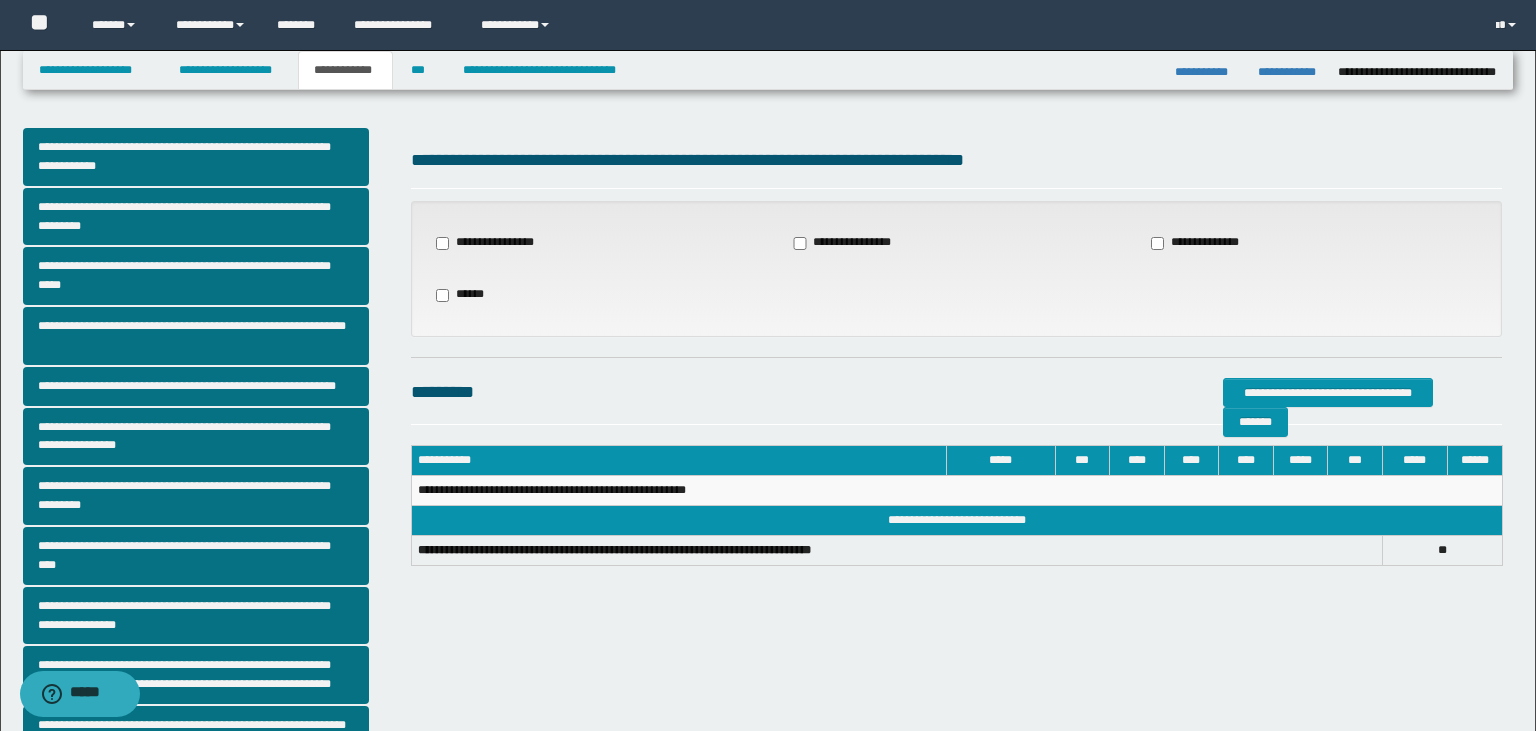 click on "**********" at bounding box center [491, 243] 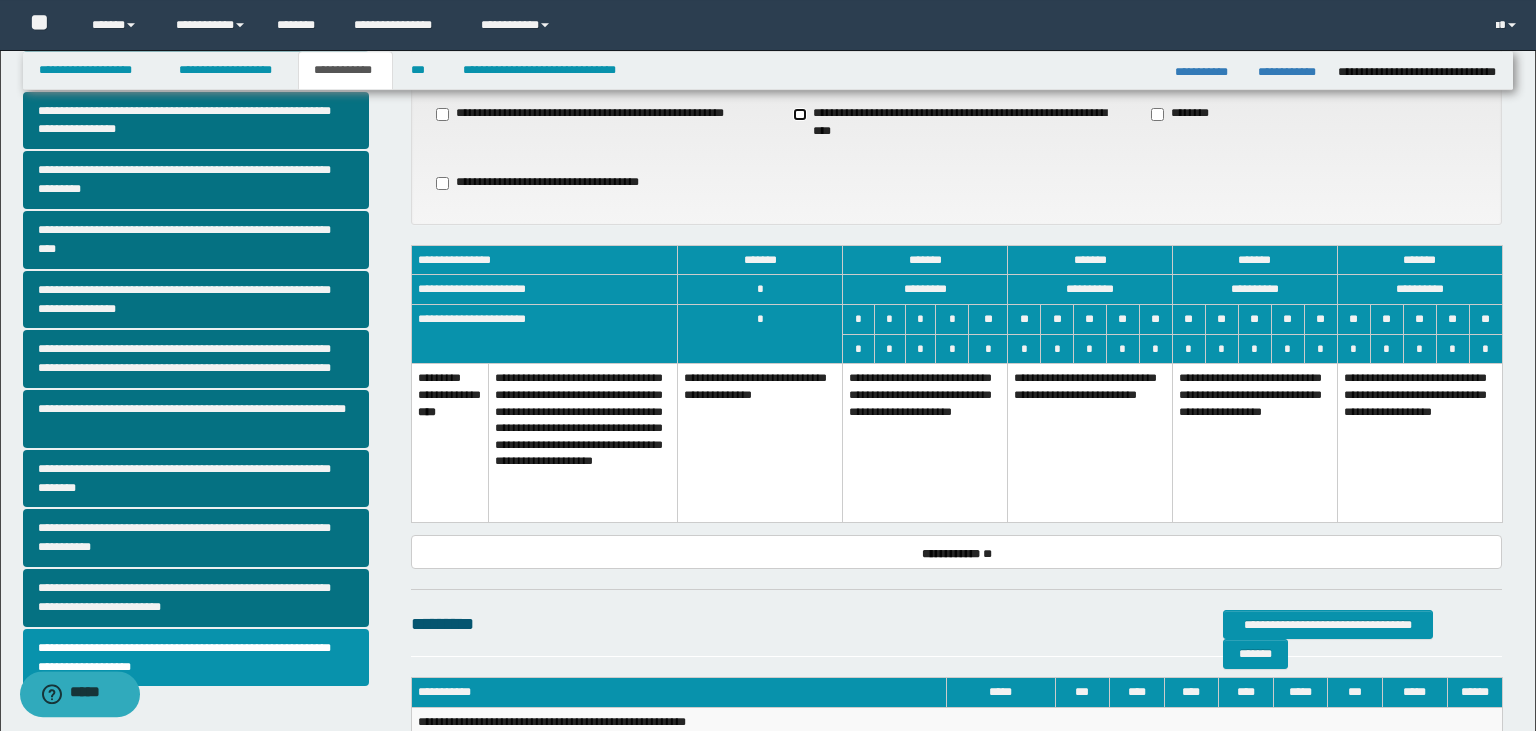 scroll, scrollTop: 355, scrollLeft: 0, axis: vertical 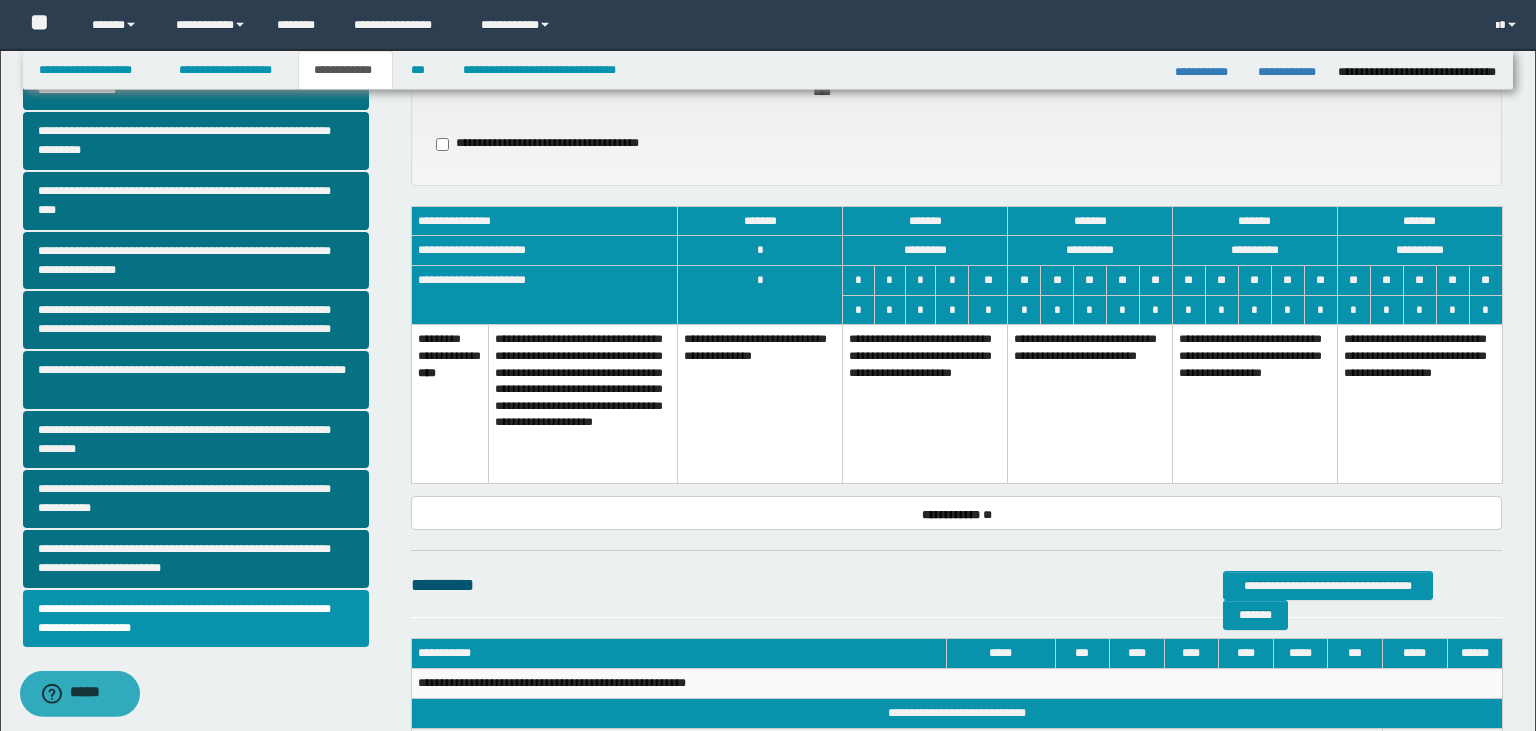 click on "**********" at bounding box center [925, 404] 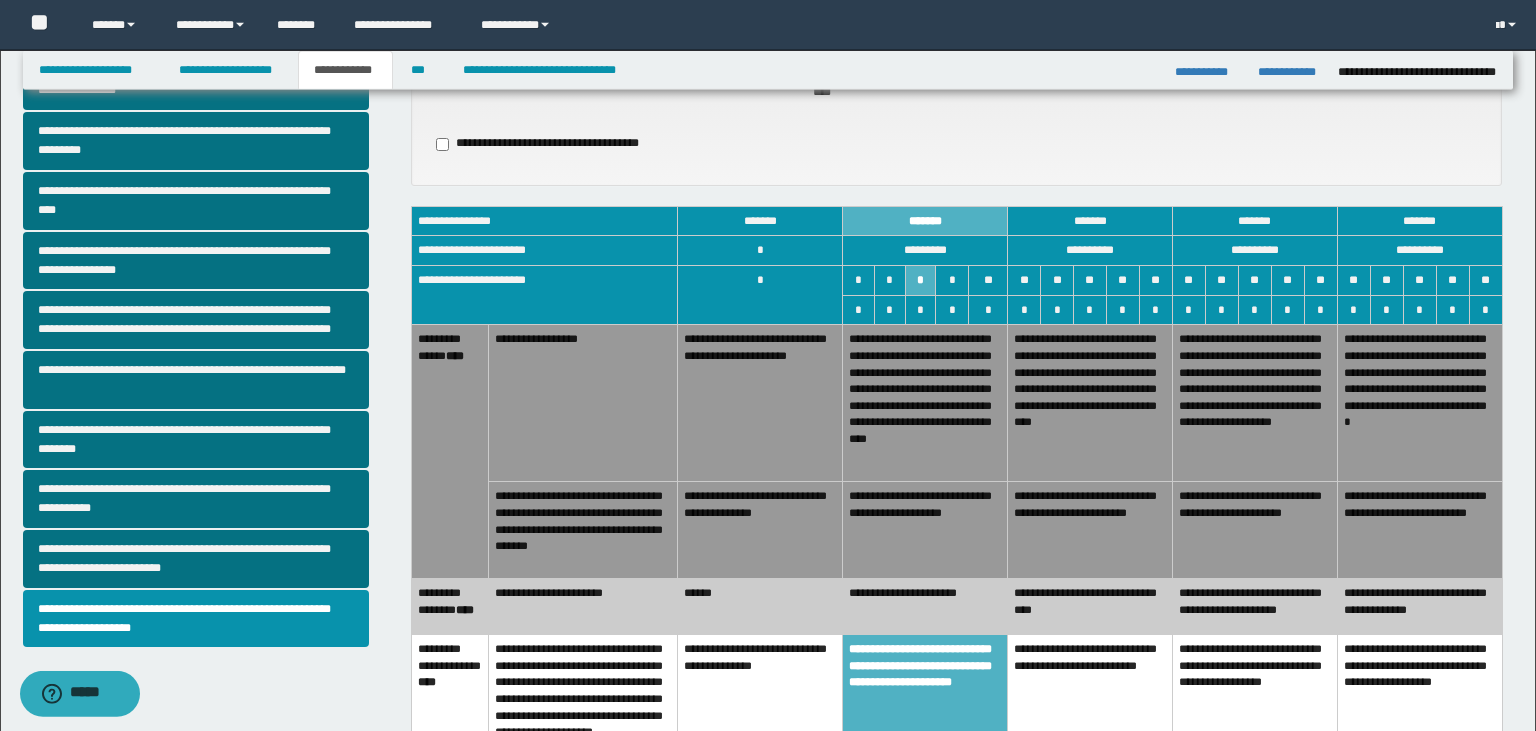 click on "******" at bounding box center [760, 606] 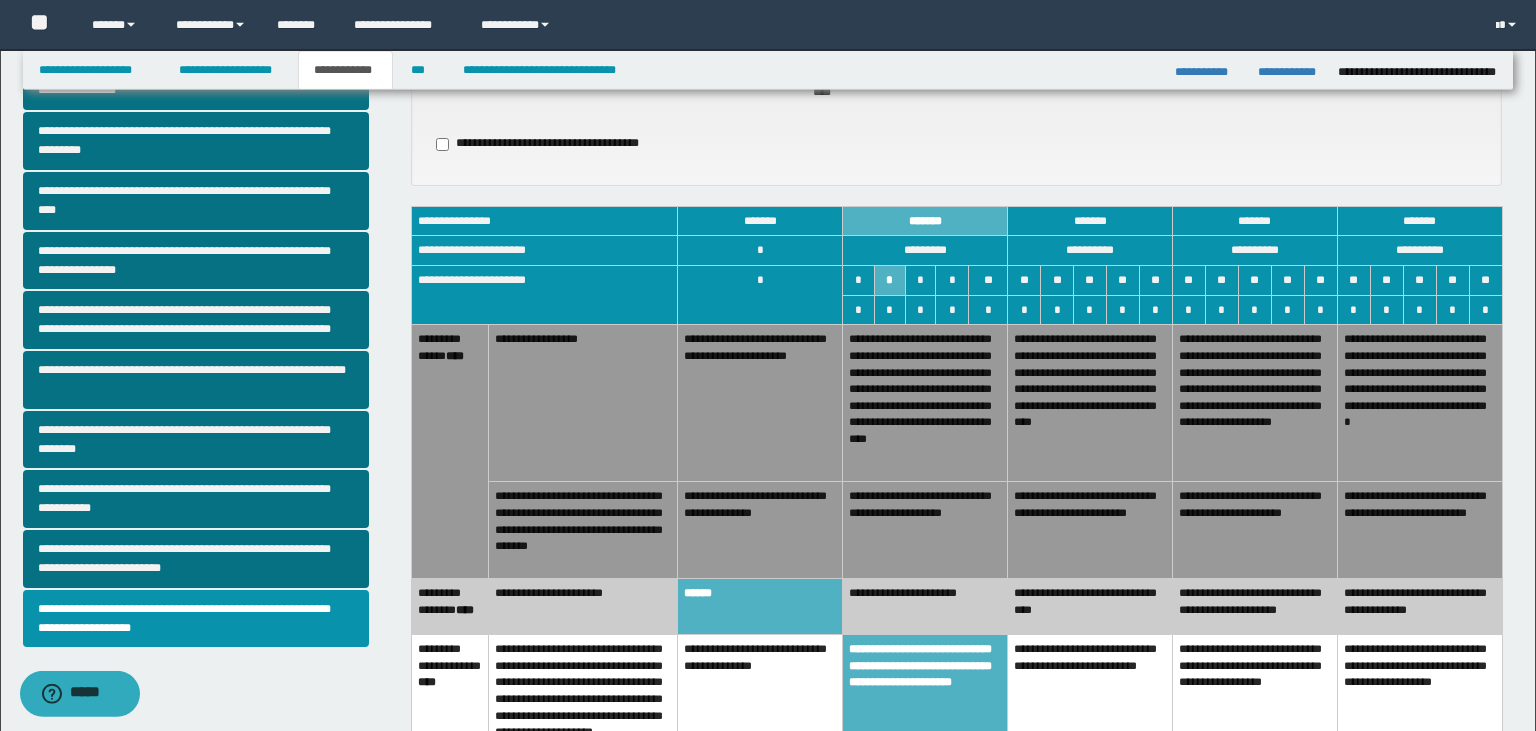 click on "**********" at bounding box center [760, 403] 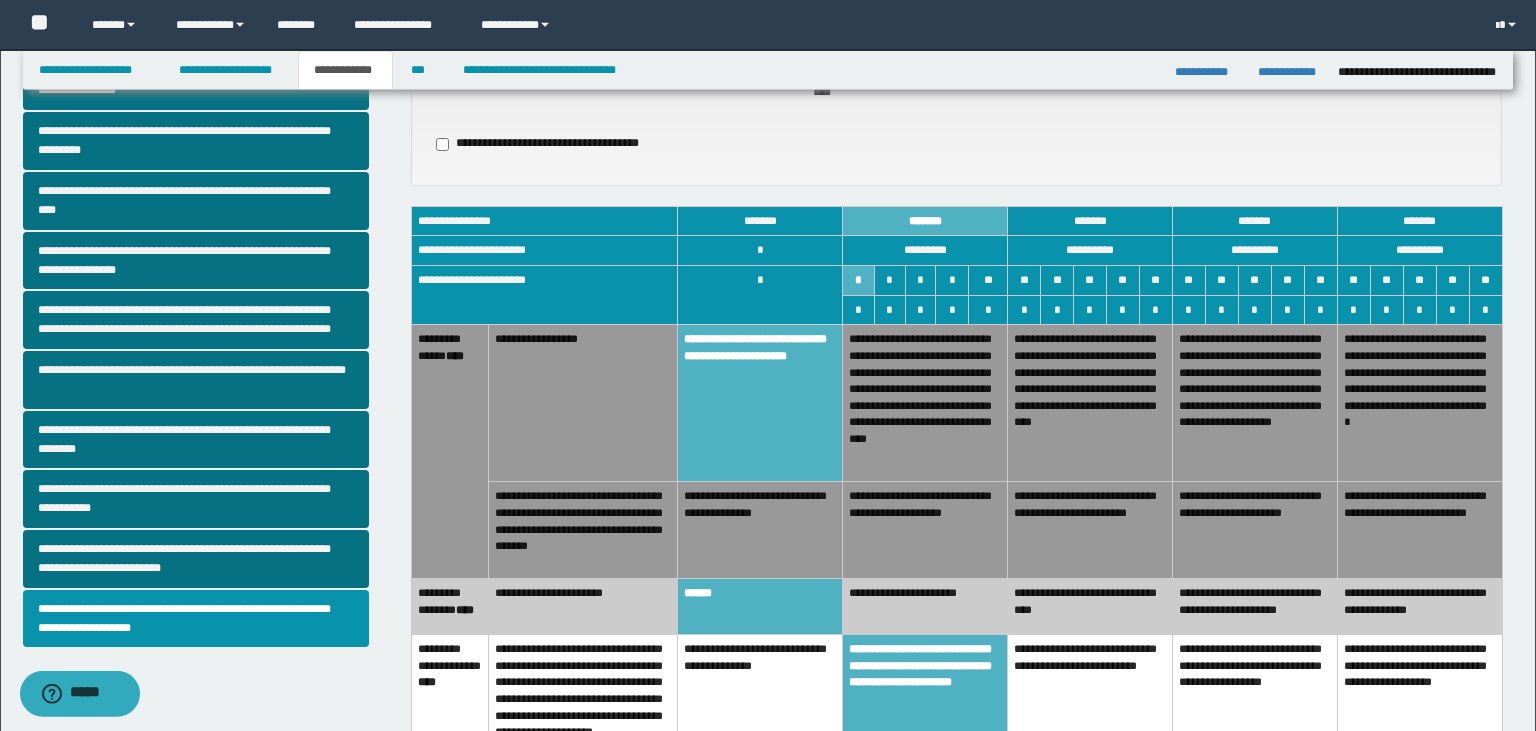 click on "**********" at bounding box center [925, 403] 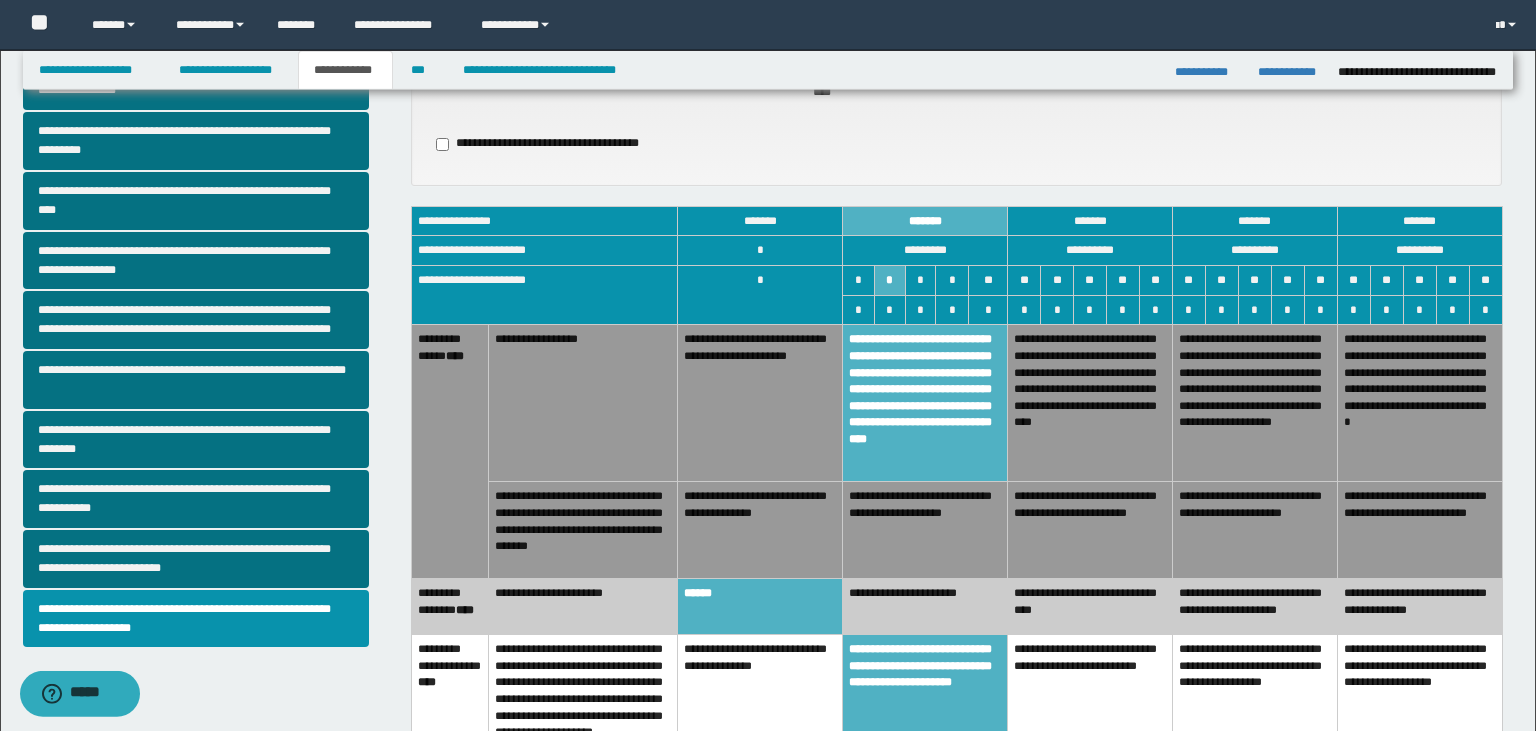 click on "**********" at bounding box center (760, 530) 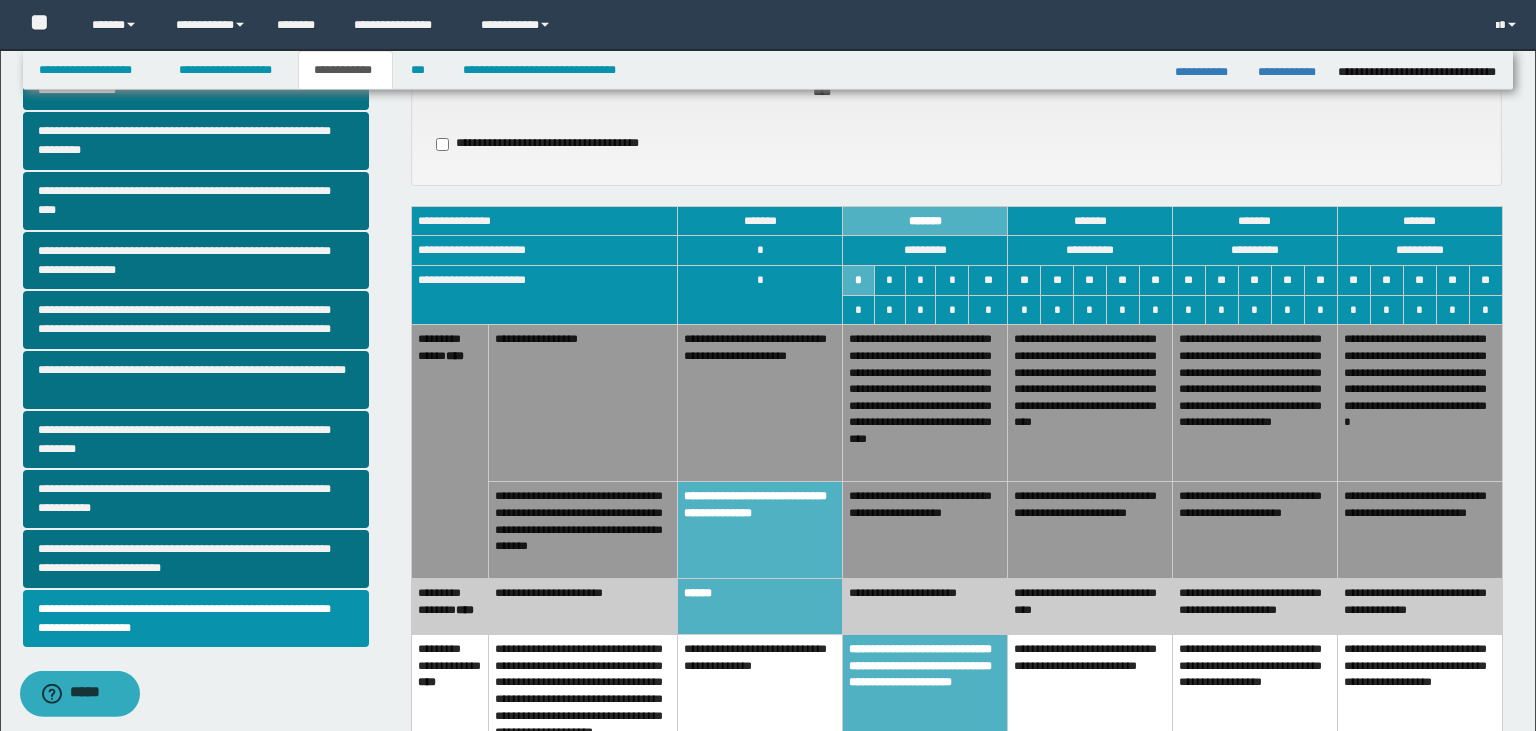 click on "**********" at bounding box center (925, 530) 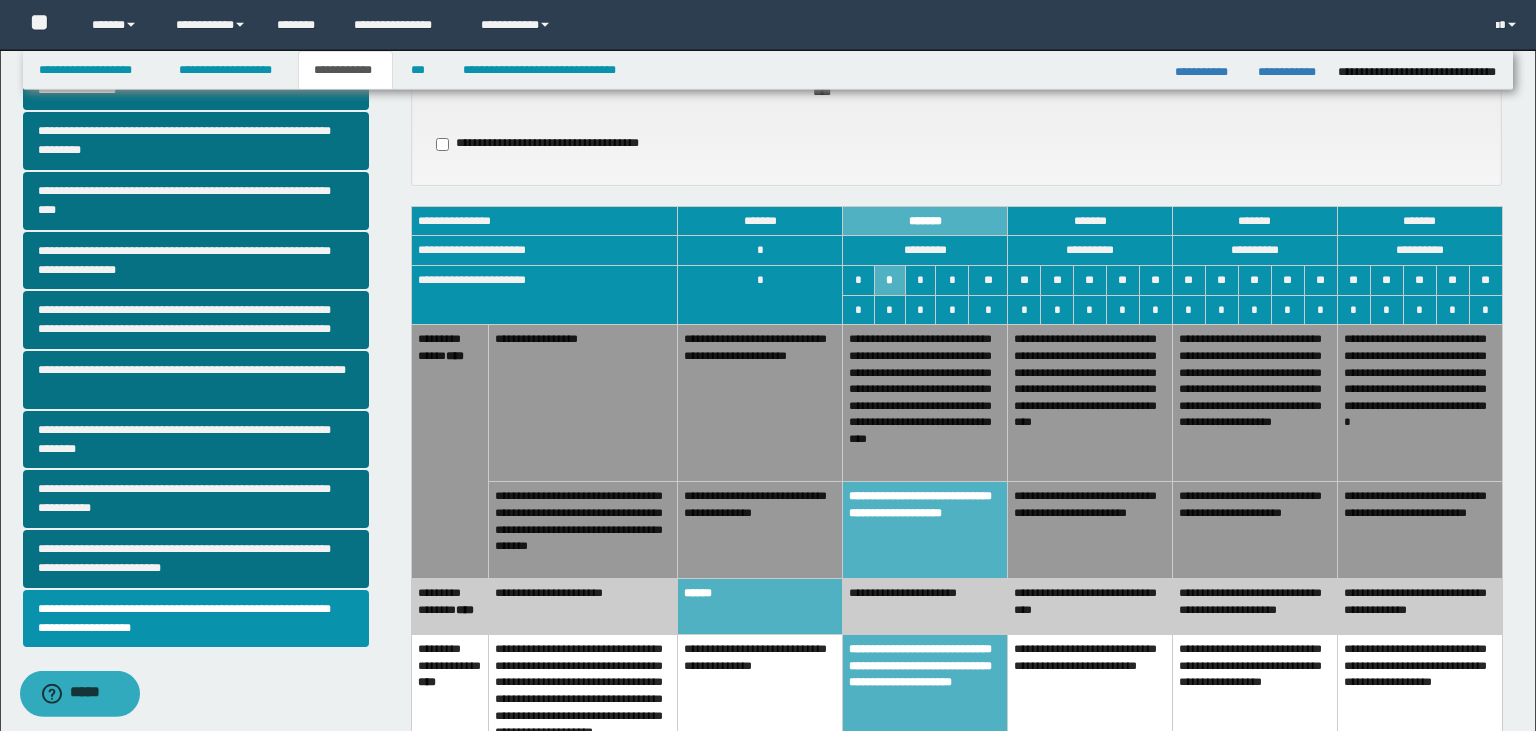 click on "**********" at bounding box center [925, 403] 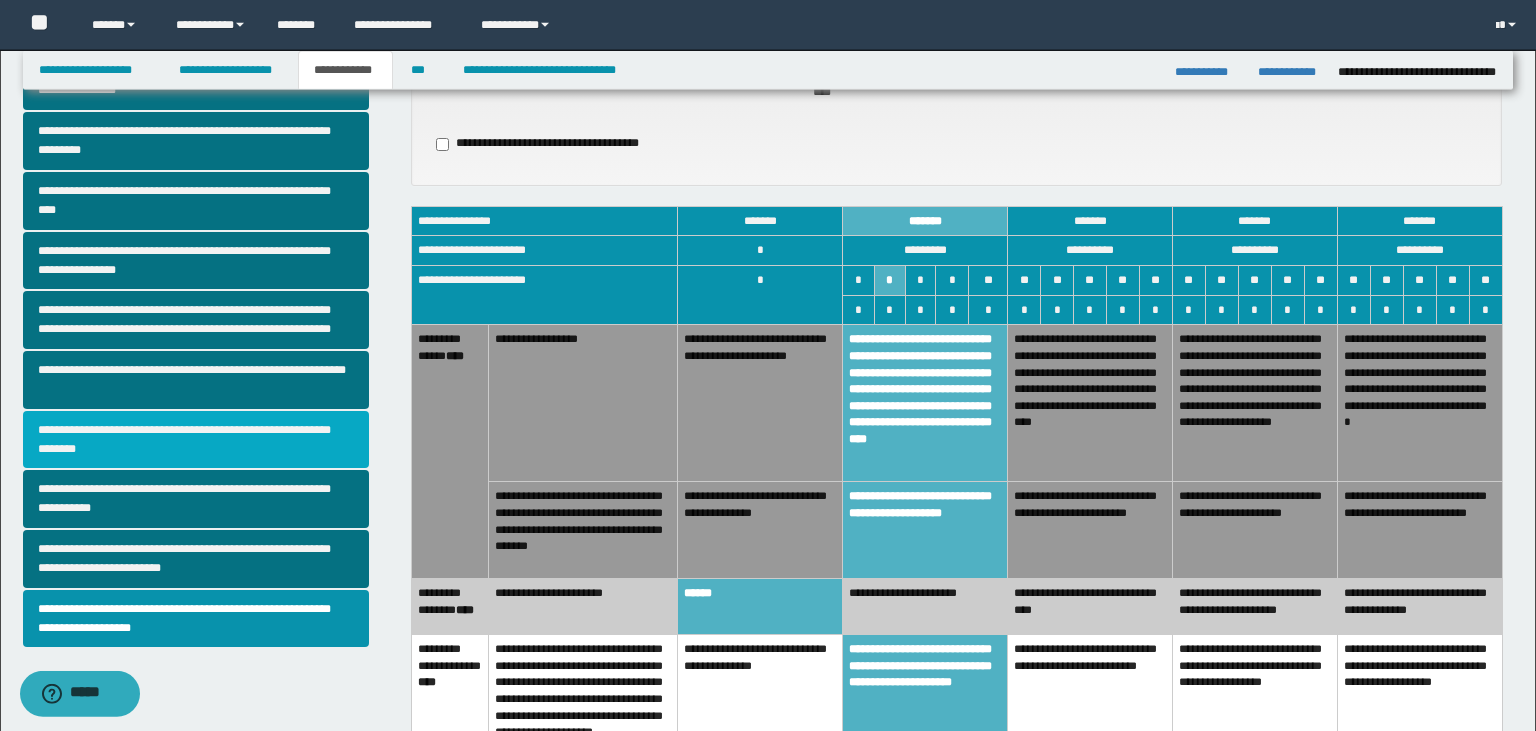 click on "**********" at bounding box center [196, 440] 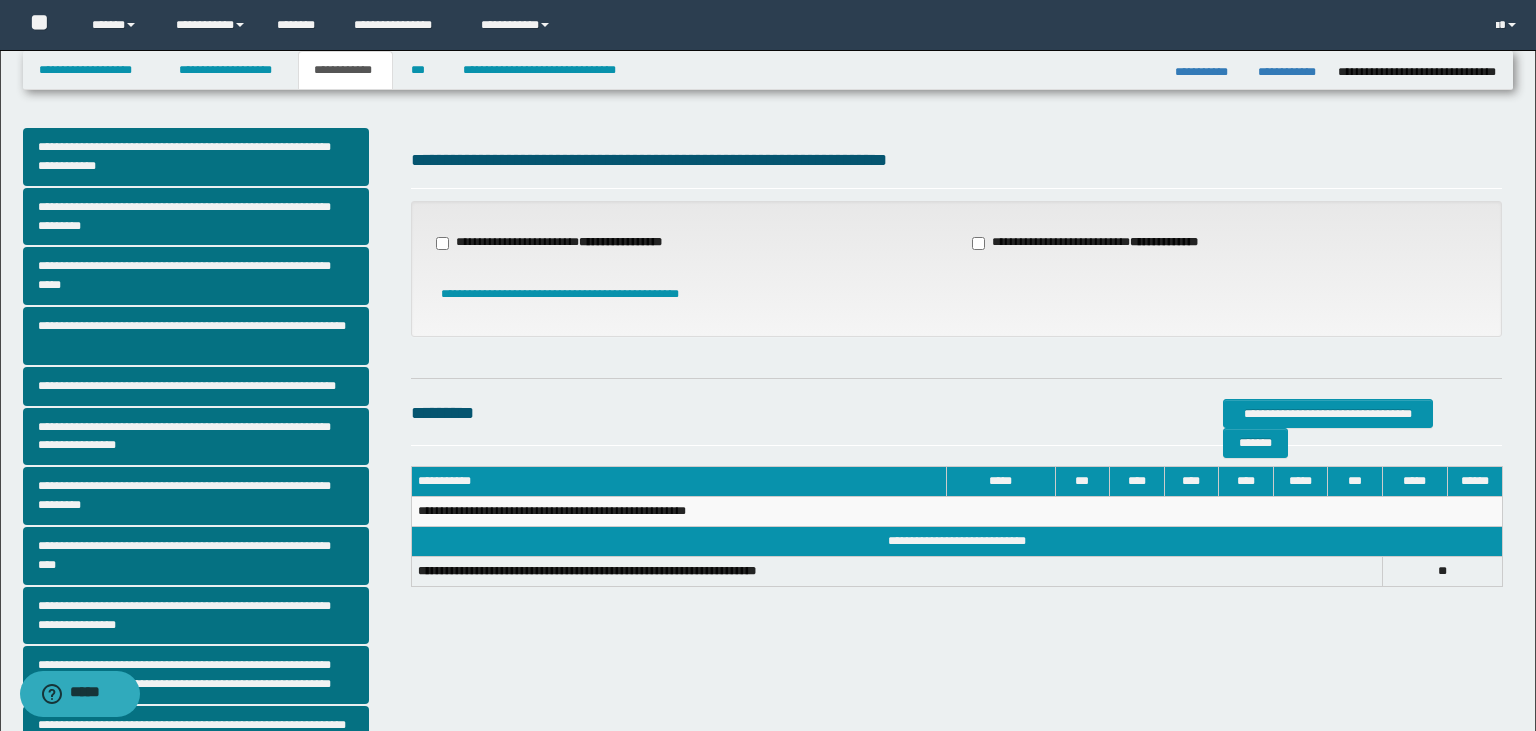 click on "**********" at bounding box center [561, 243] 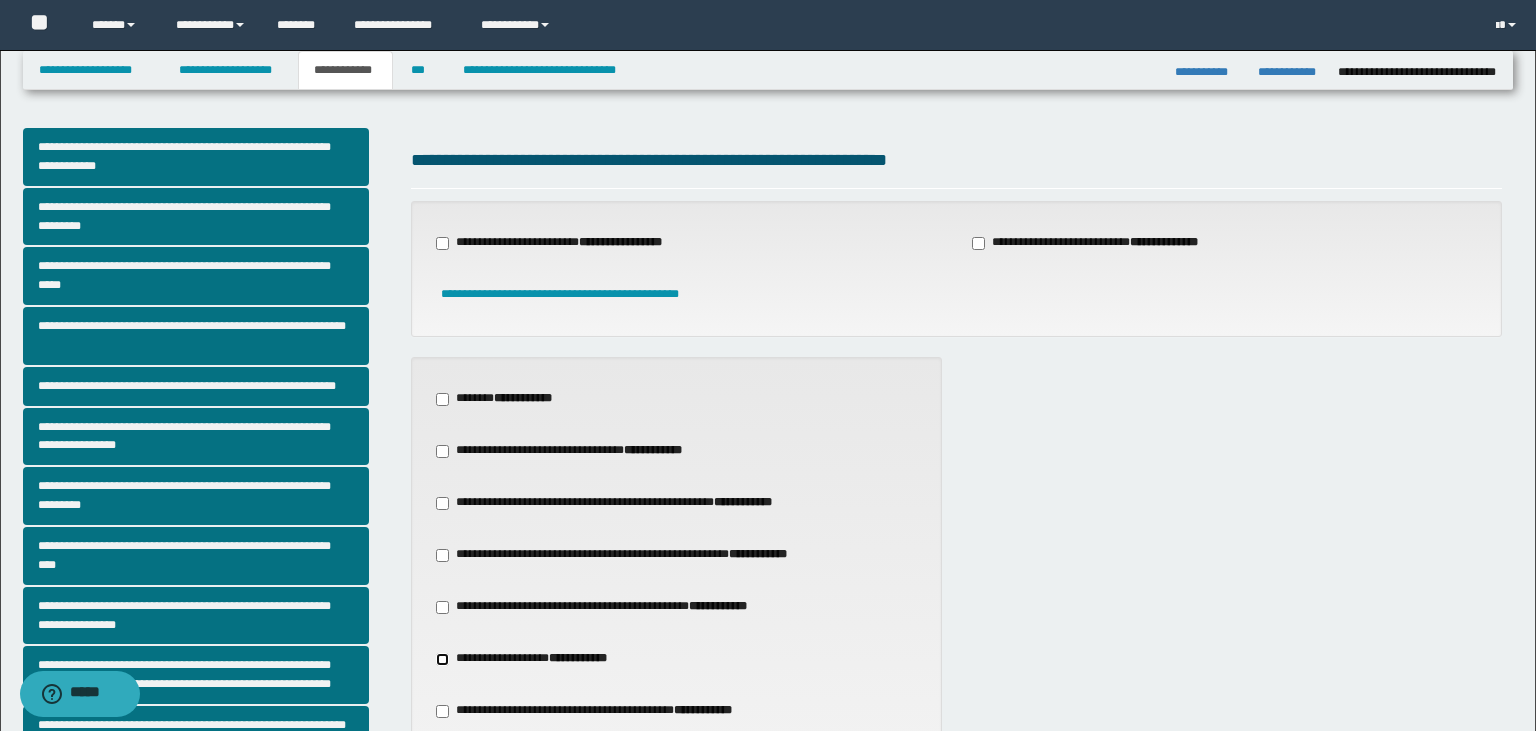 scroll, scrollTop: 645, scrollLeft: 0, axis: vertical 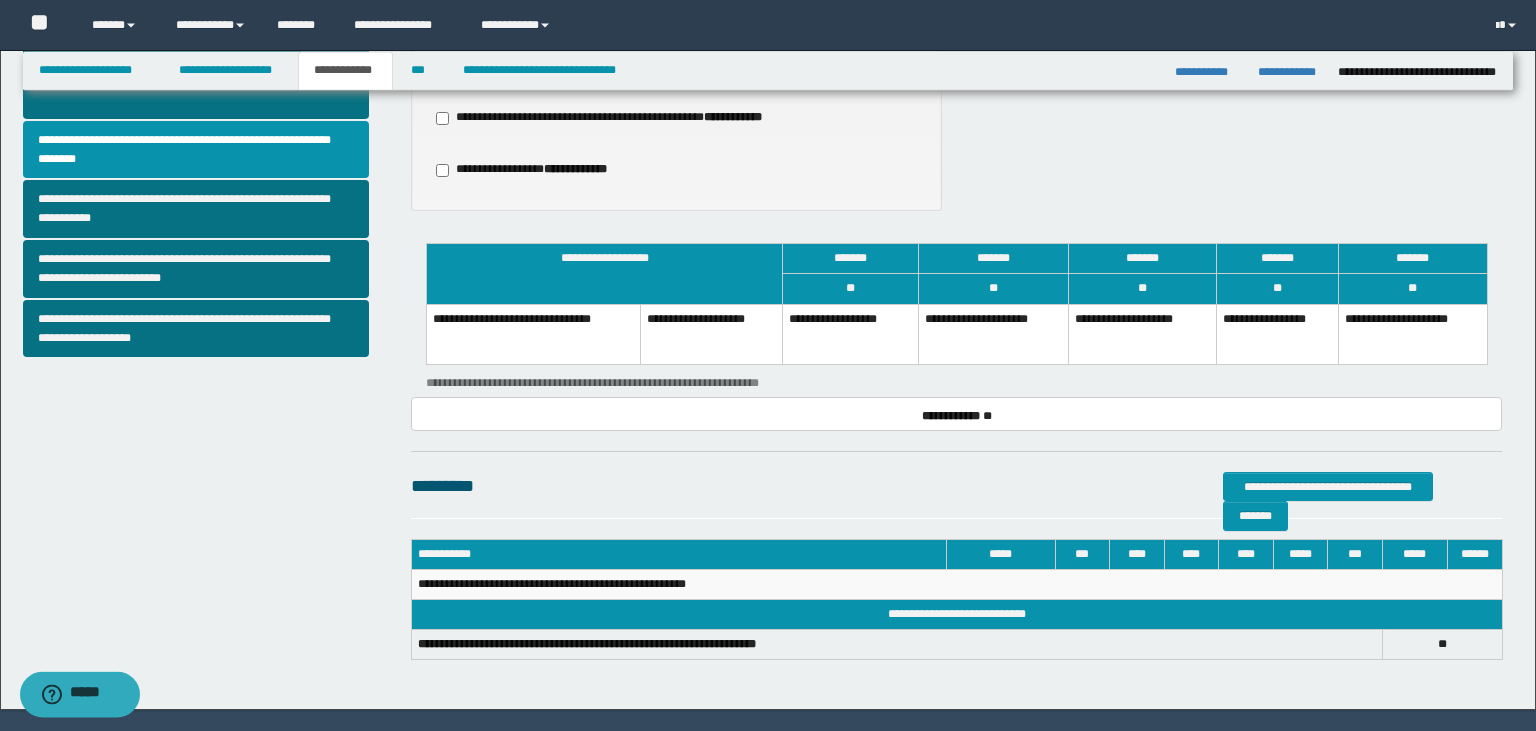 click on "**********" at bounding box center [1143, 334] 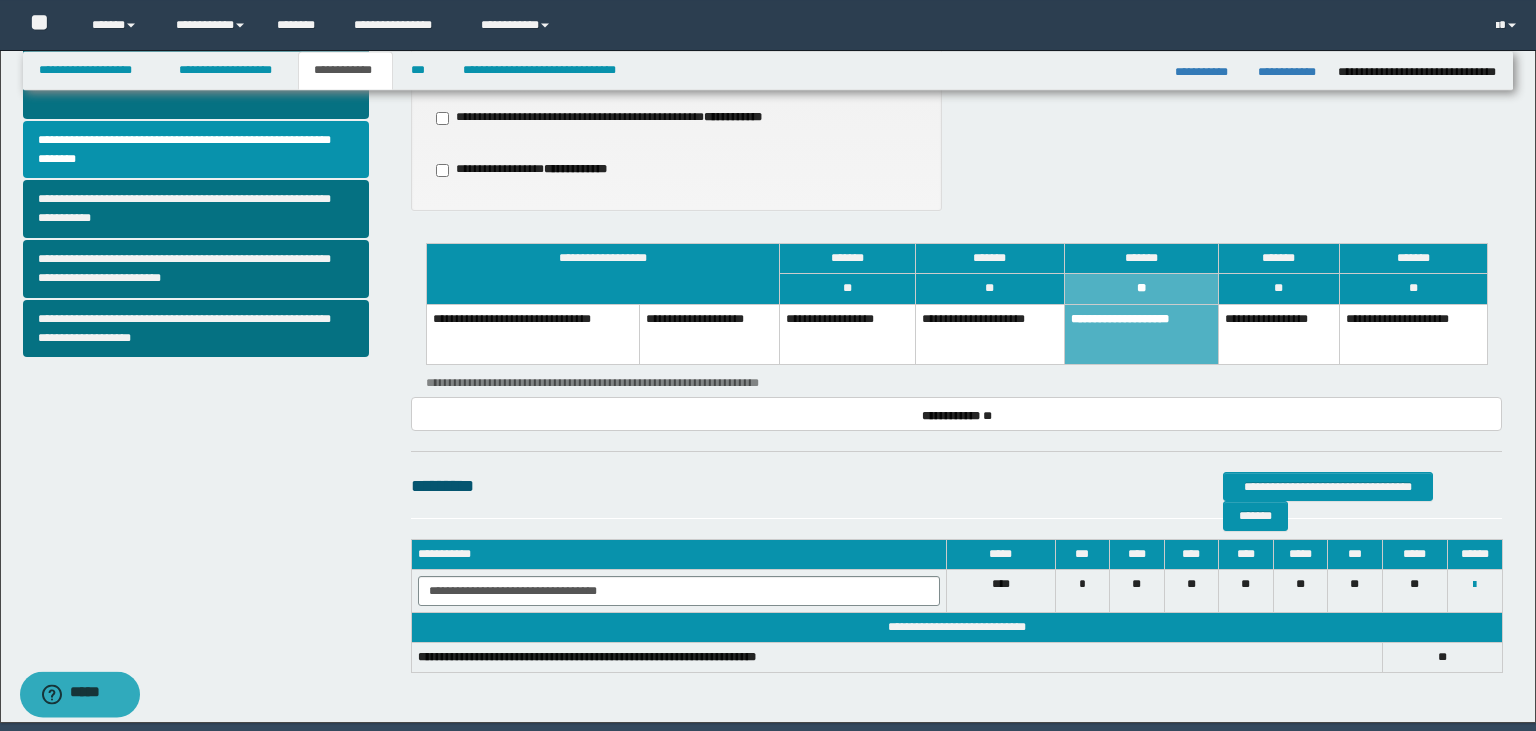 scroll, scrollTop: 644, scrollLeft: 0, axis: vertical 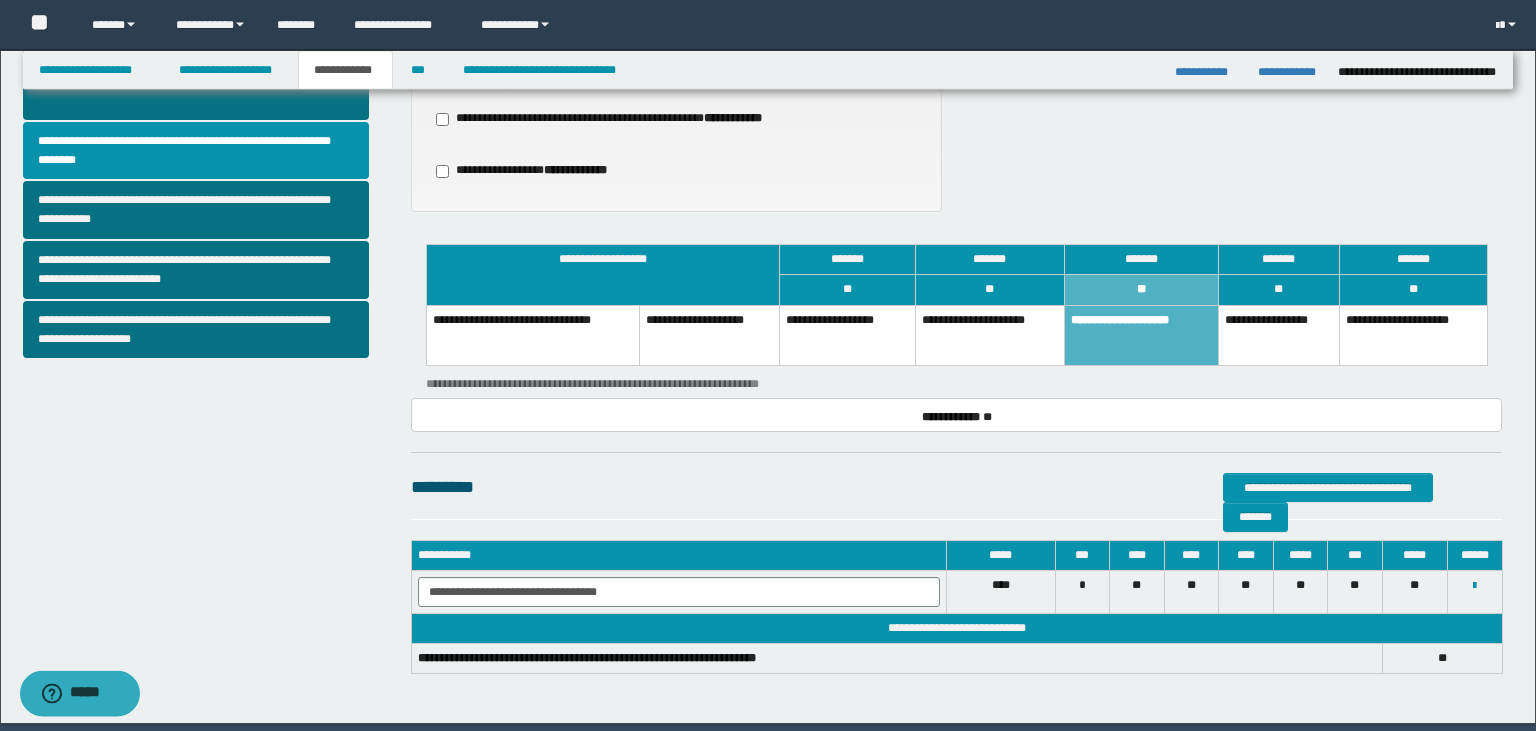 click on "**********" at bounding box center (770, 88) 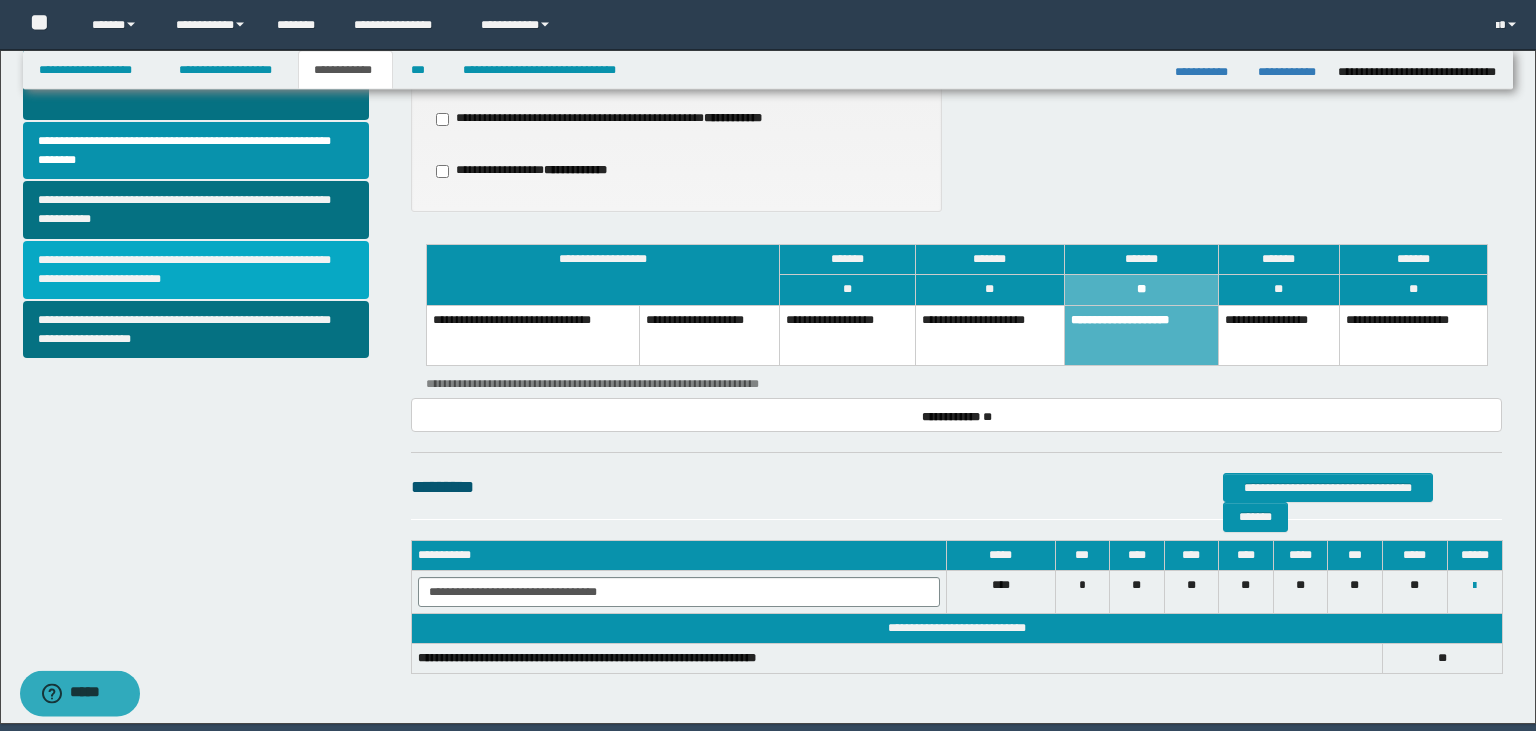 click on "**********" at bounding box center (196, 270) 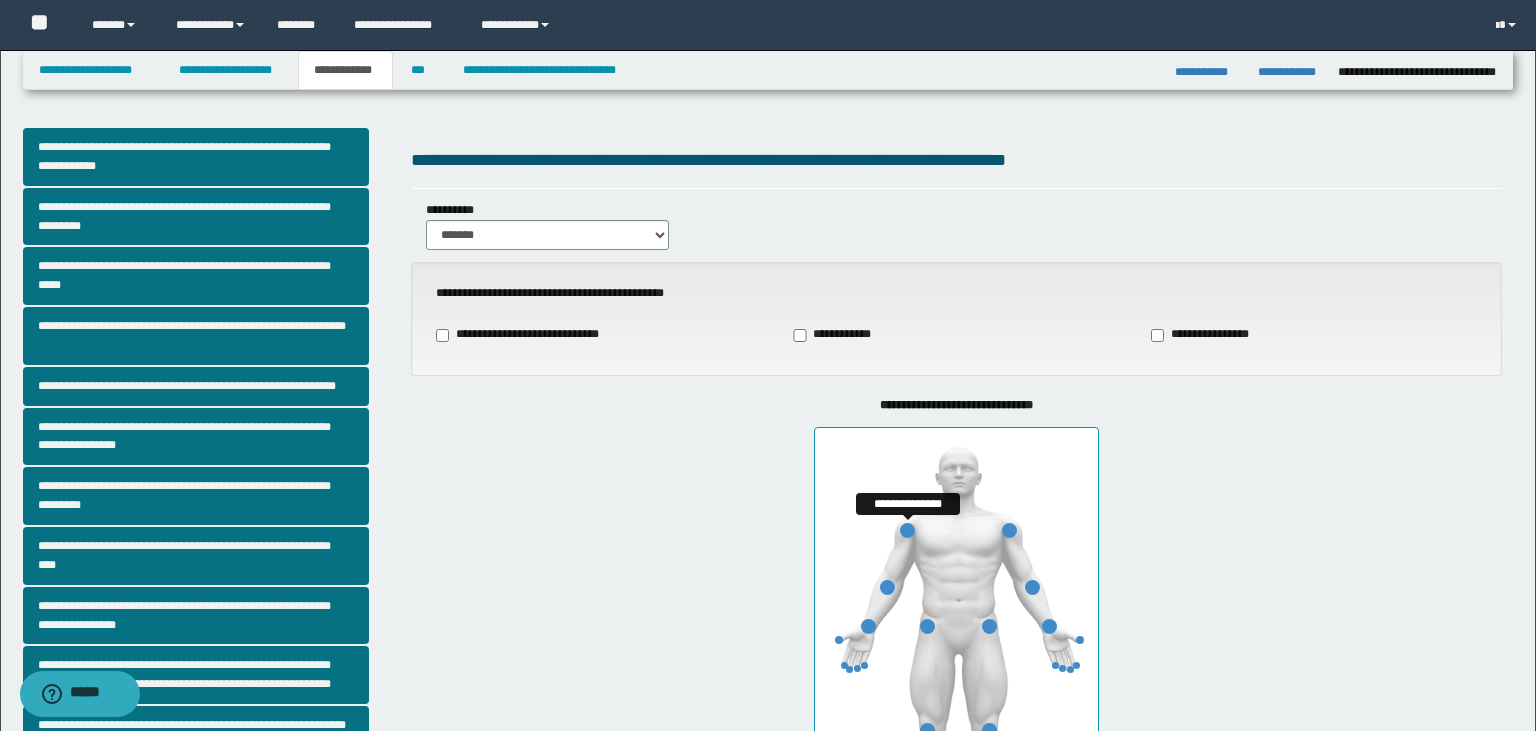click at bounding box center [907, 530] 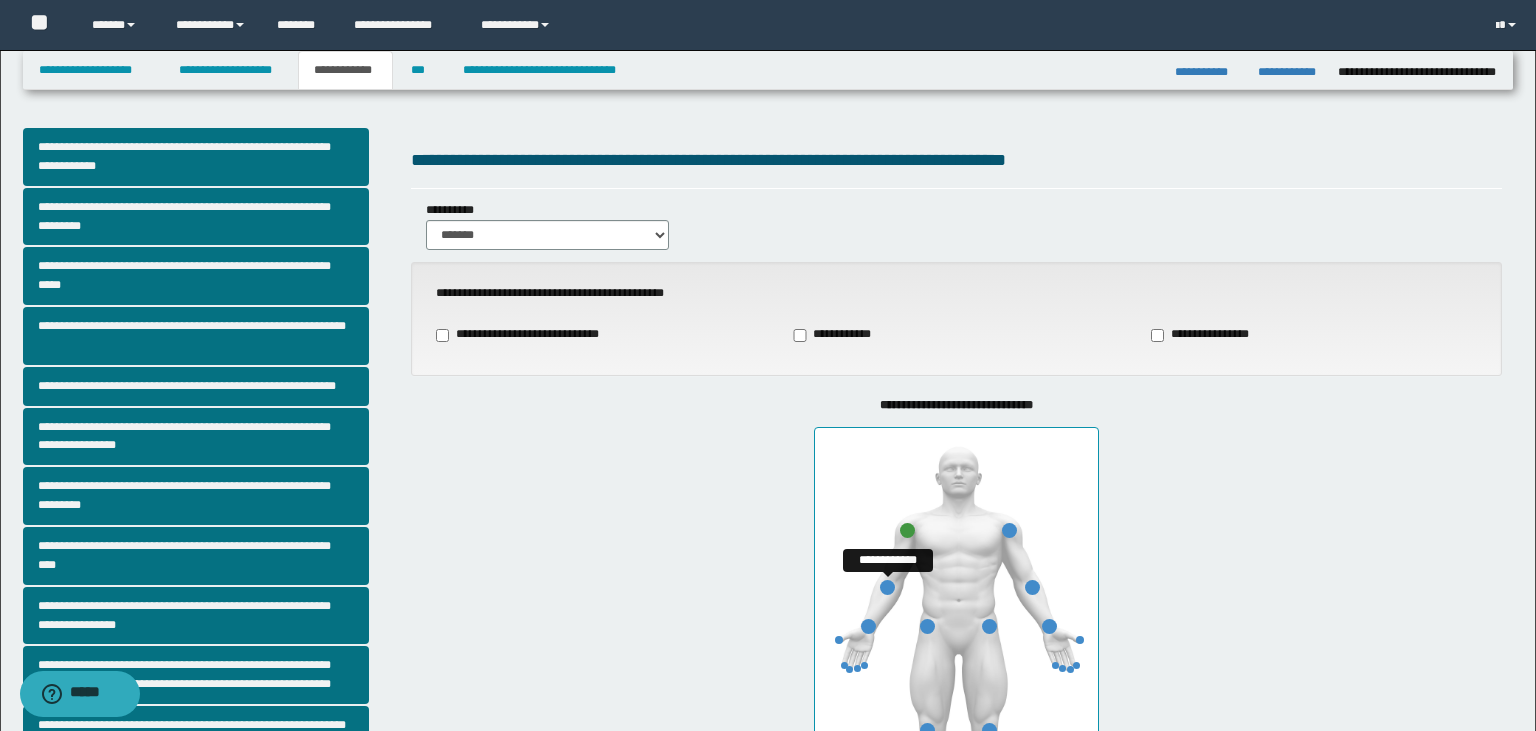 click at bounding box center (887, 587) 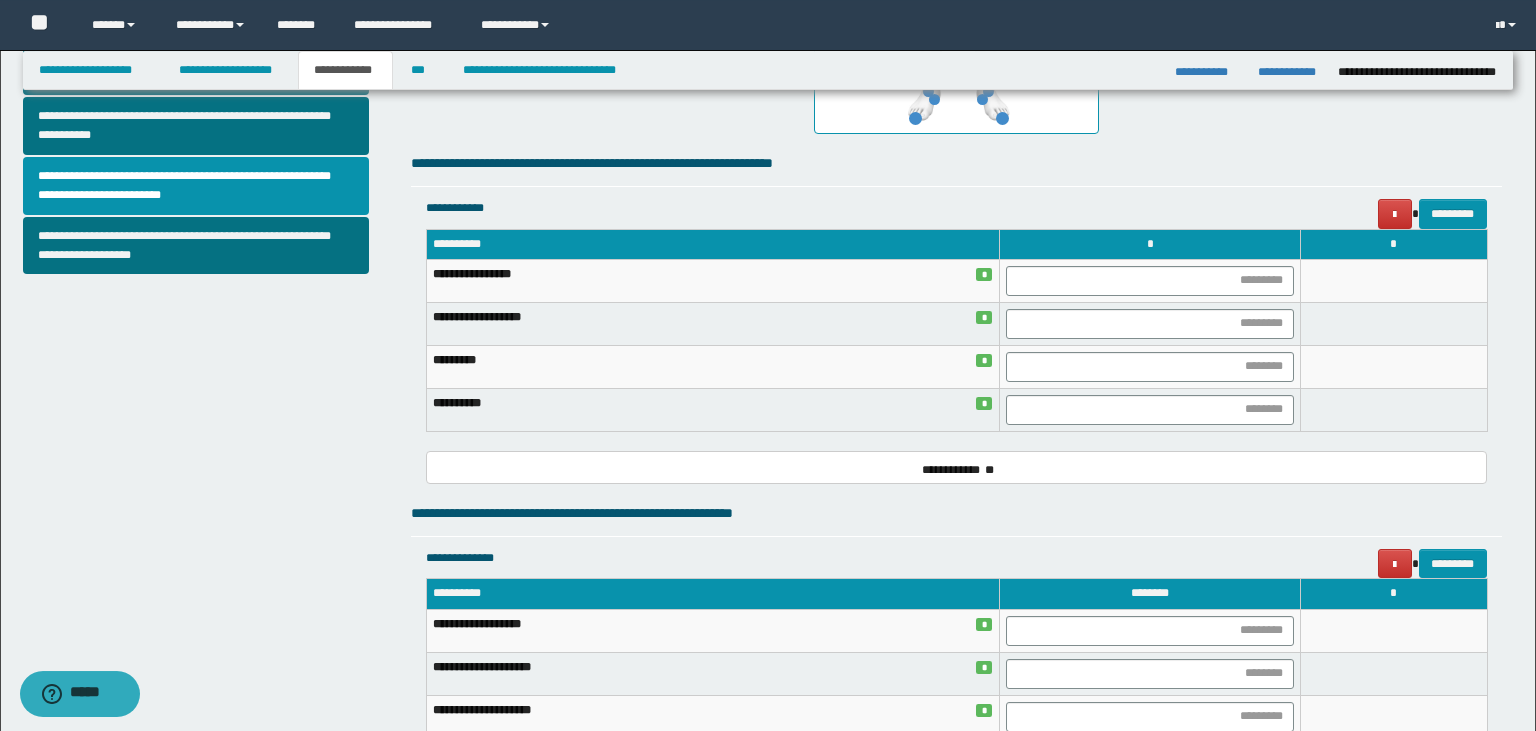 scroll, scrollTop: 740, scrollLeft: 0, axis: vertical 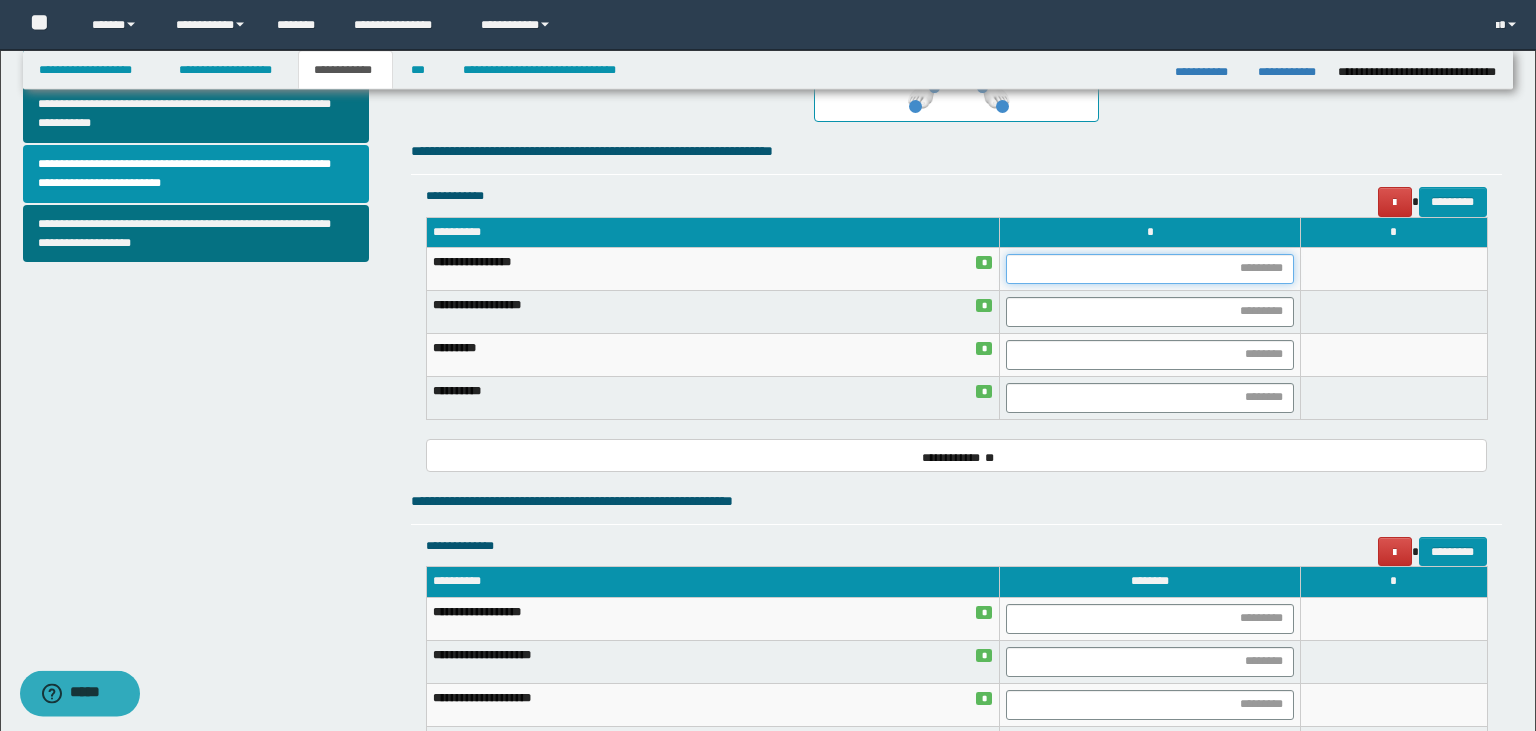 click at bounding box center (1150, 269) 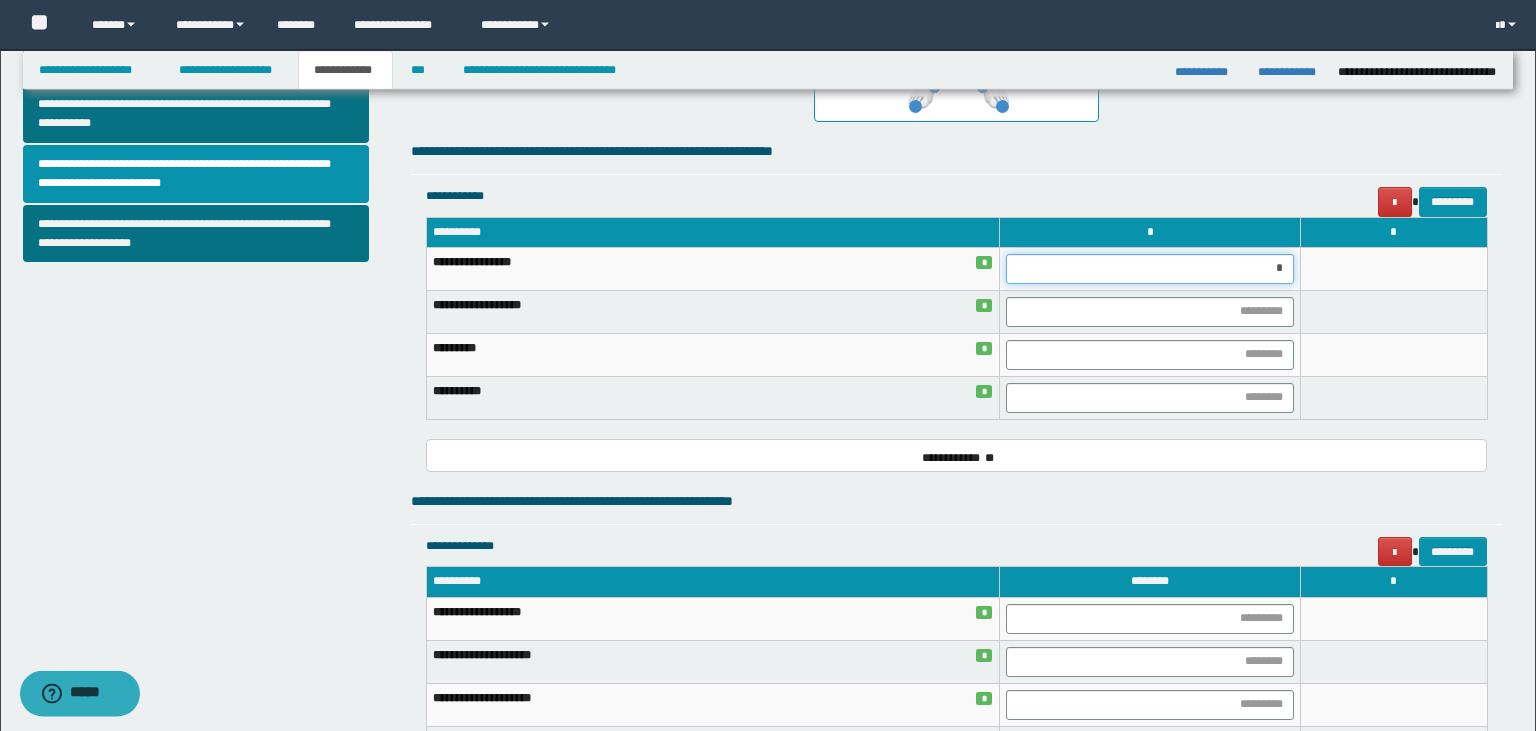 type on "**" 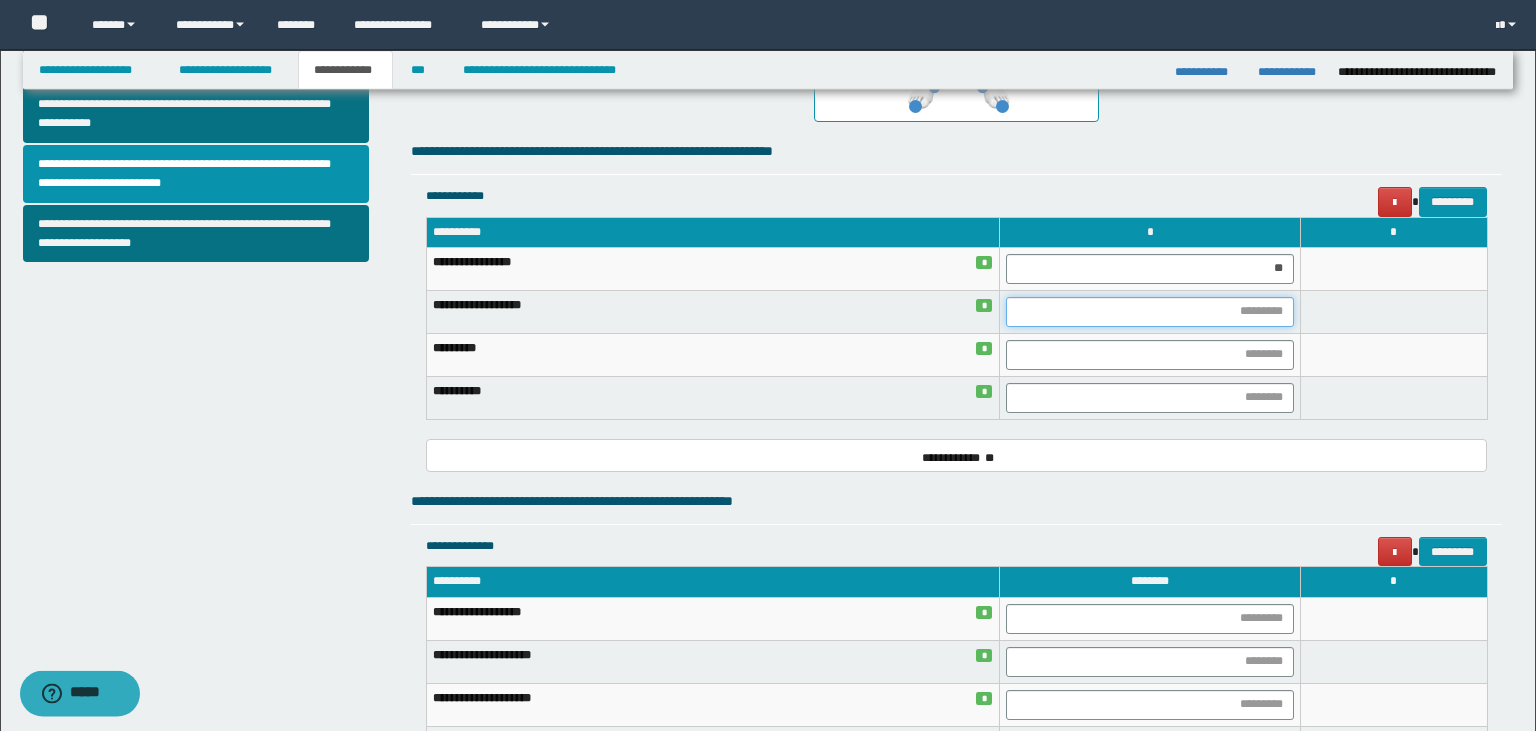 click at bounding box center [1150, 312] 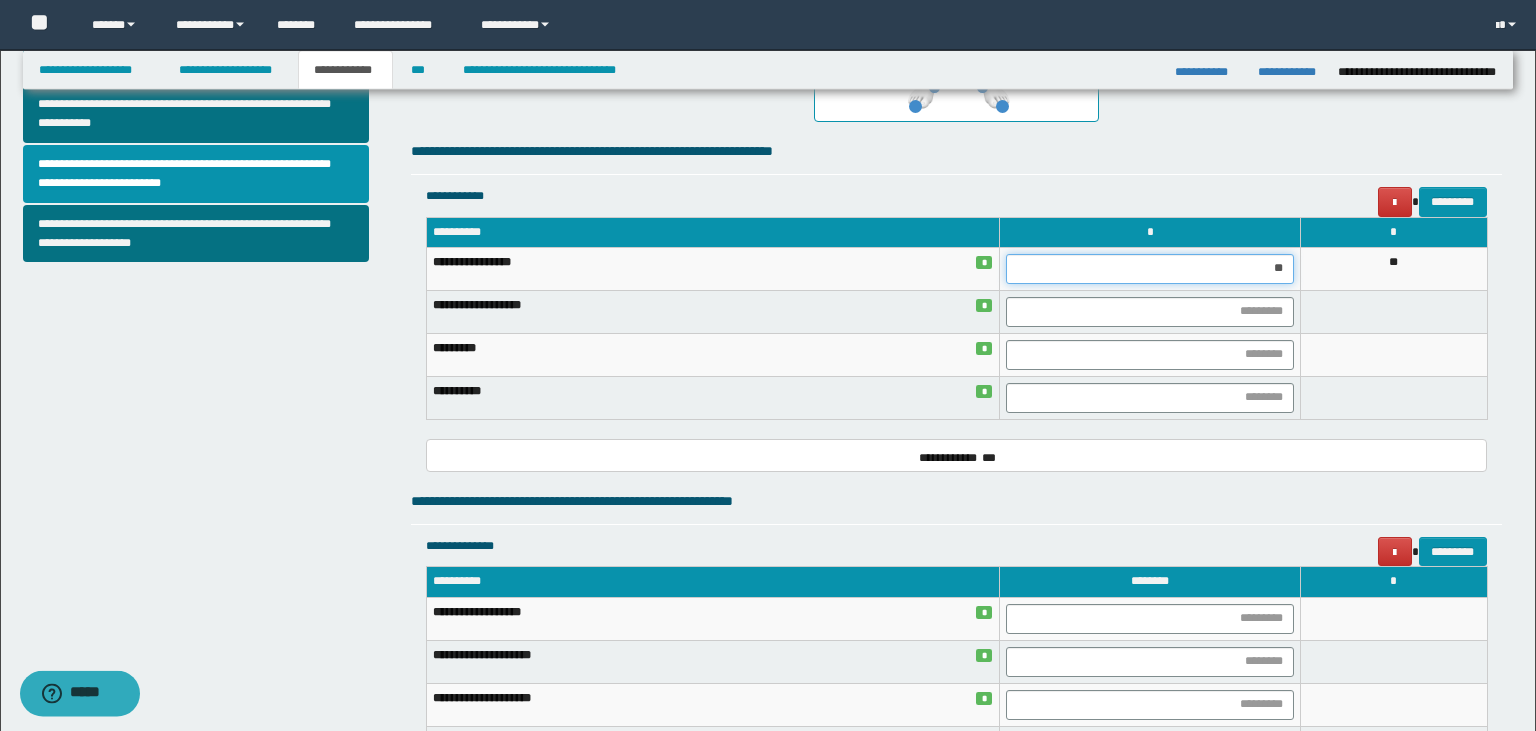 click on "**" at bounding box center [1150, 269] 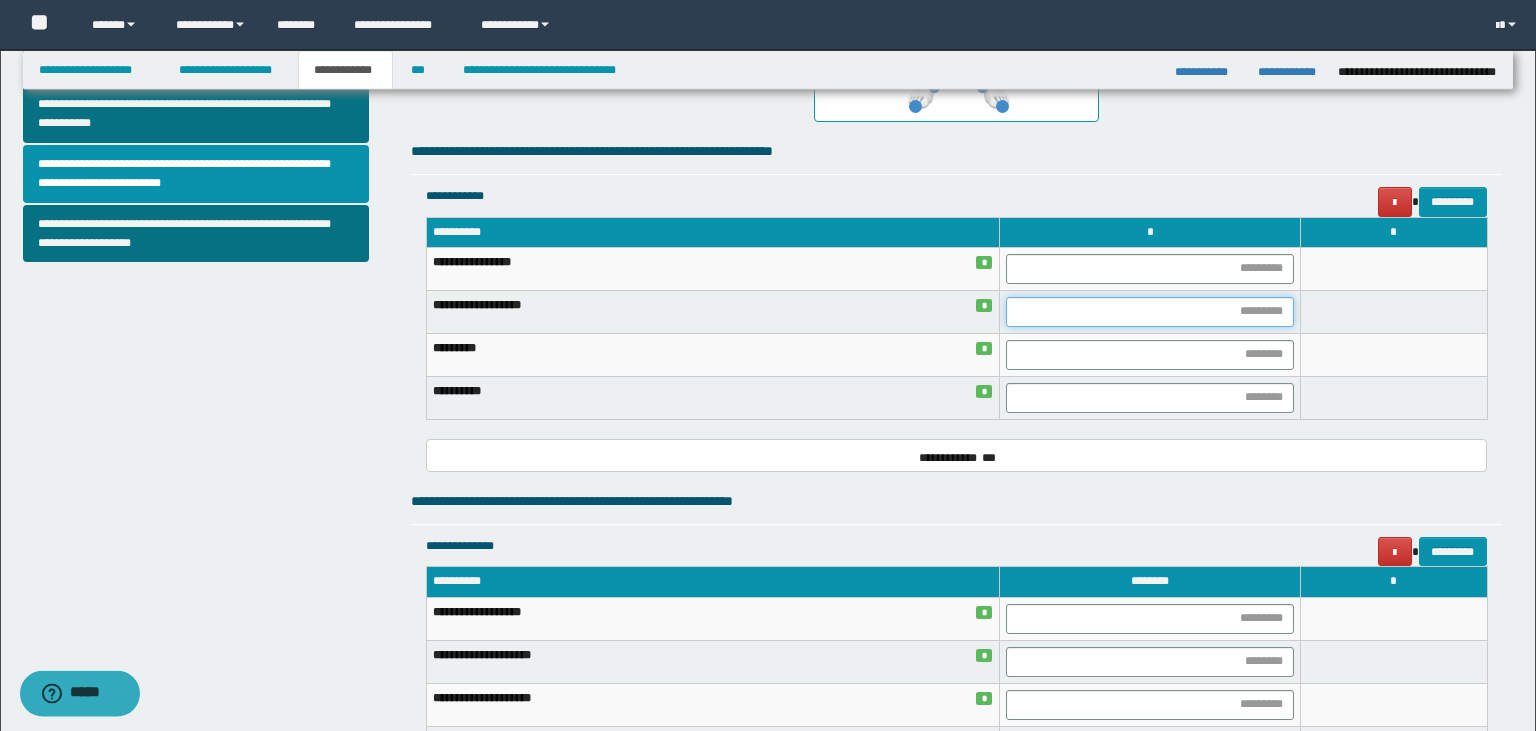click at bounding box center [1150, 312] 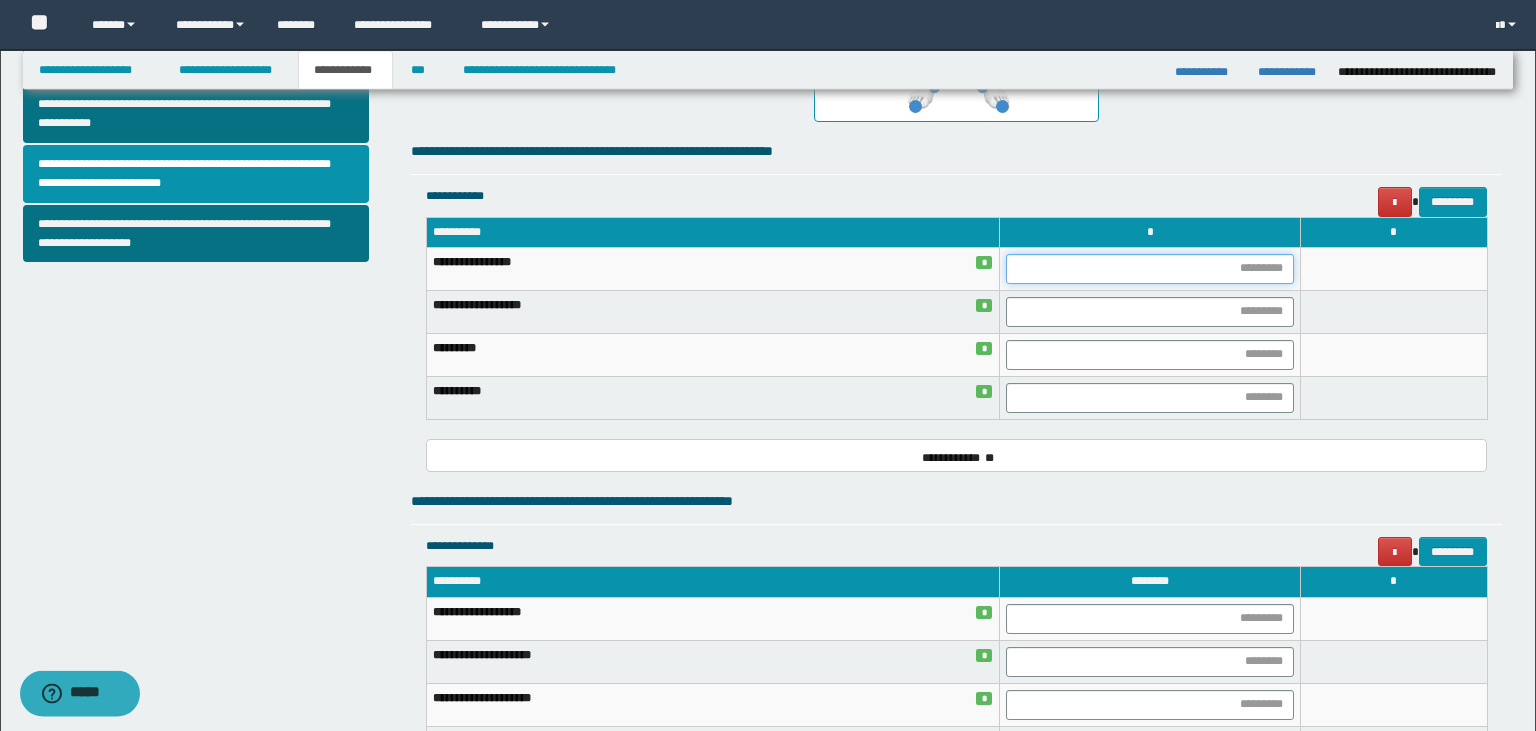 click at bounding box center (1150, 269) 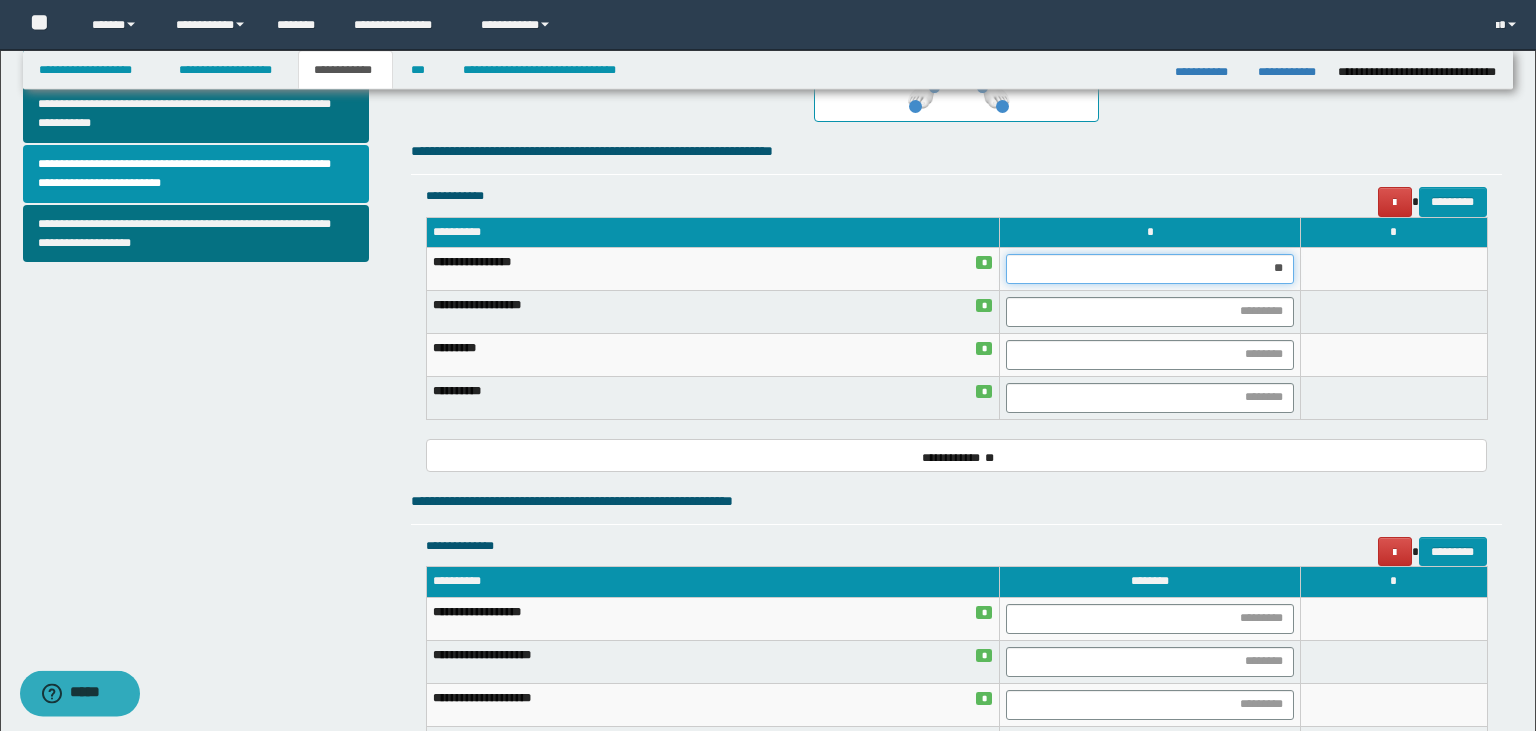 type on "***" 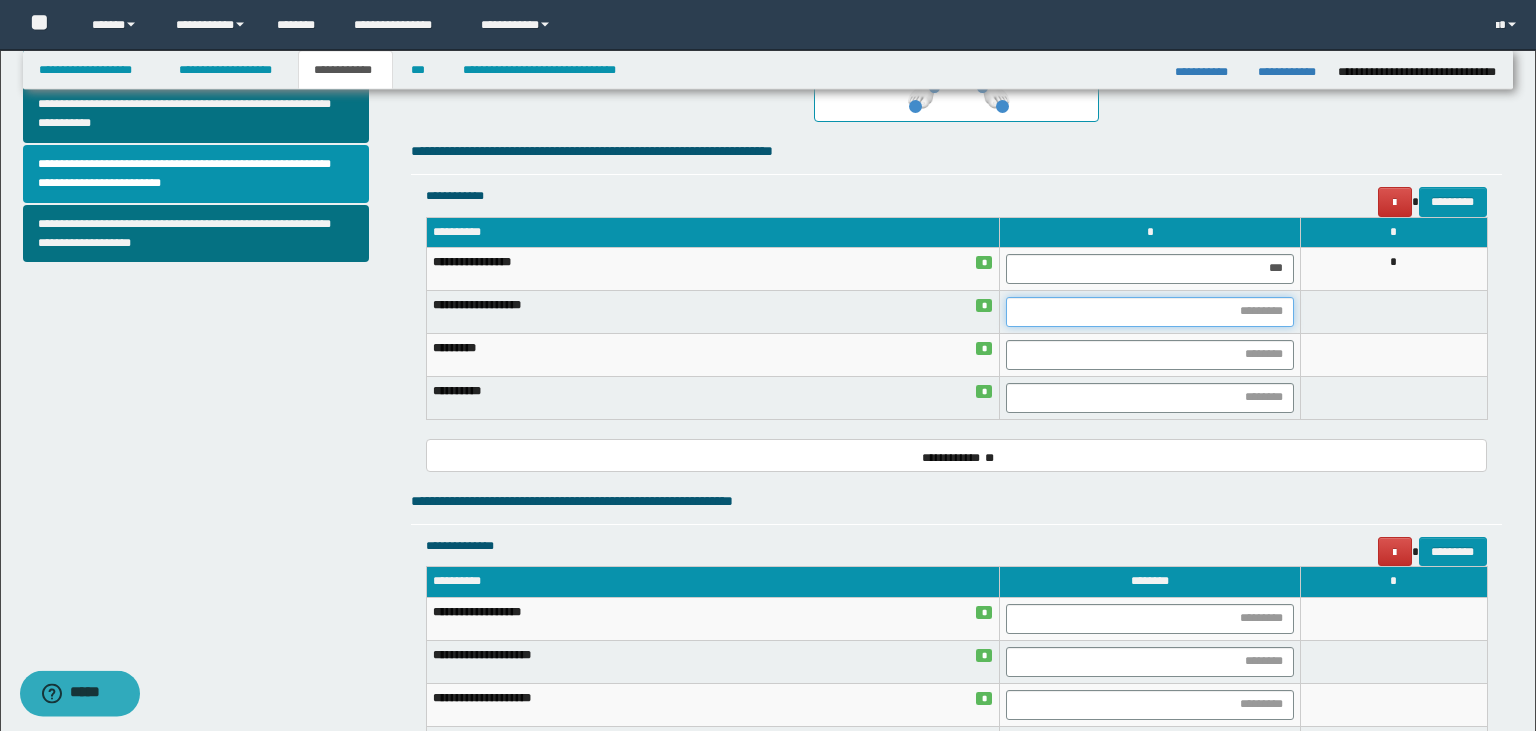 click at bounding box center (1150, 312) 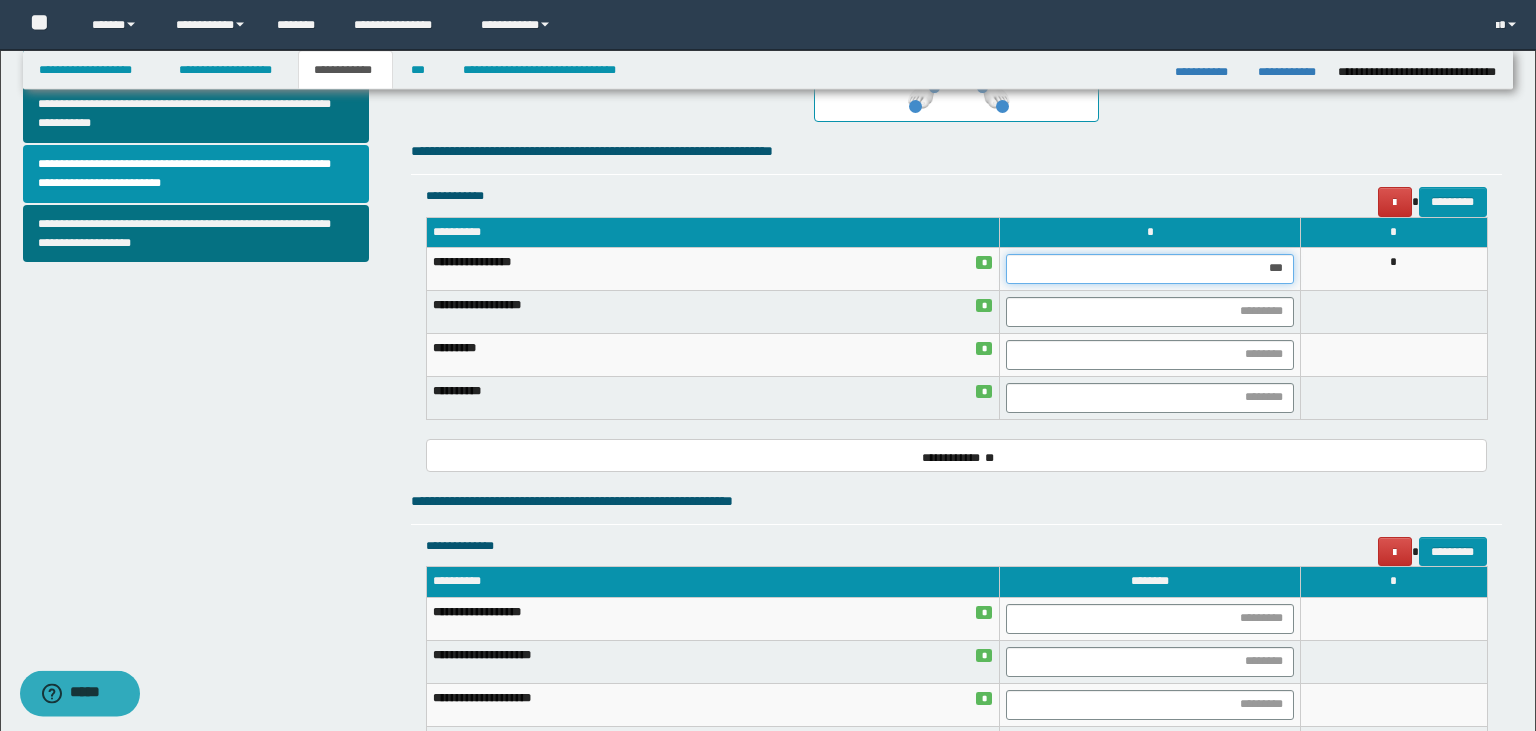 click on "***" at bounding box center [1150, 269] 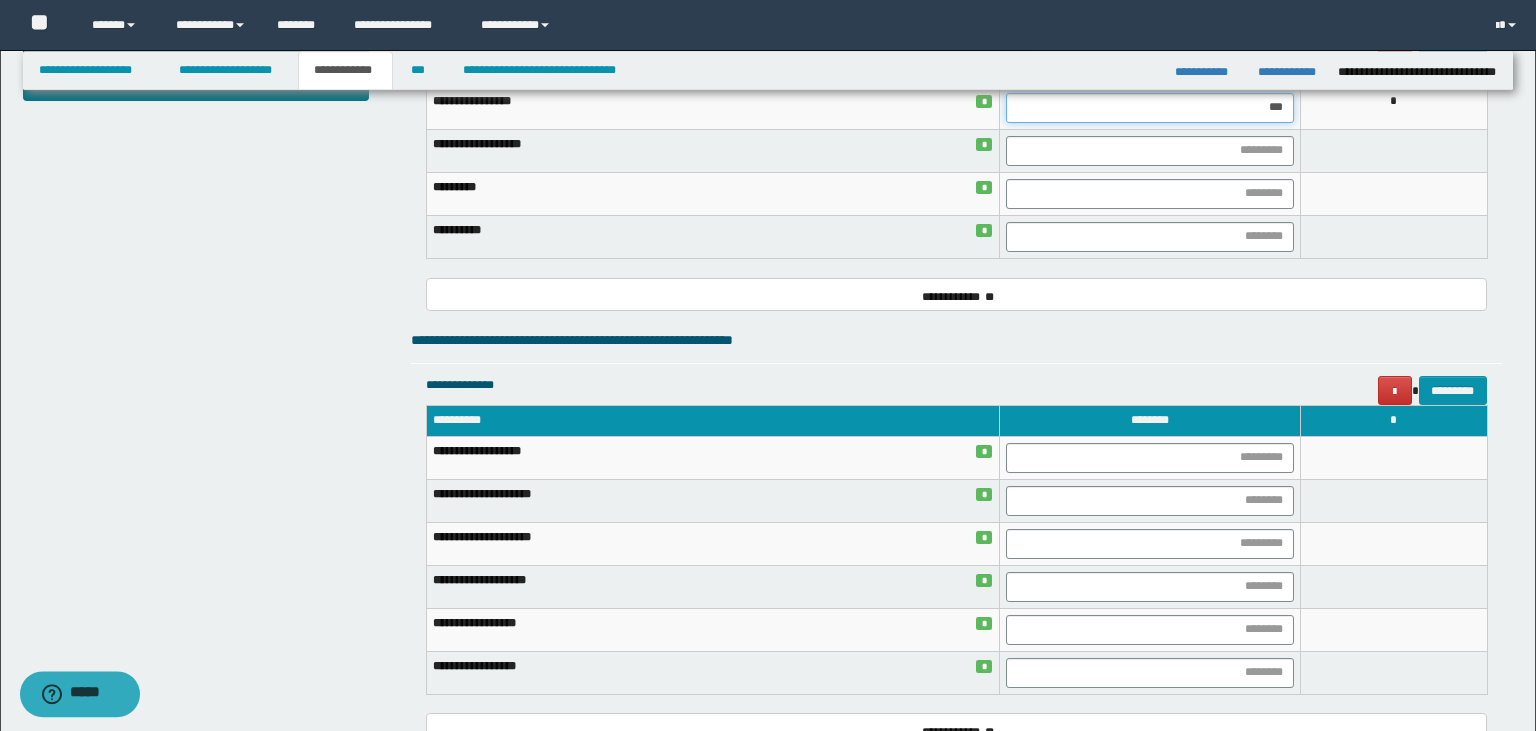 scroll, scrollTop: 954, scrollLeft: 0, axis: vertical 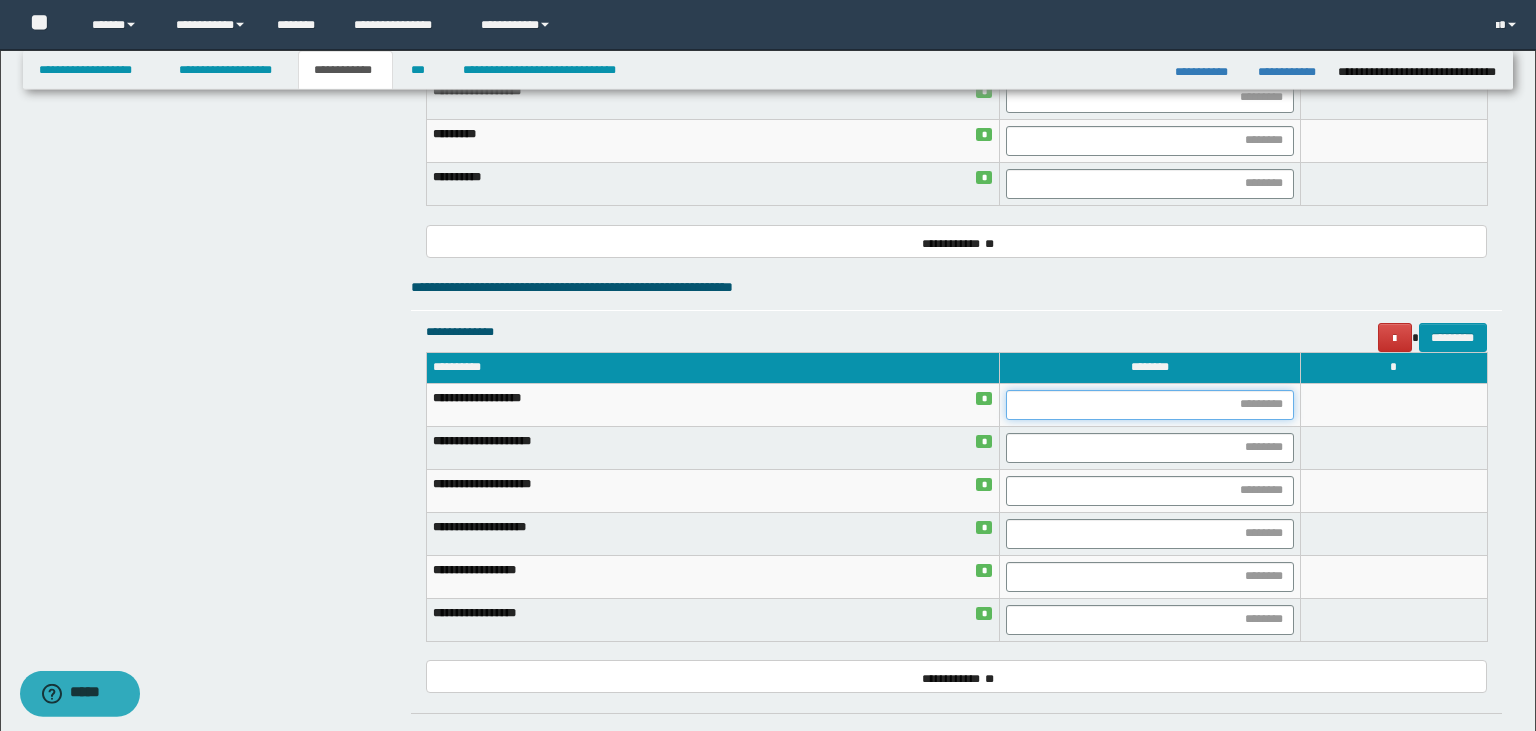 click at bounding box center [1150, 405] 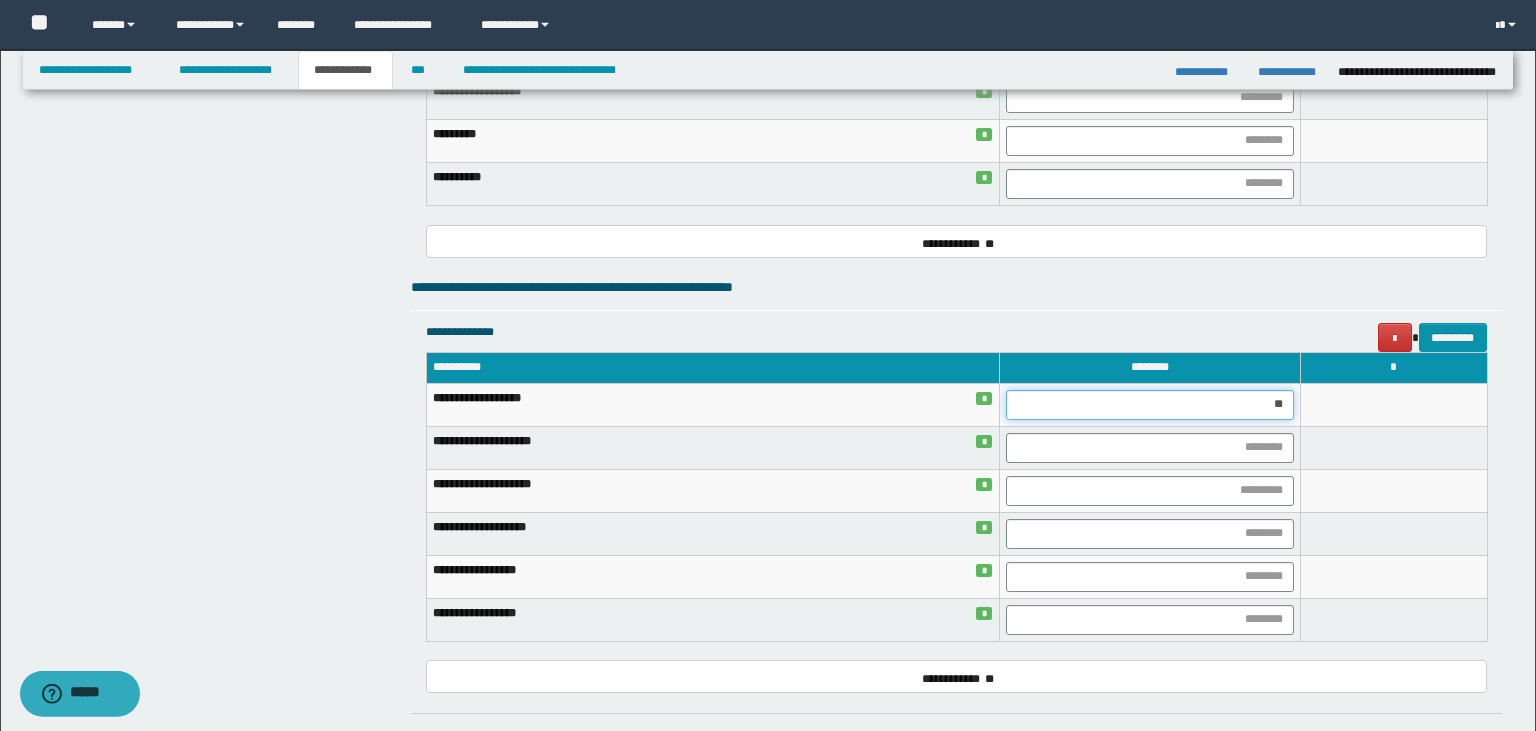 type on "***" 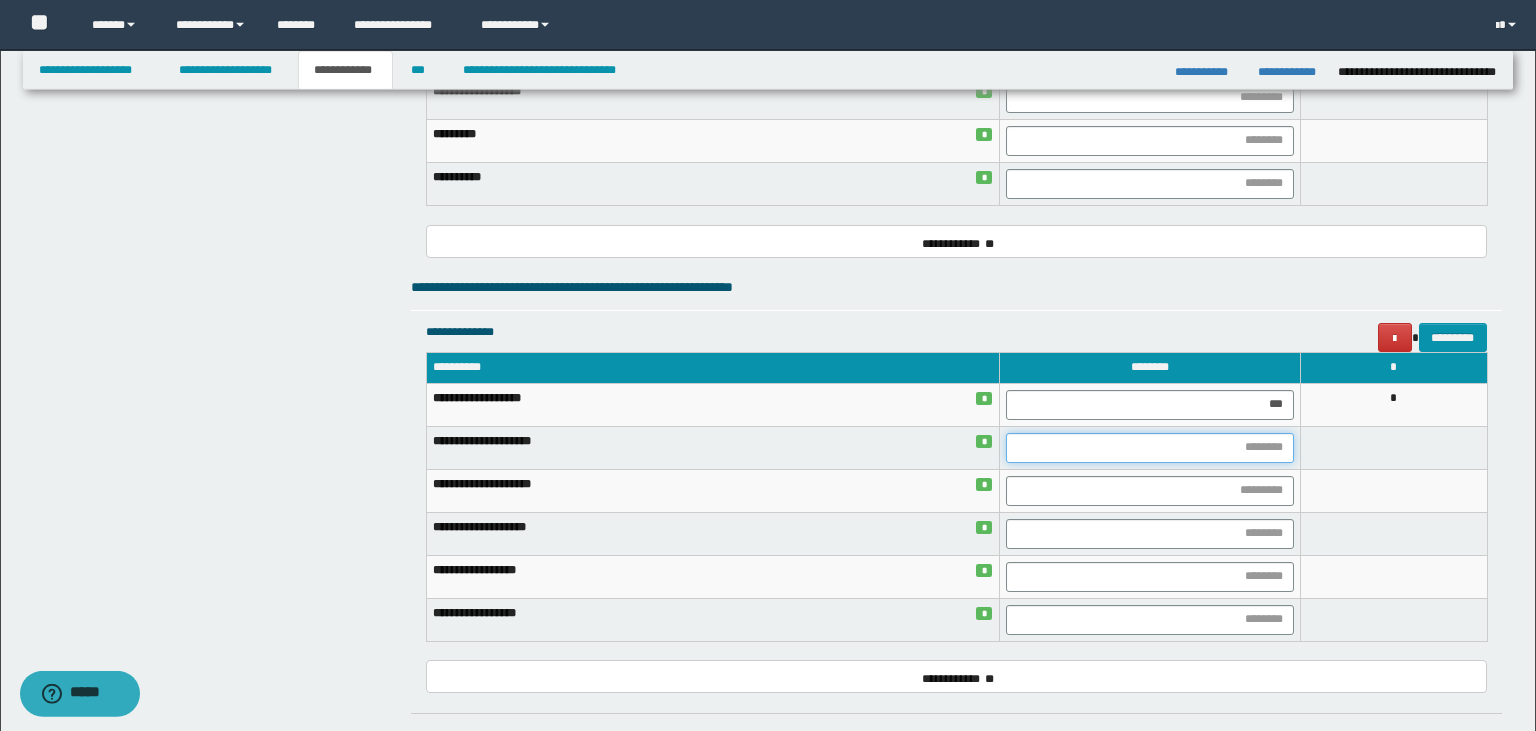 click at bounding box center (1150, 448) 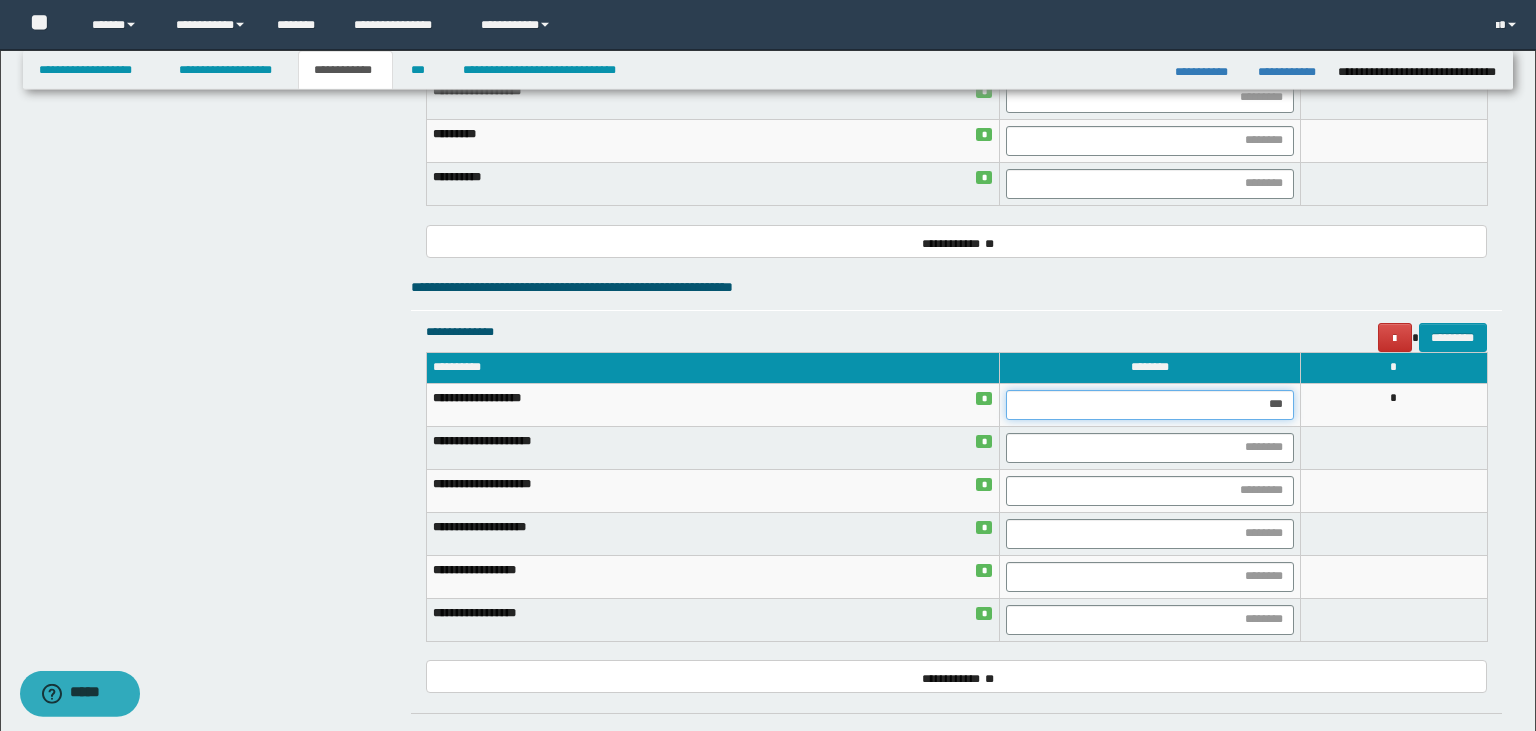 click on "***" at bounding box center [1150, 405] 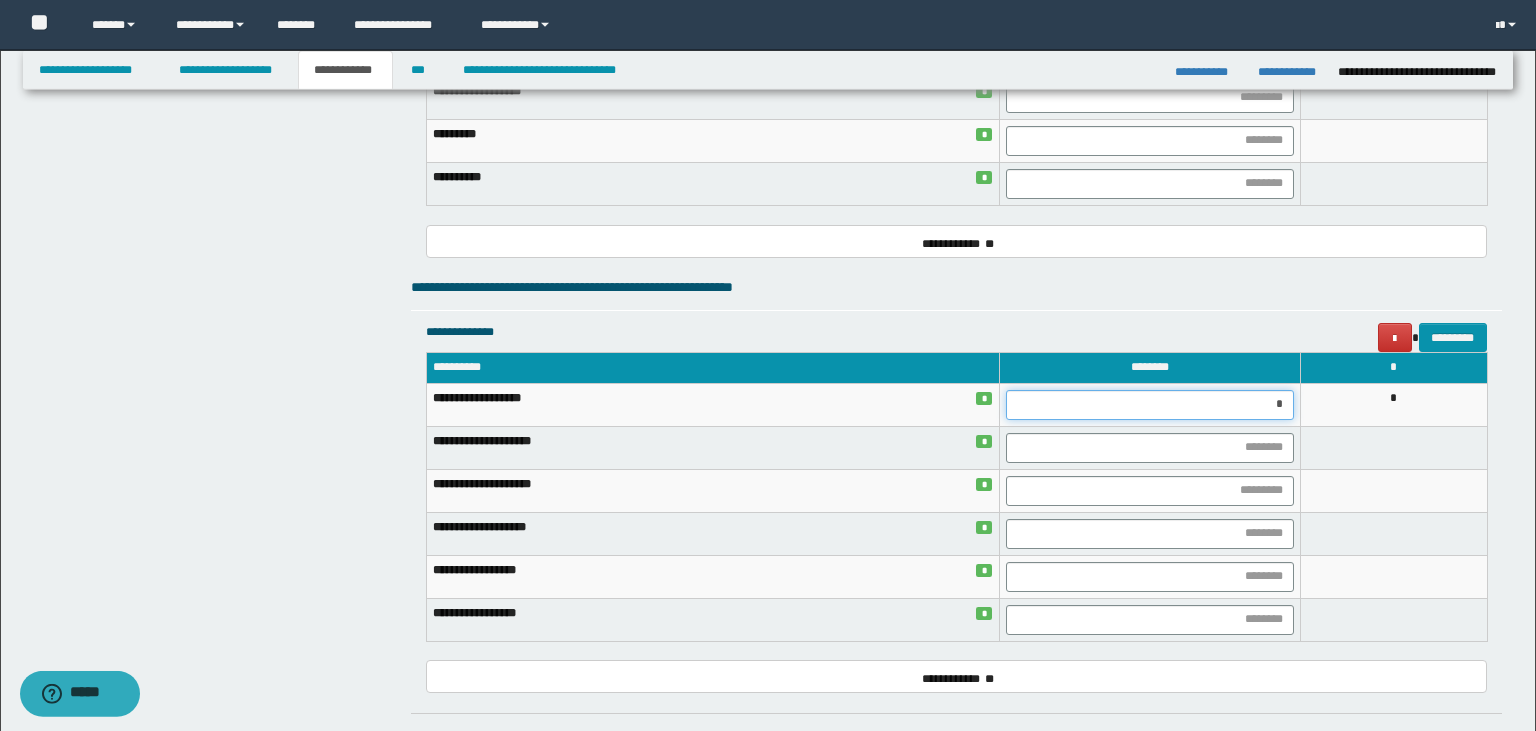 type on "**" 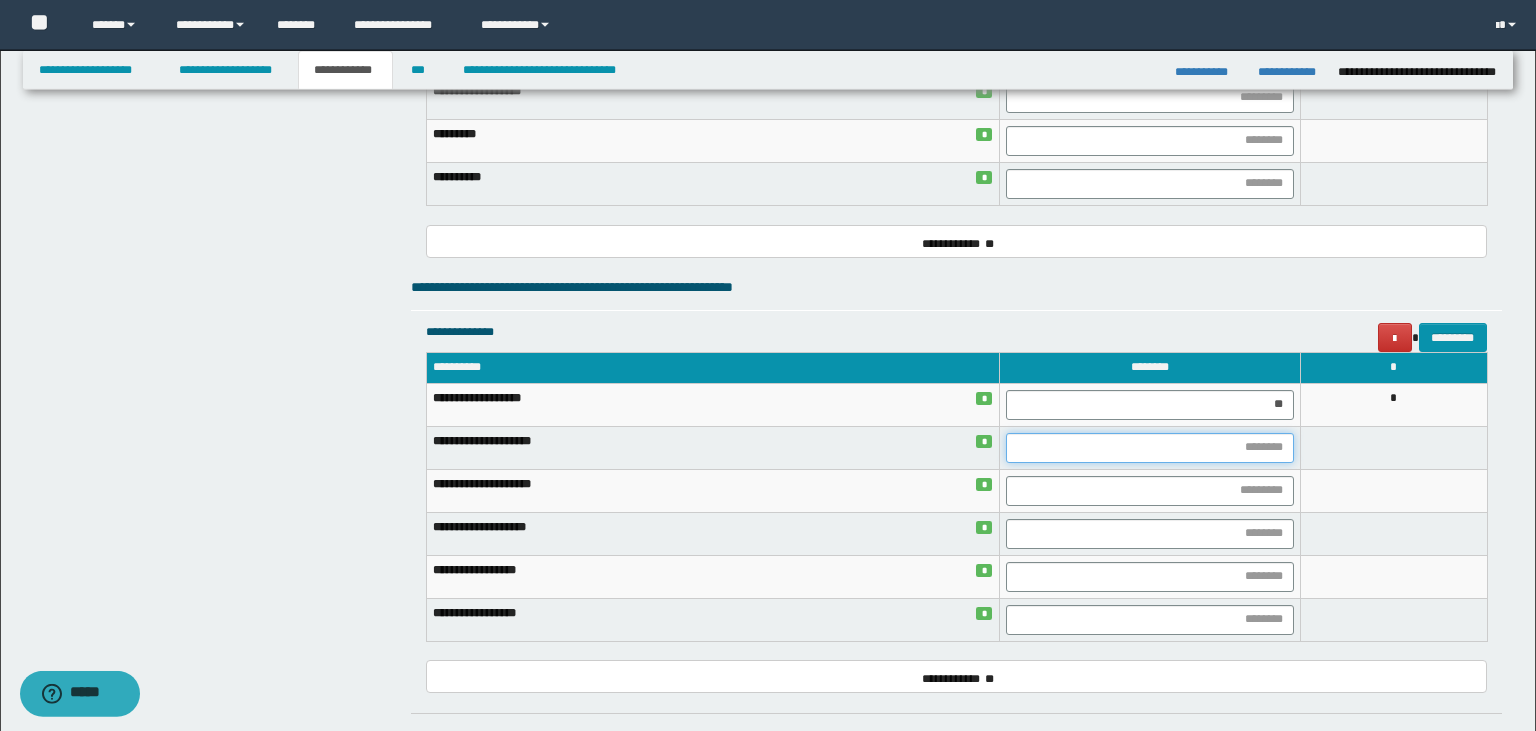 click at bounding box center [1150, 448] 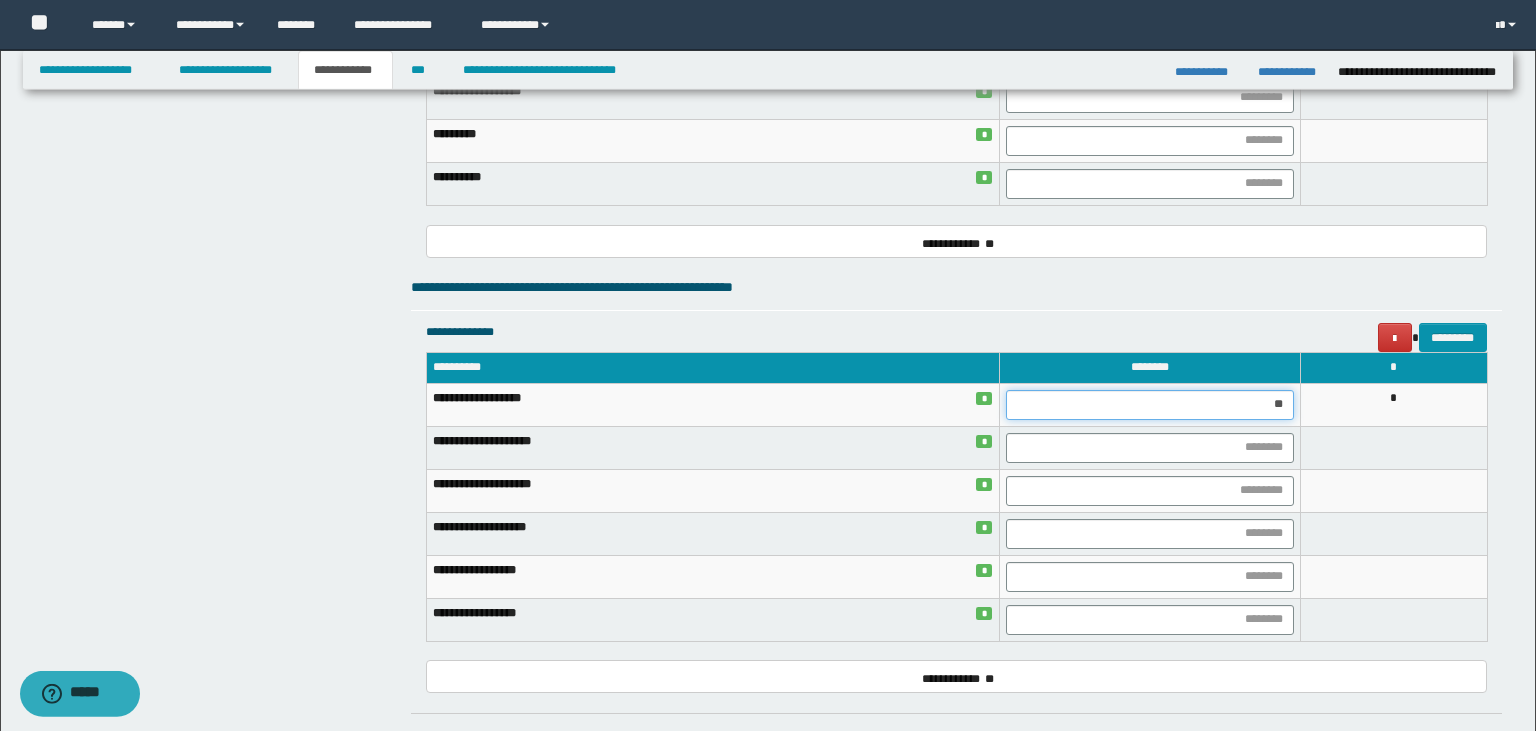 click on "**" at bounding box center (1150, 405) 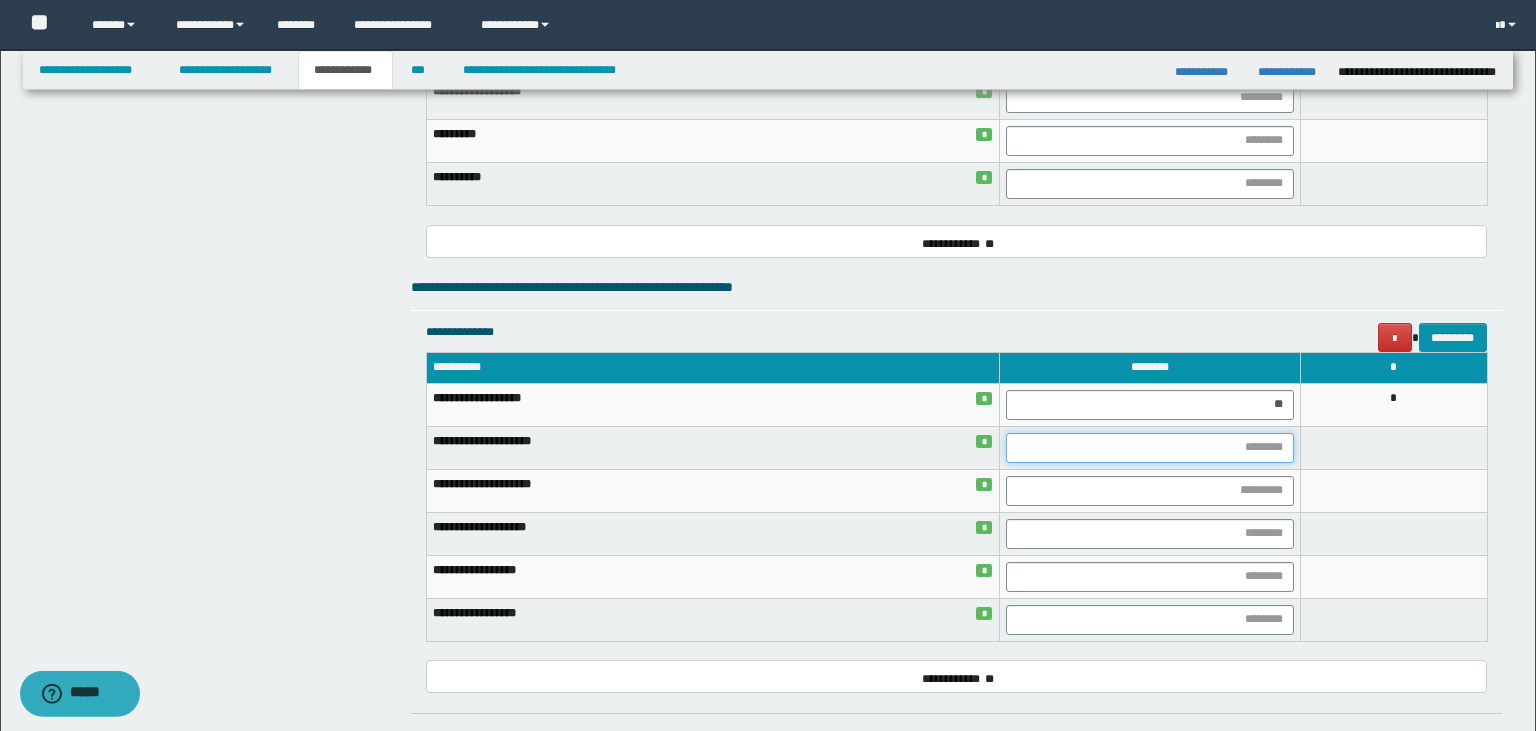 click at bounding box center (1150, 448) 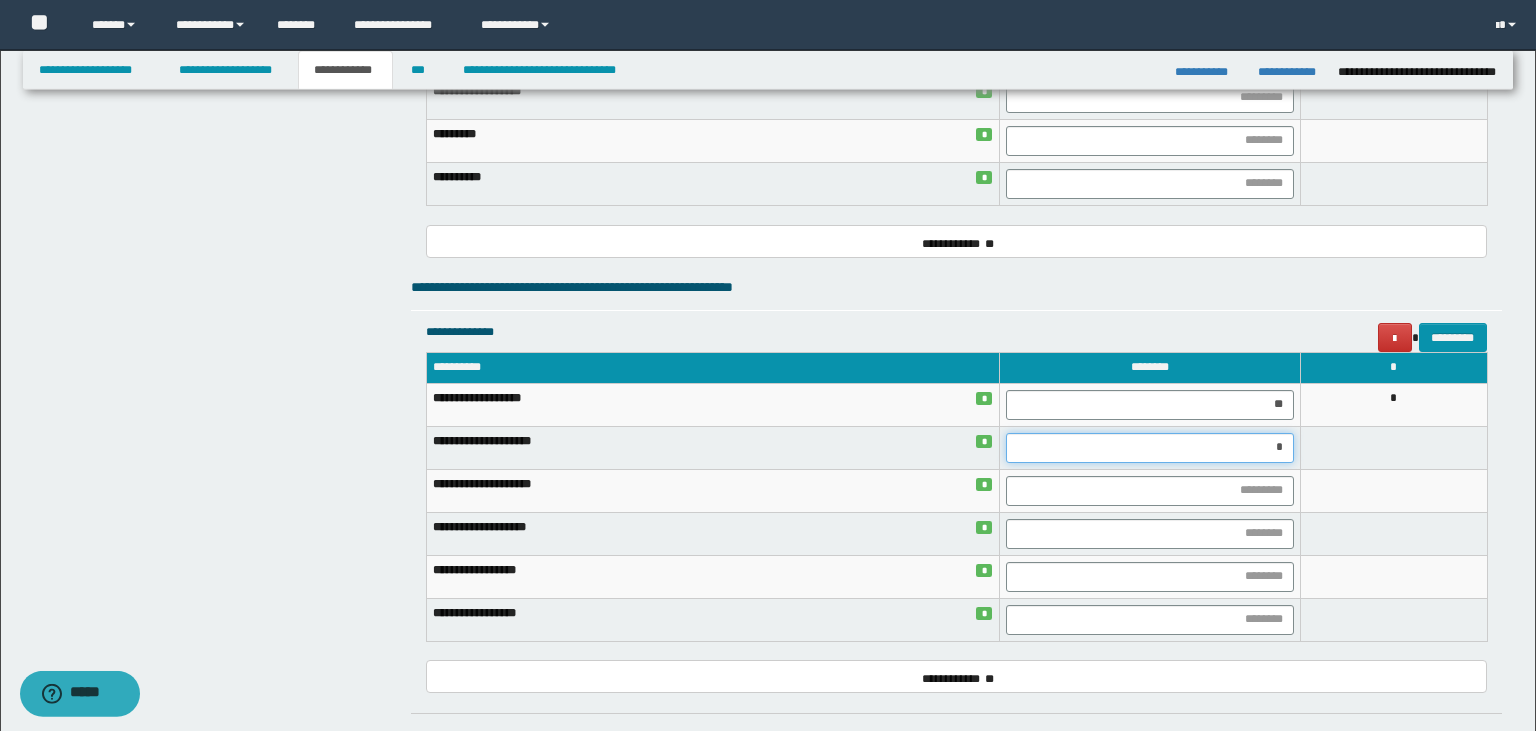 type on "**" 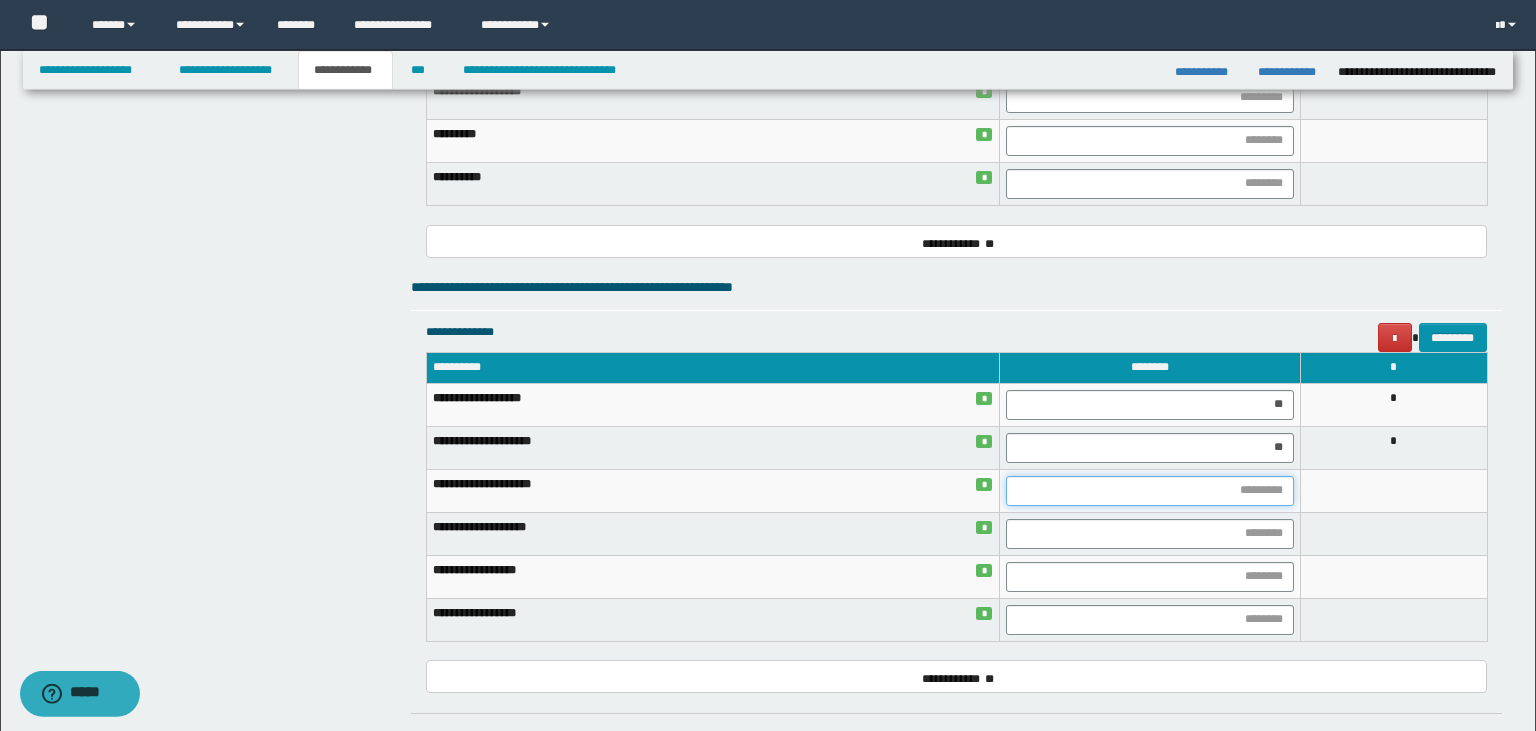 click at bounding box center [1150, 491] 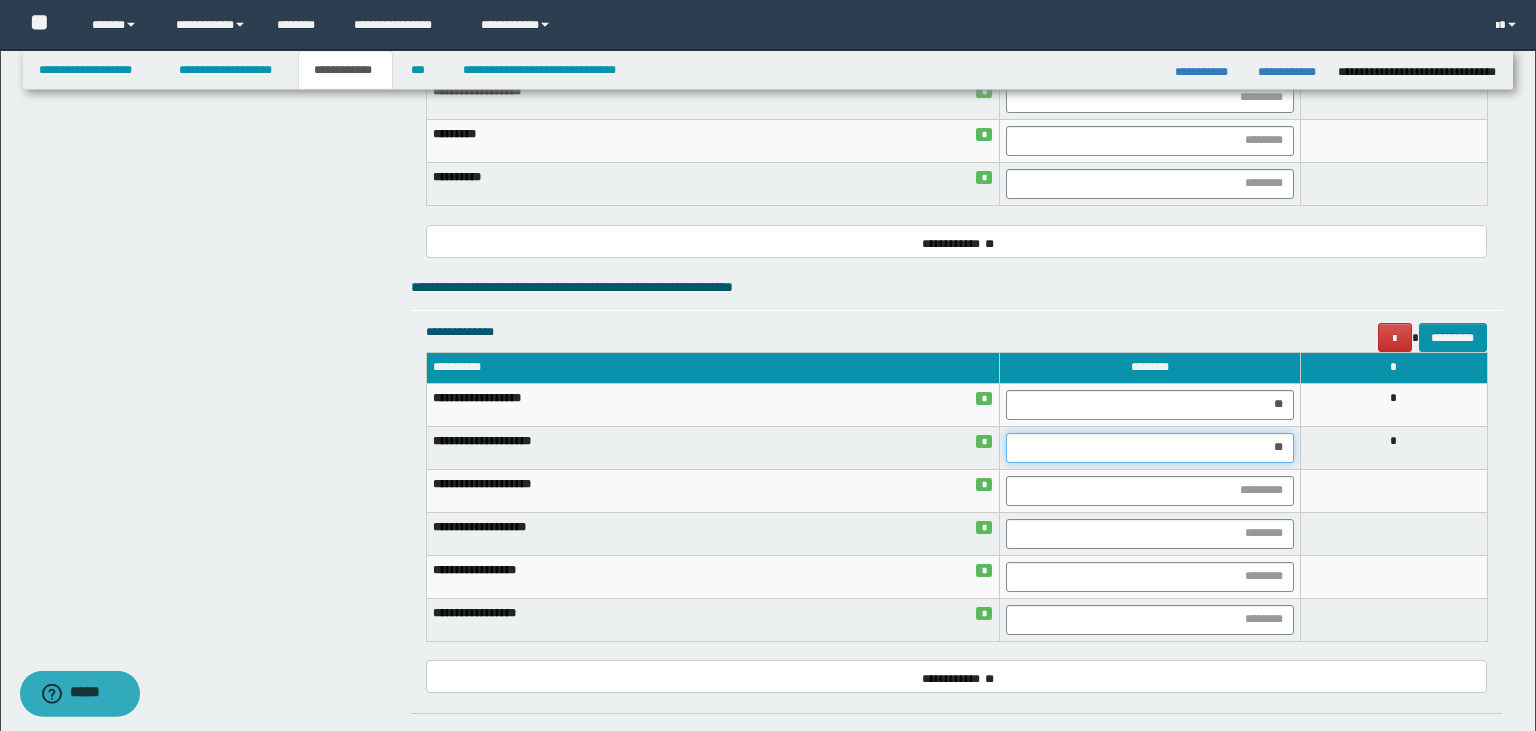 click on "**" at bounding box center (1150, 448) 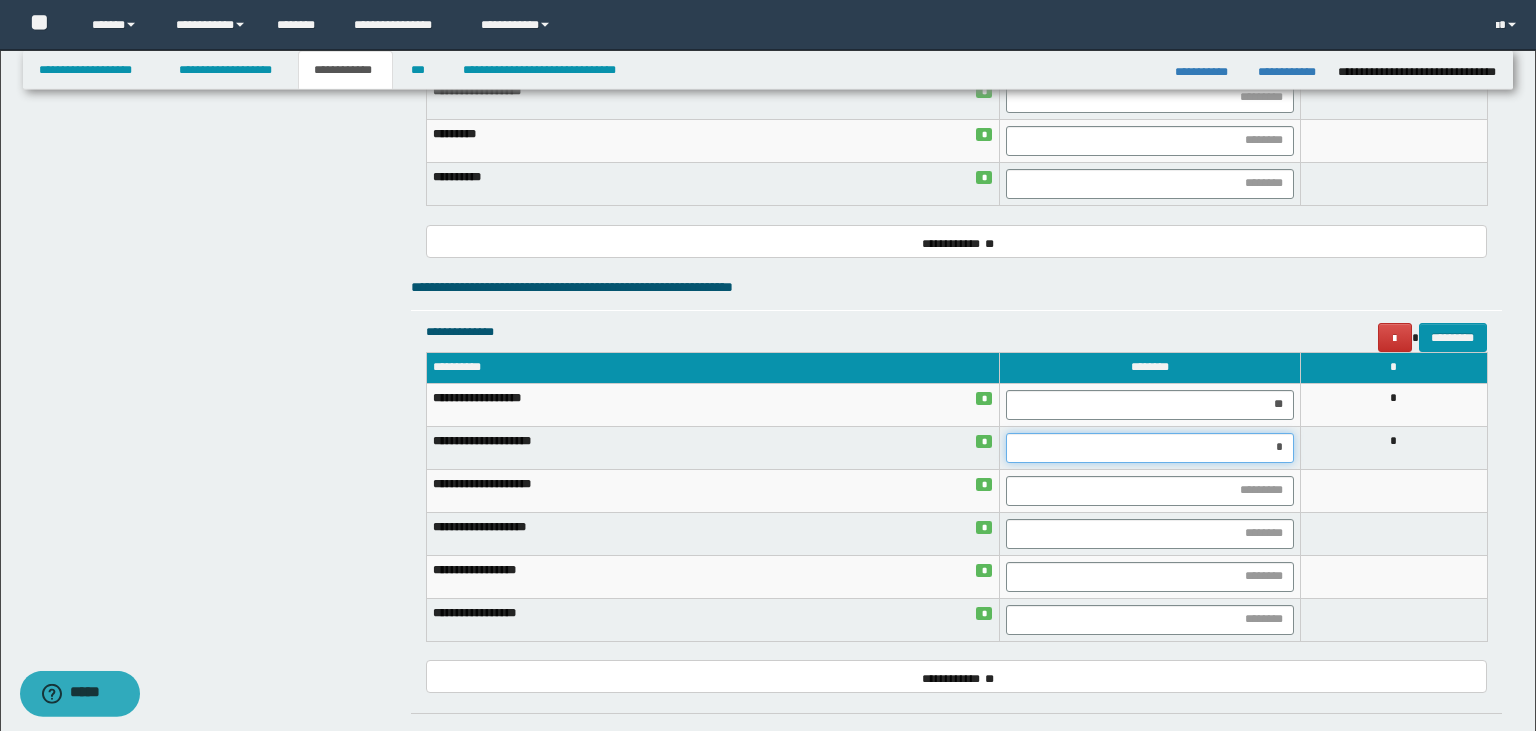 type on "**" 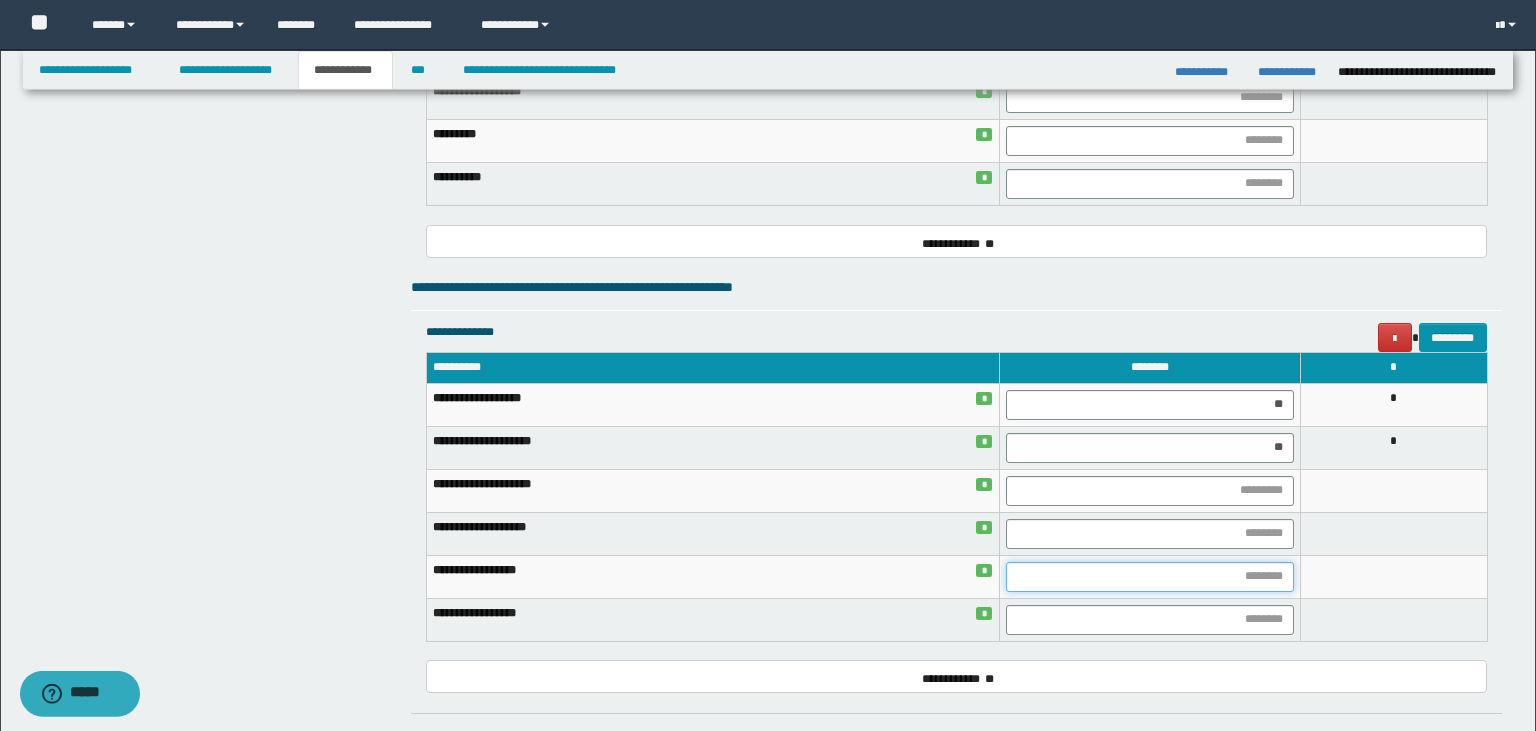 click at bounding box center [1150, 577] 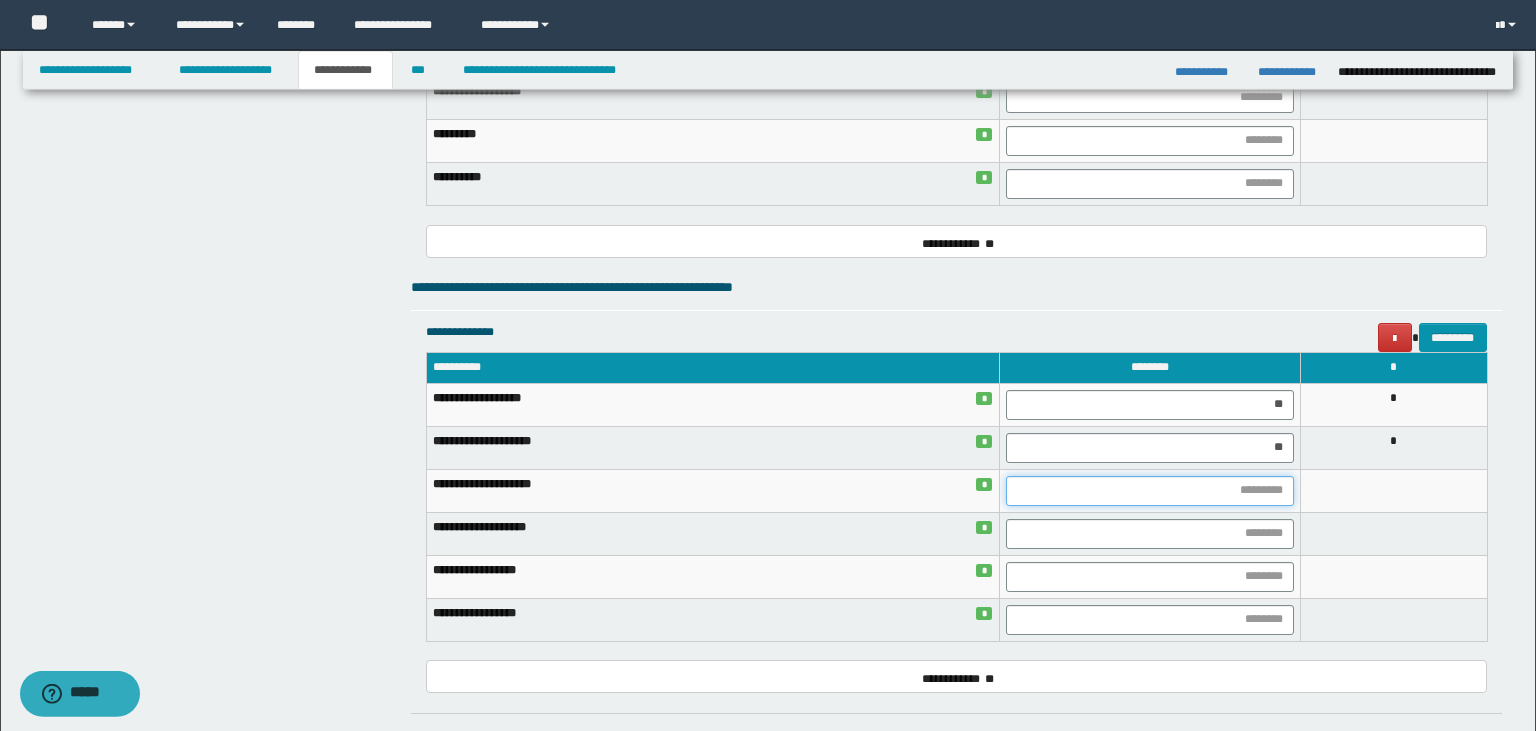 click at bounding box center (1150, 491) 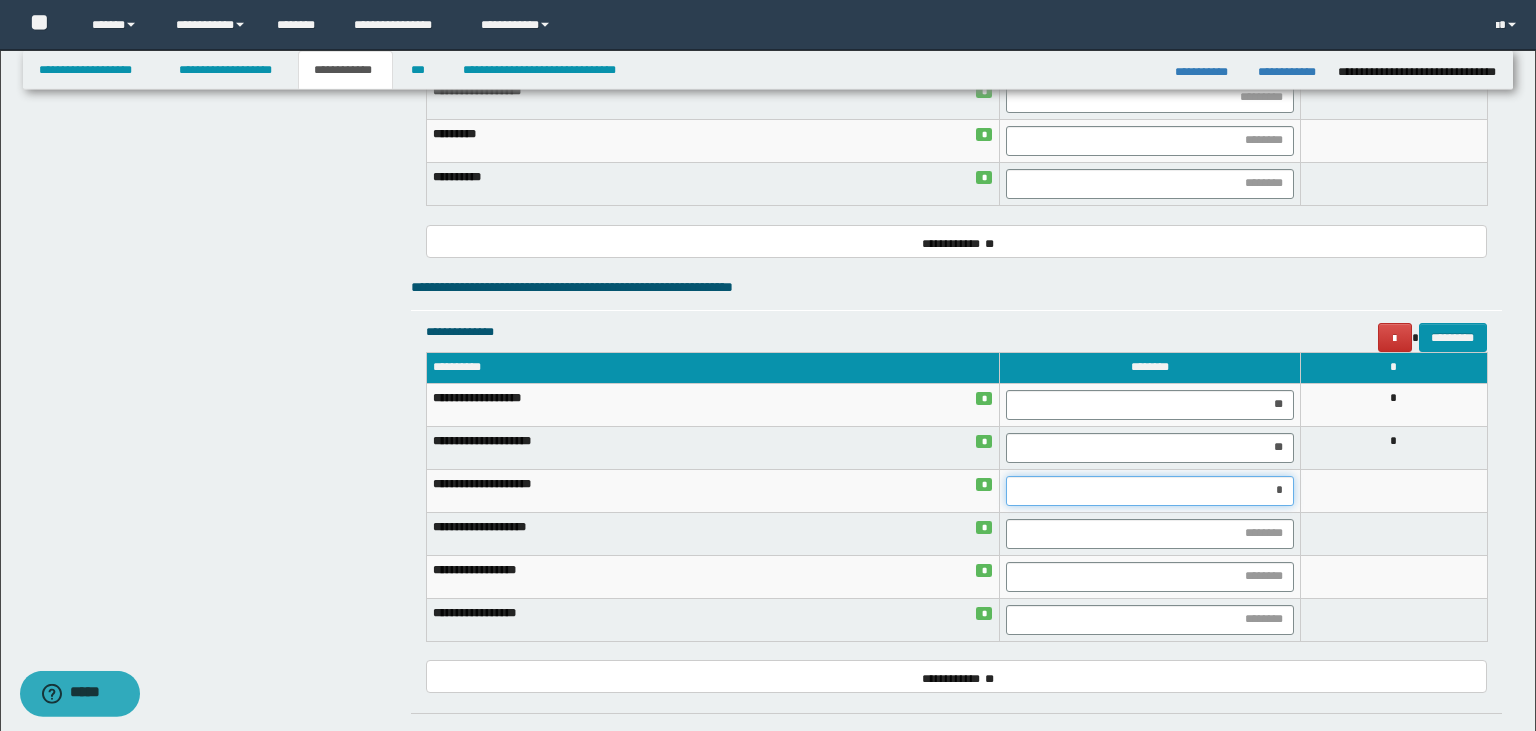 type on "**" 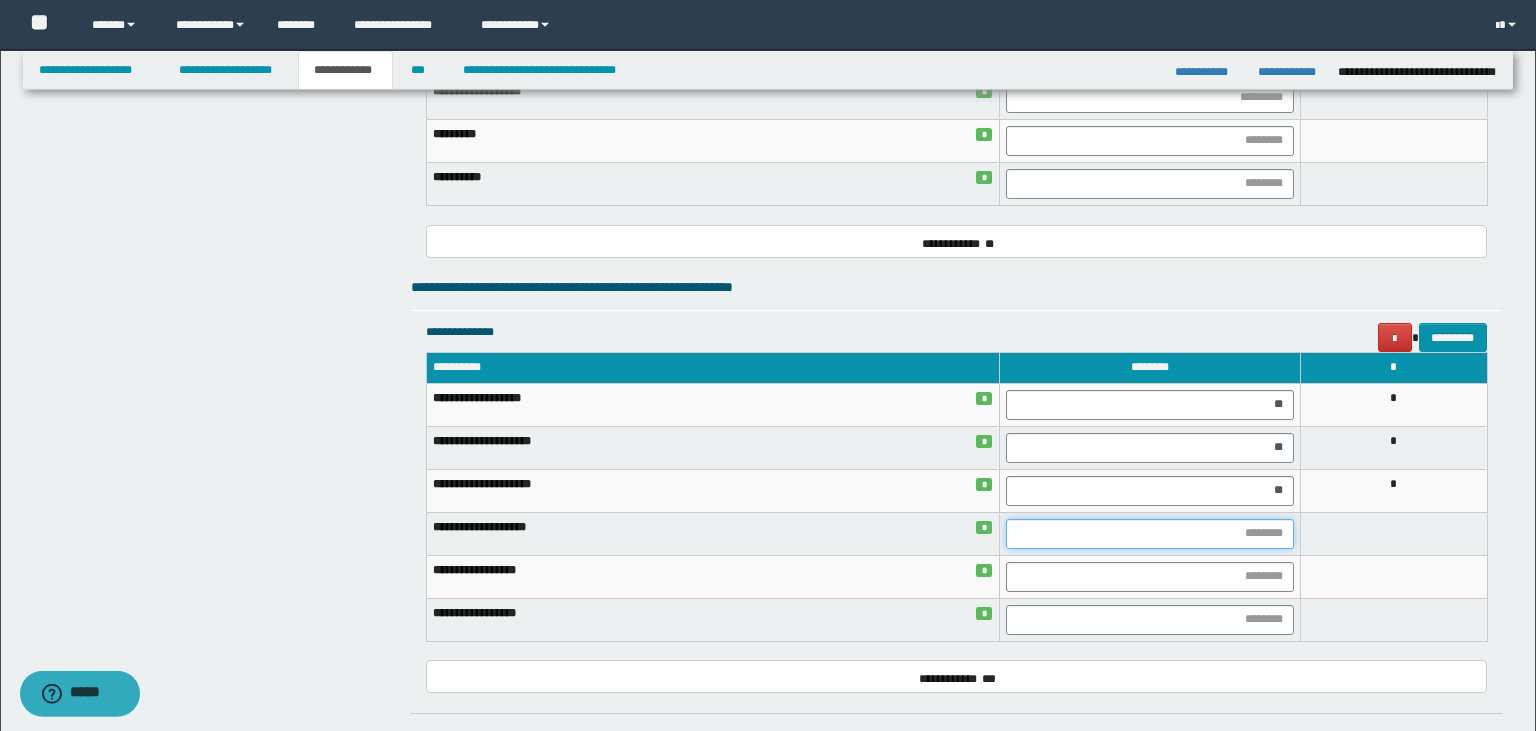 click at bounding box center [1150, 534] 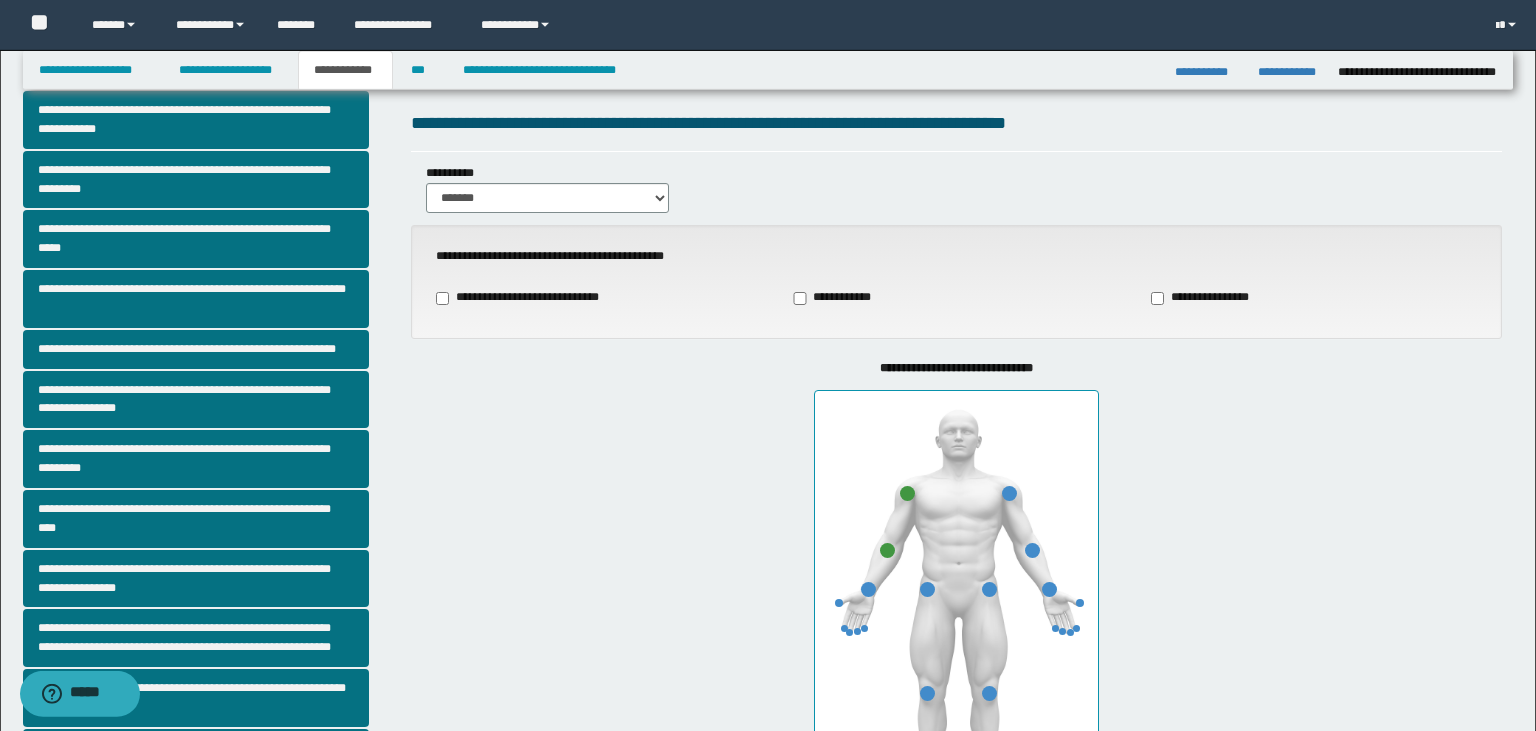 scroll, scrollTop: 26, scrollLeft: 0, axis: vertical 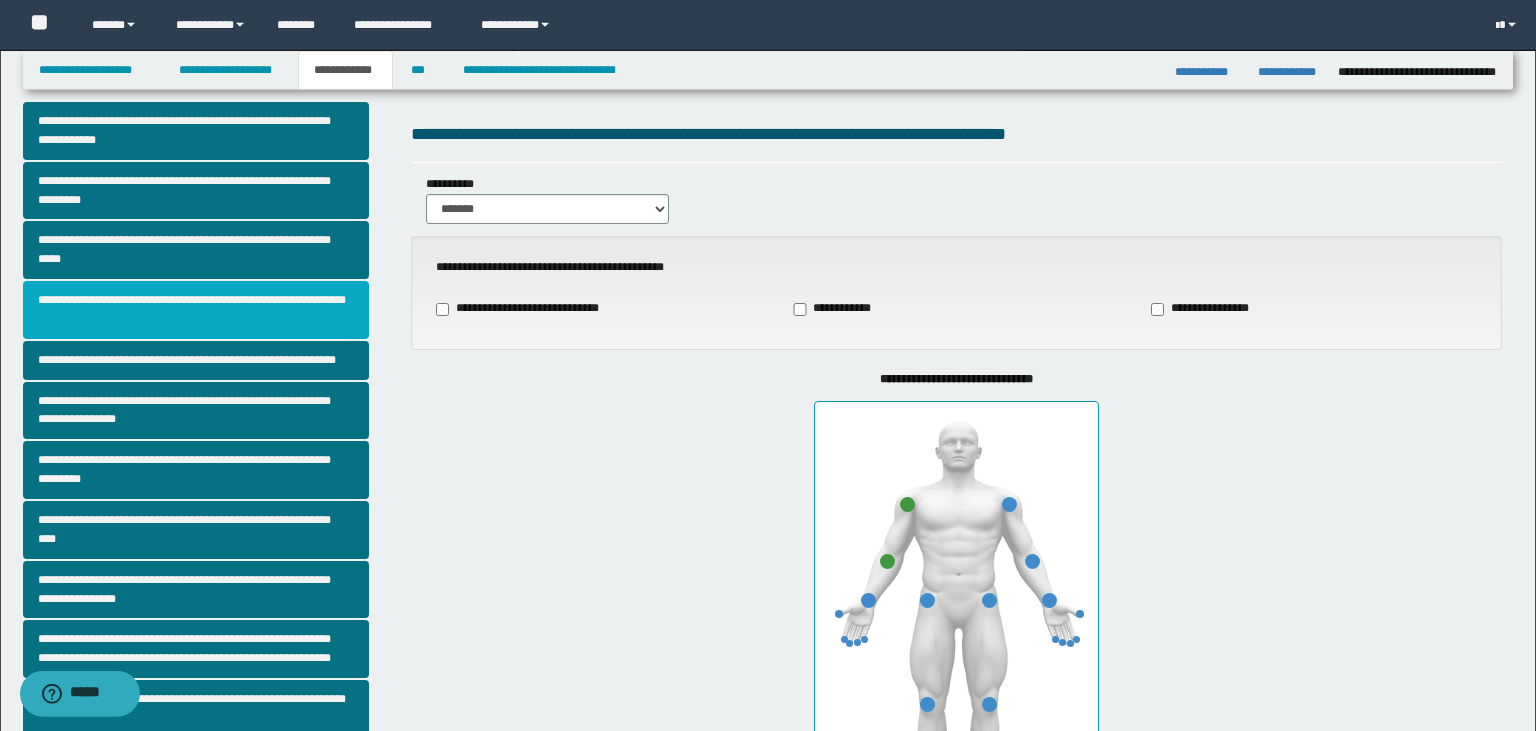 click on "**********" at bounding box center [196, 310] 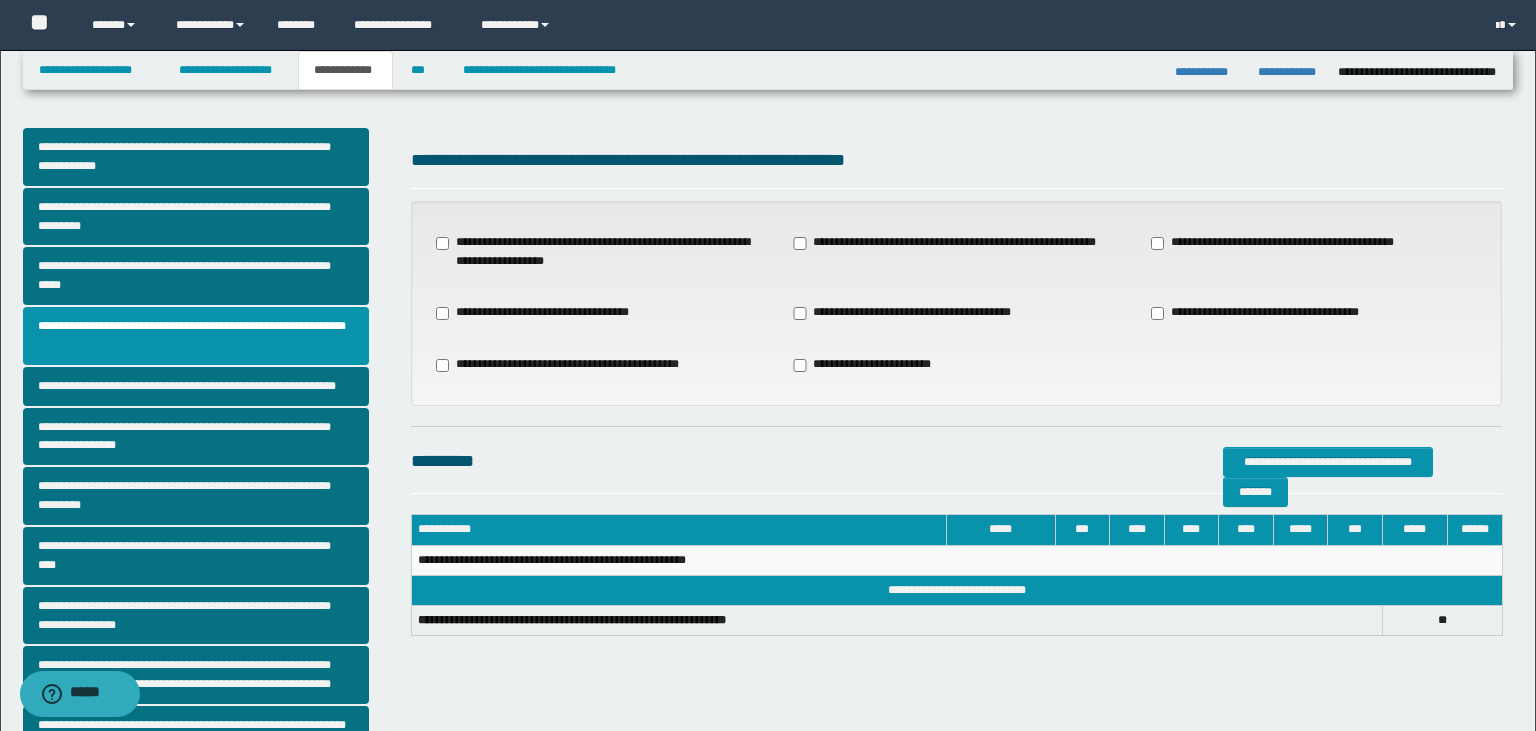 click on "**********" at bounding box center (954, 243) 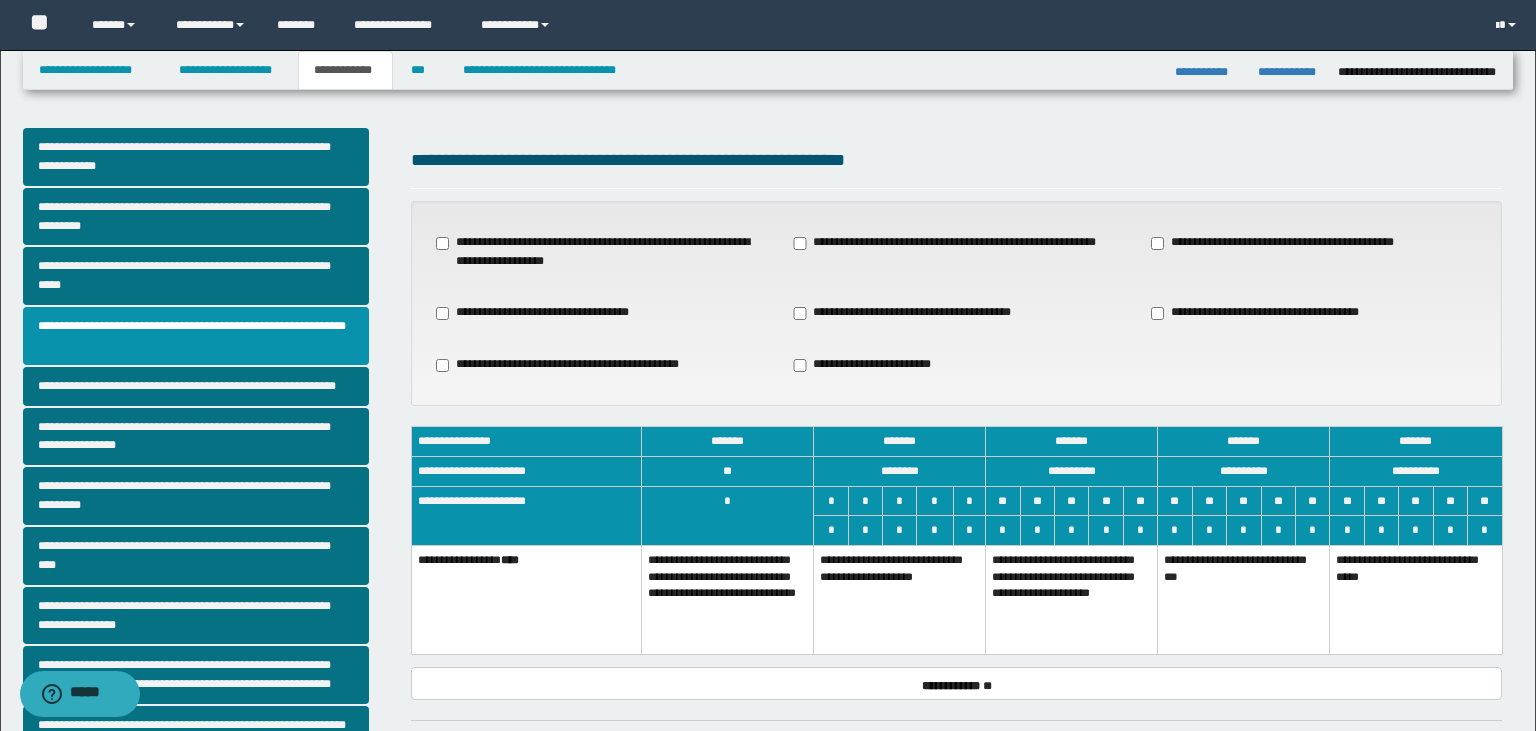 click on "**********" at bounding box center [956, 670] 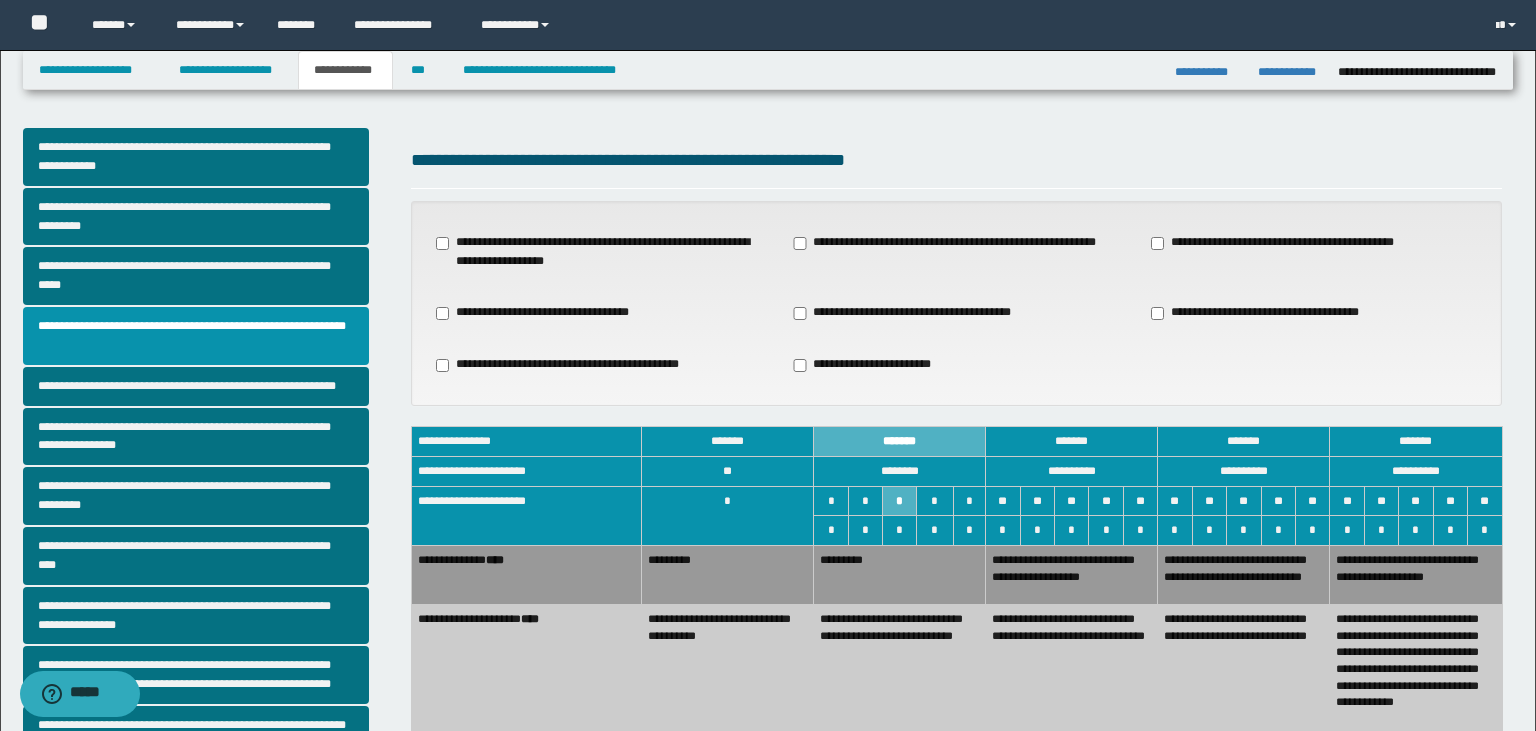 click on "**********" at bounding box center [727, 677] 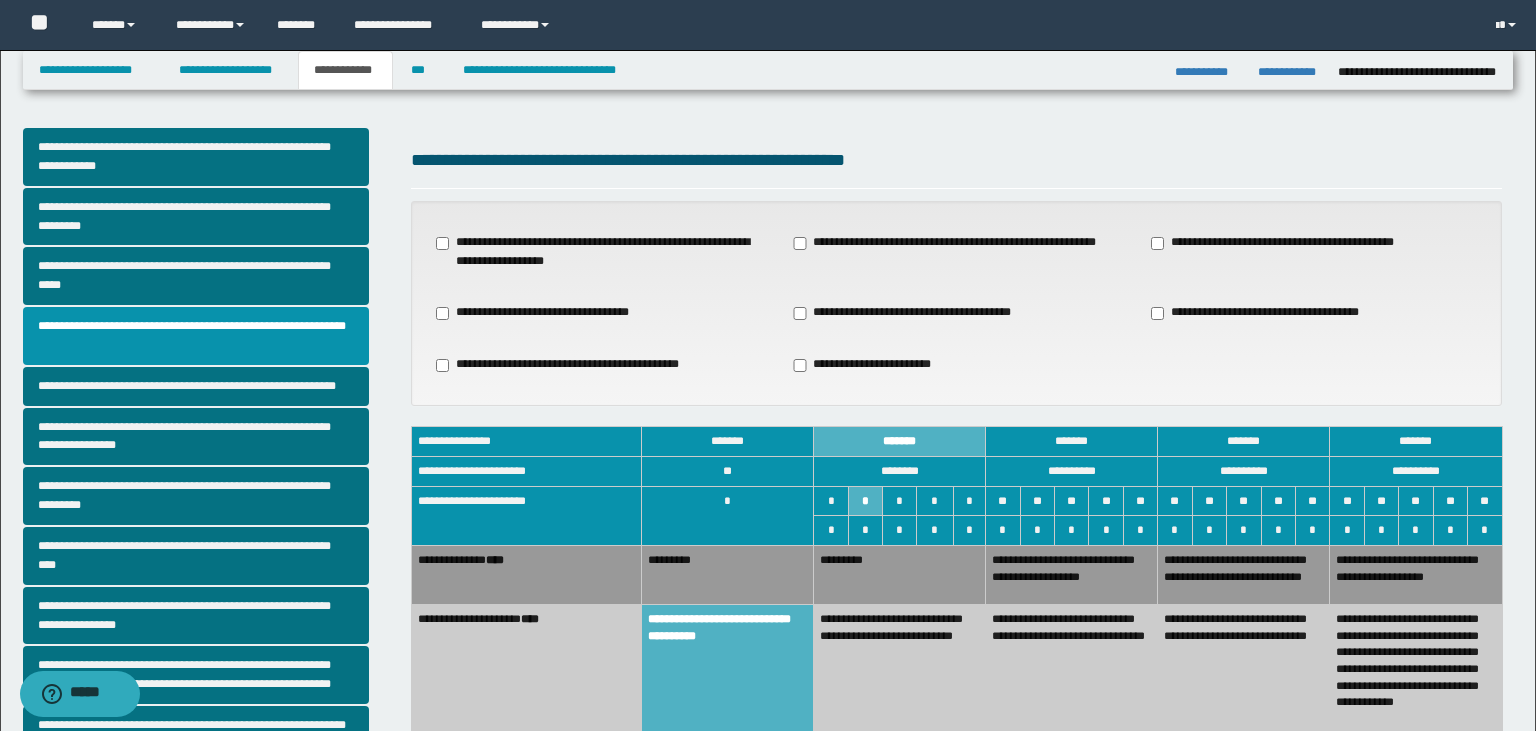 click on "*********" at bounding box center (727, 574) 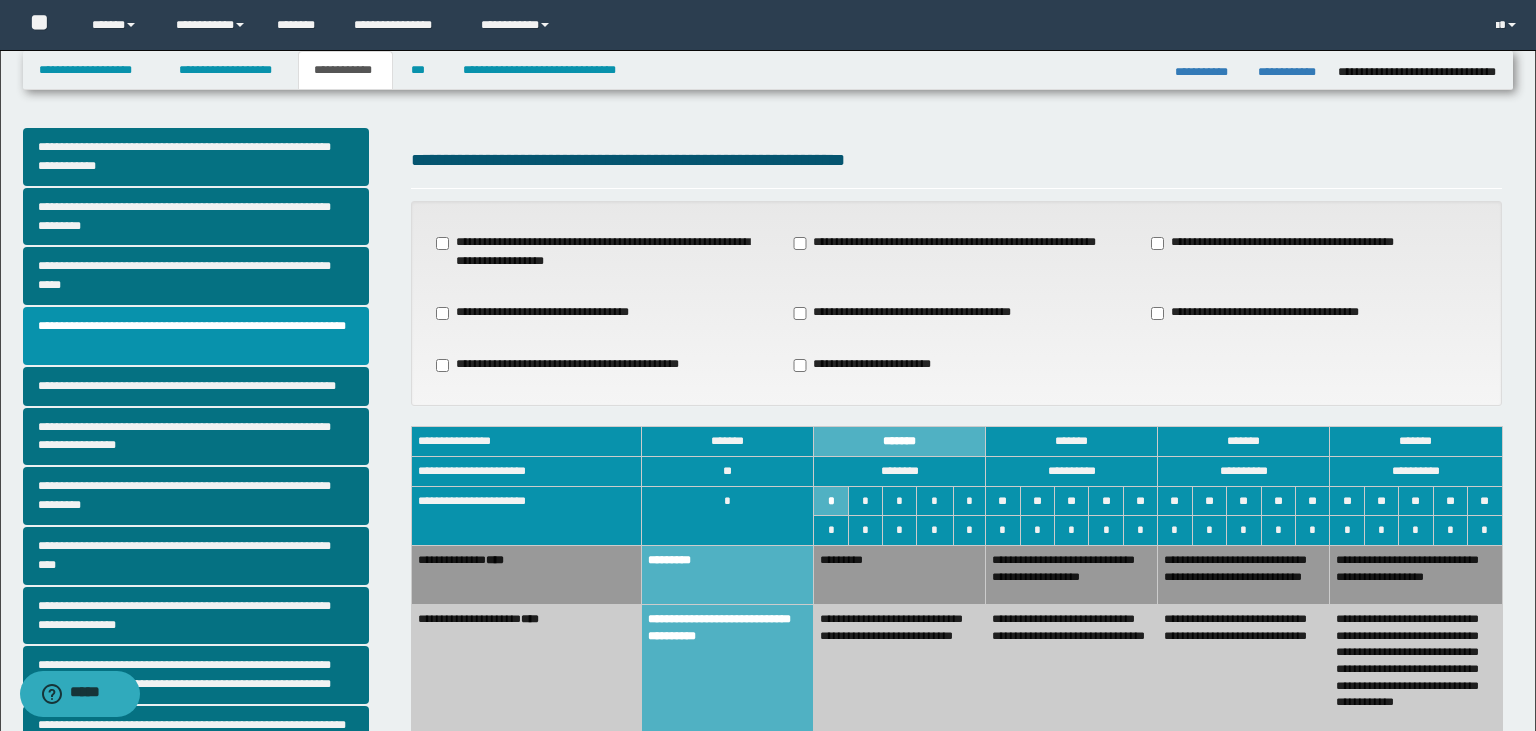 click on "*********" at bounding box center (900, 574) 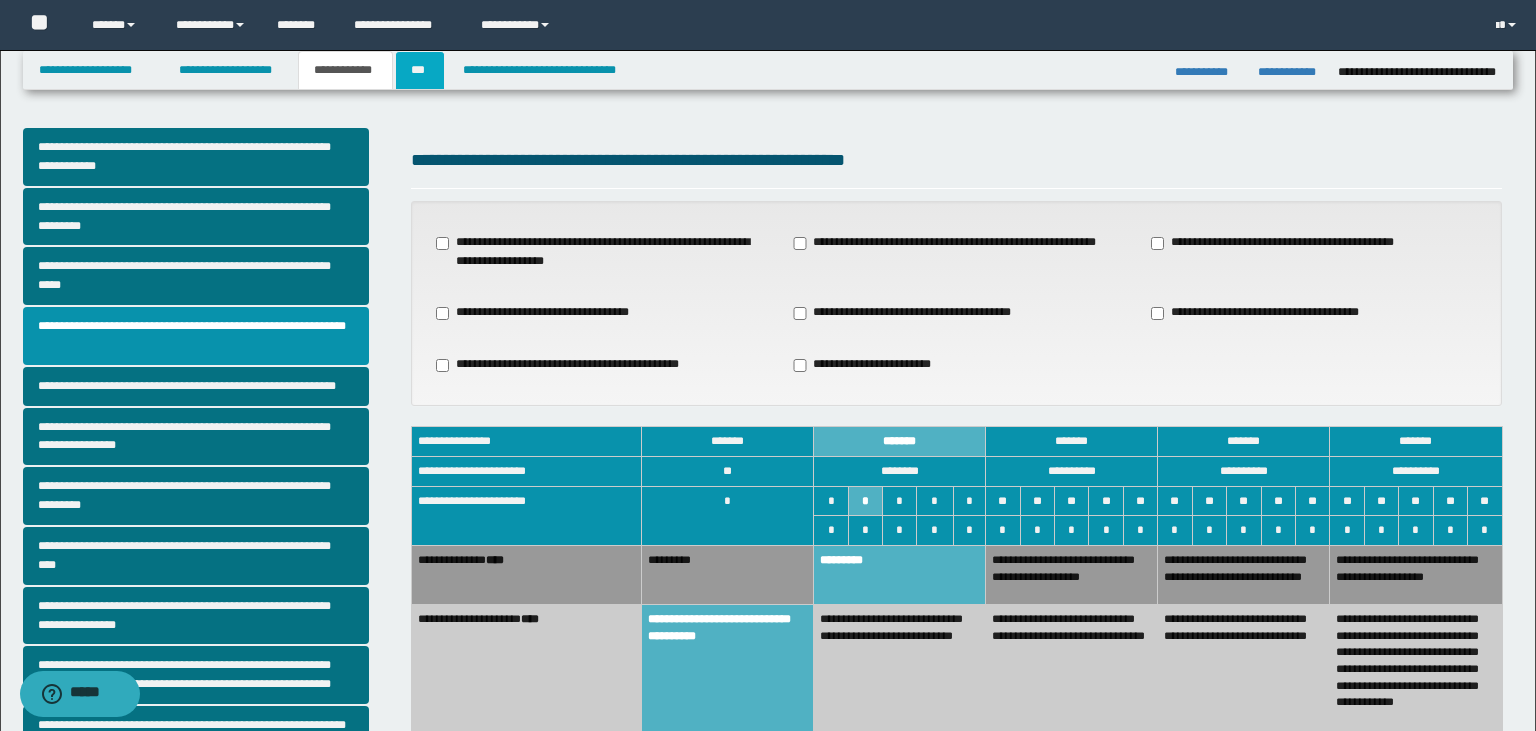 click on "***" at bounding box center [419, 70] 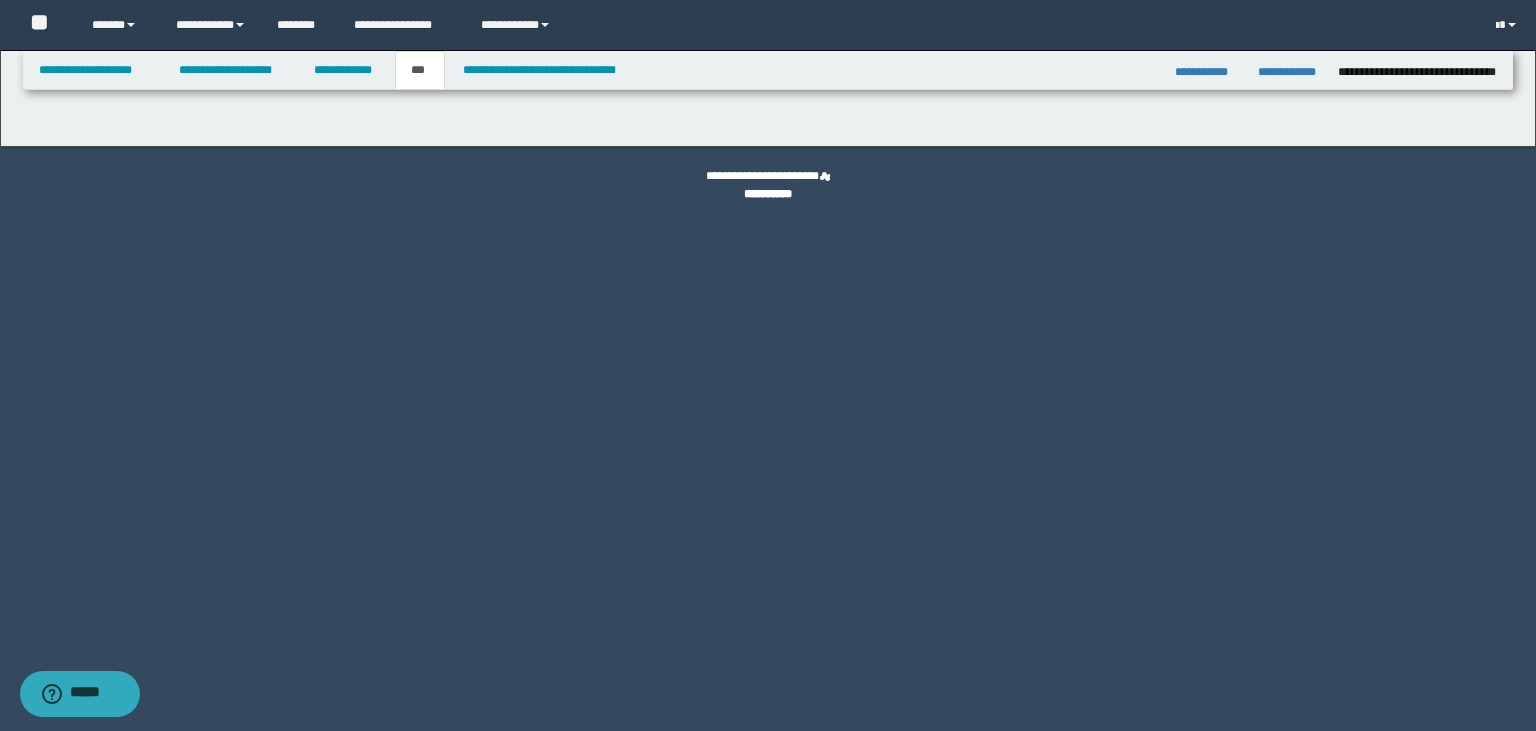 select on "***" 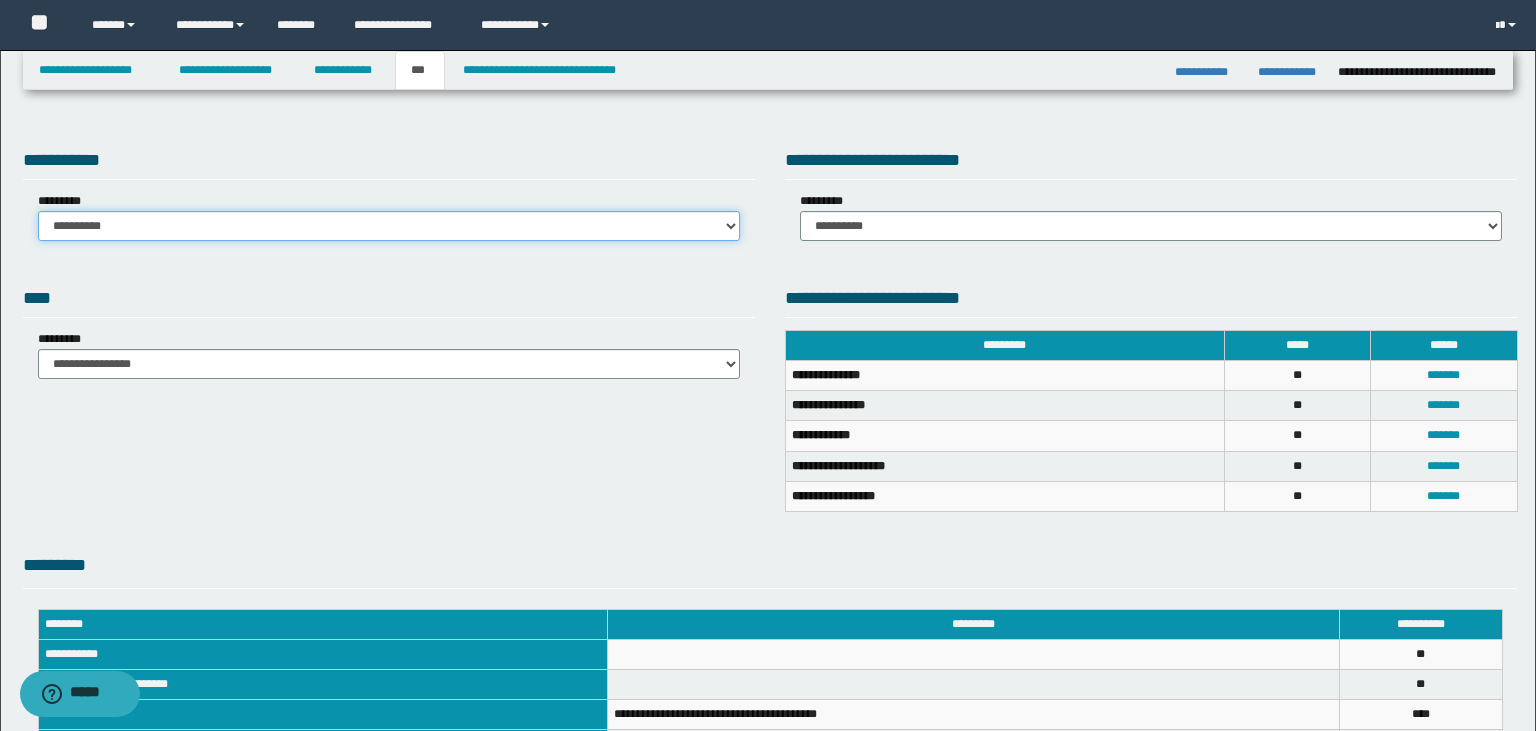 click on "**********" at bounding box center (389, 226) 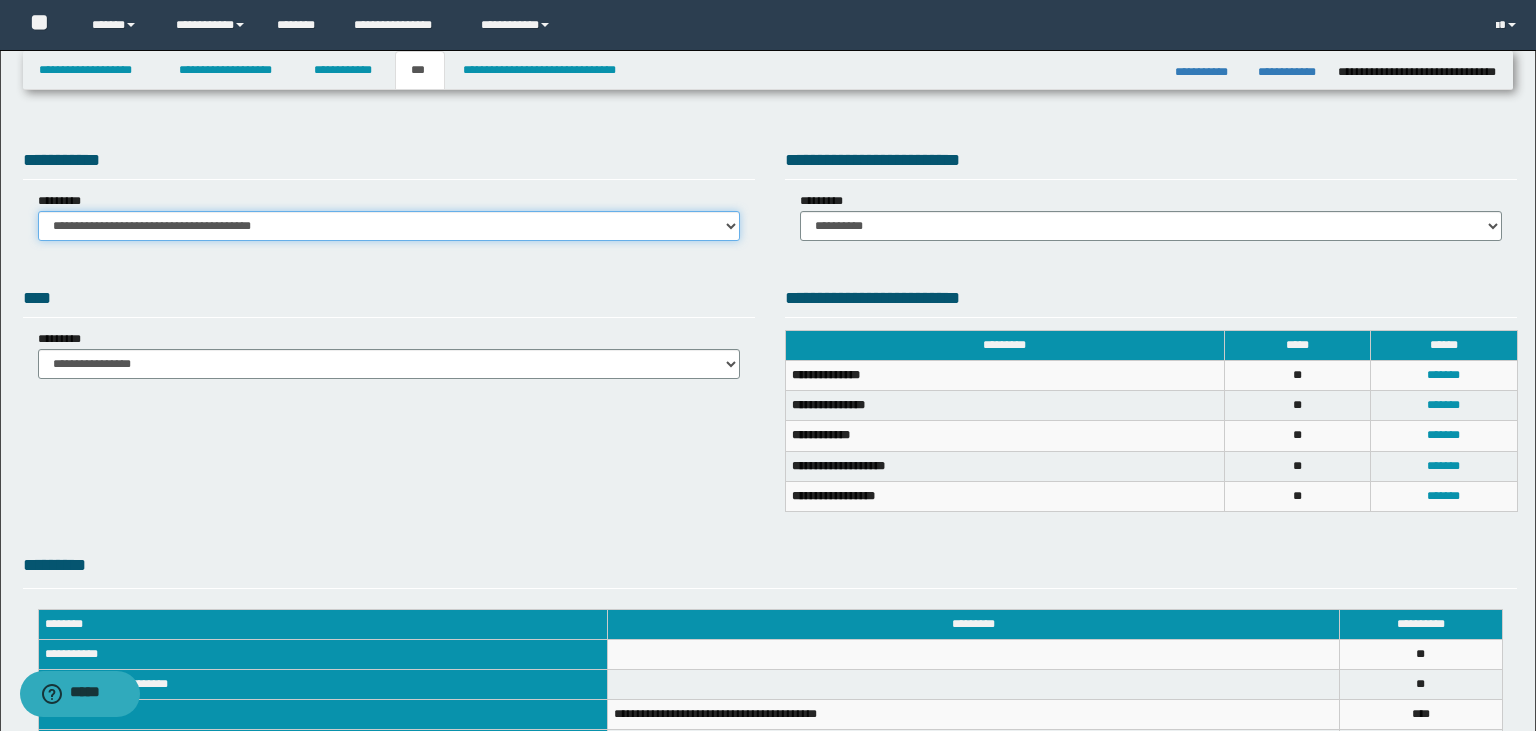 click on "**********" at bounding box center [0, 0] 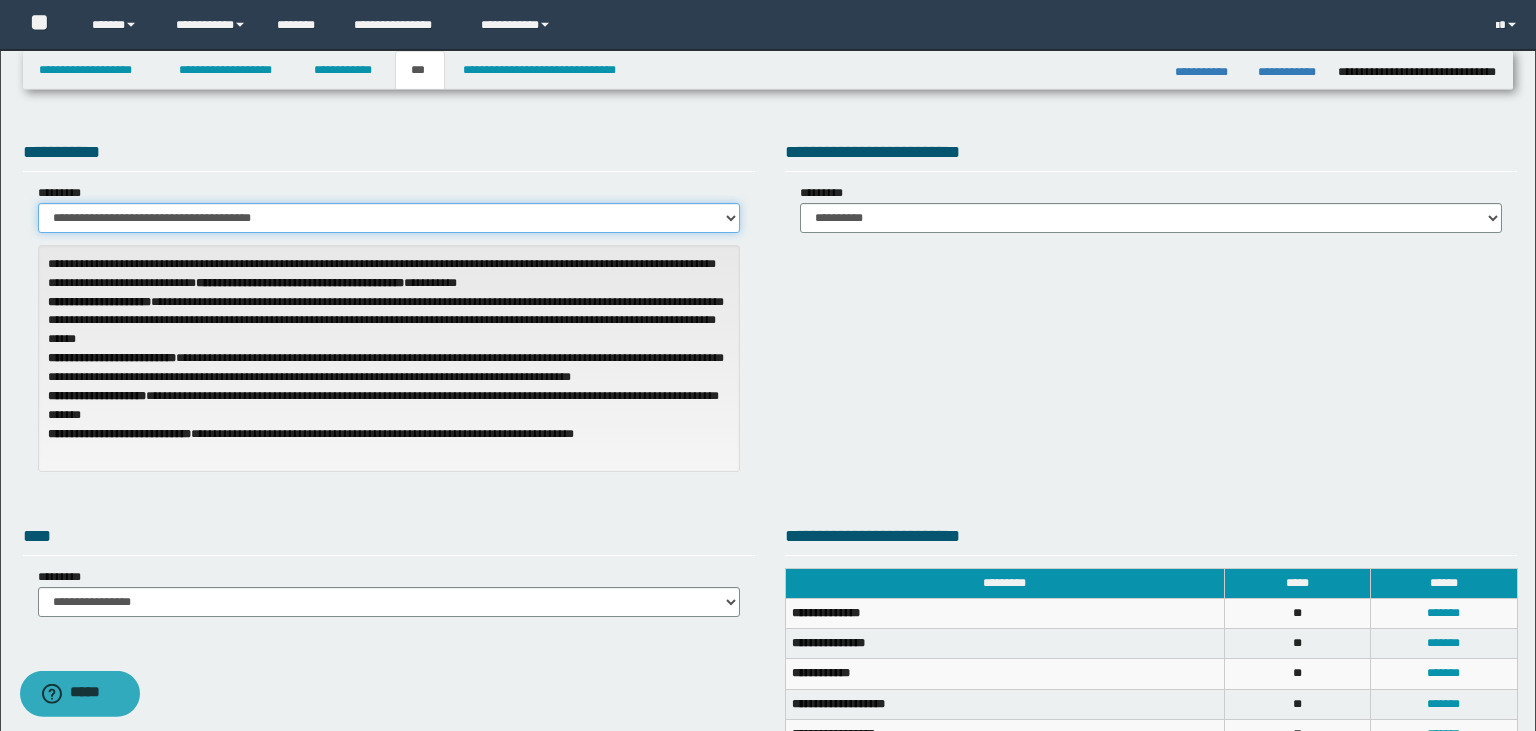 scroll, scrollTop: 11, scrollLeft: 0, axis: vertical 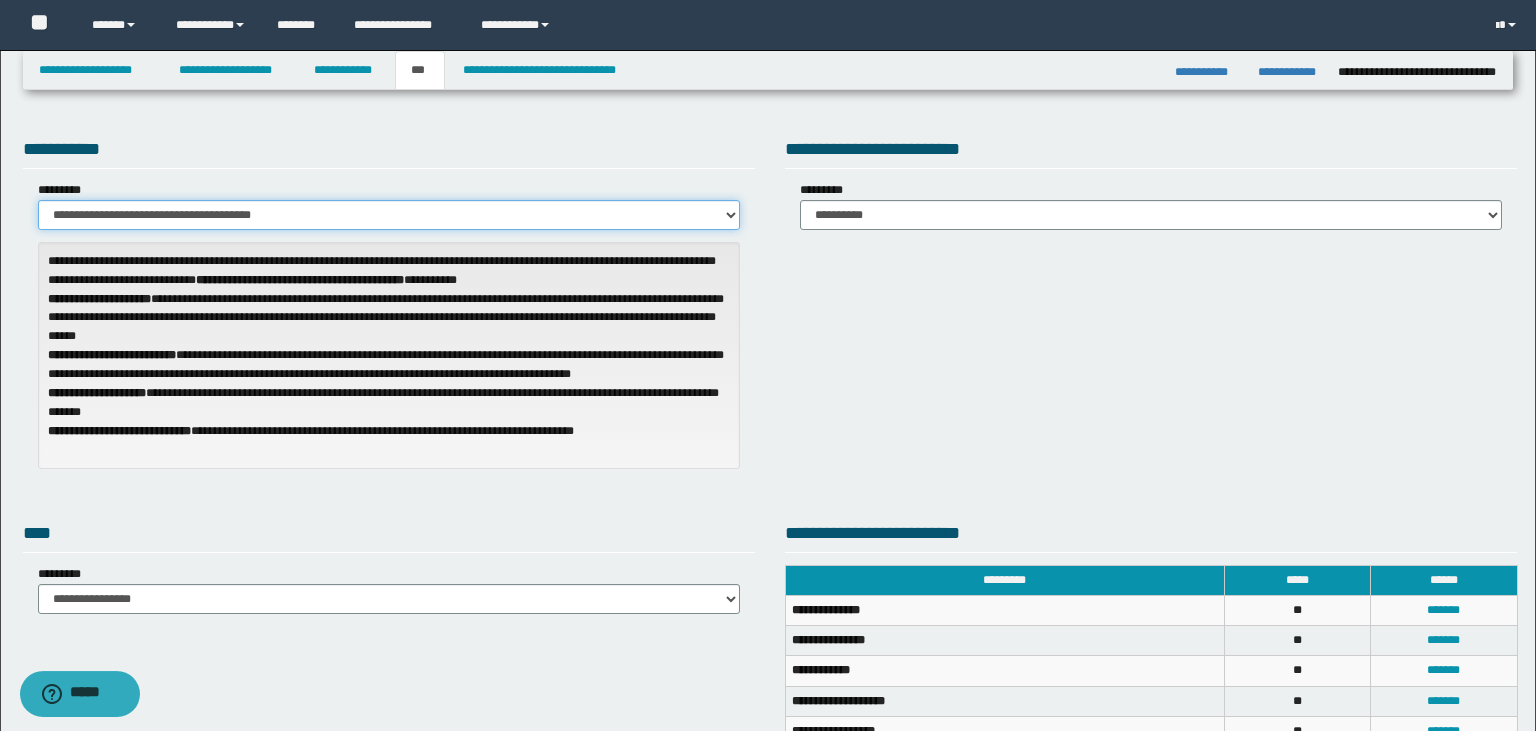 click on "**********" at bounding box center (389, 215) 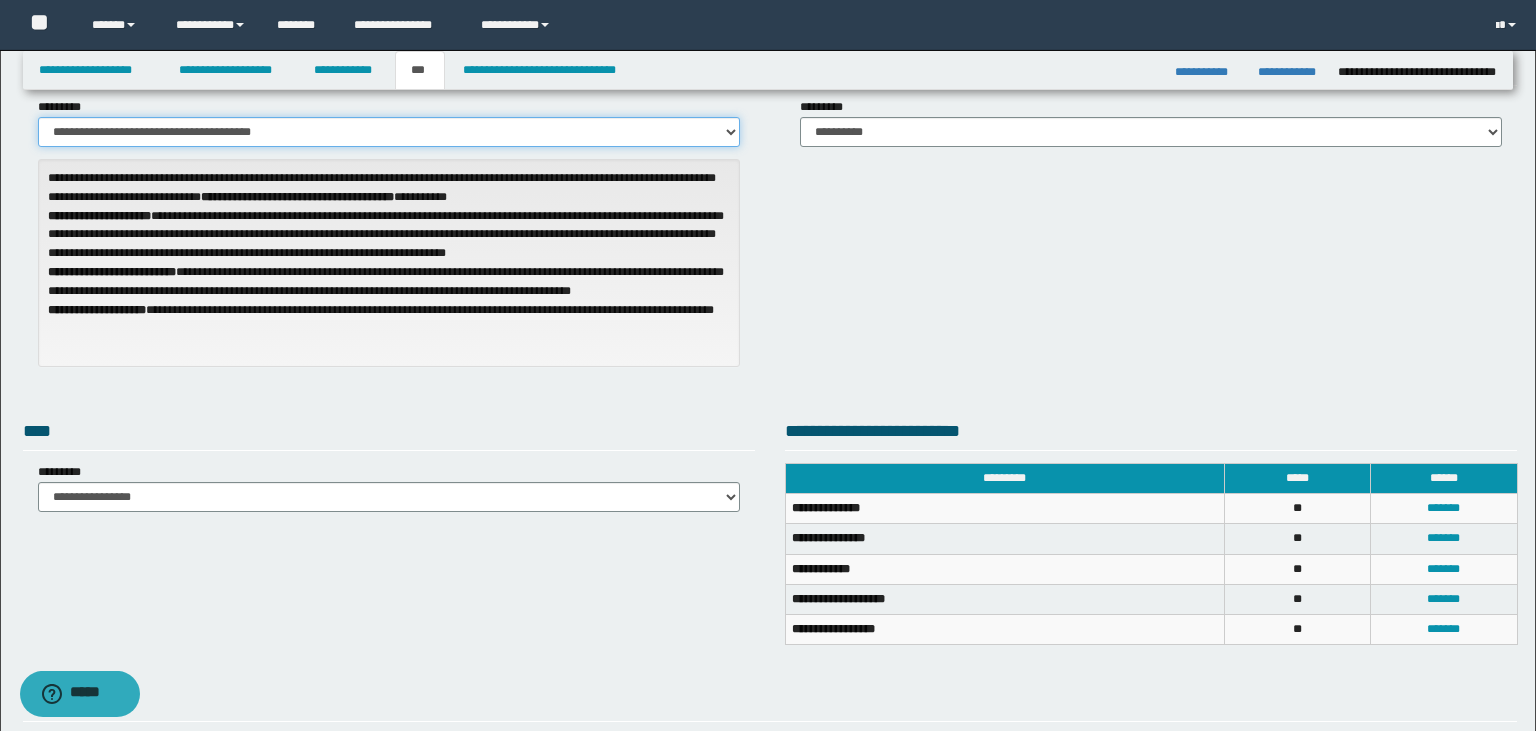 scroll, scrollTop: 92, scrollLeft: 0, axis: vertical 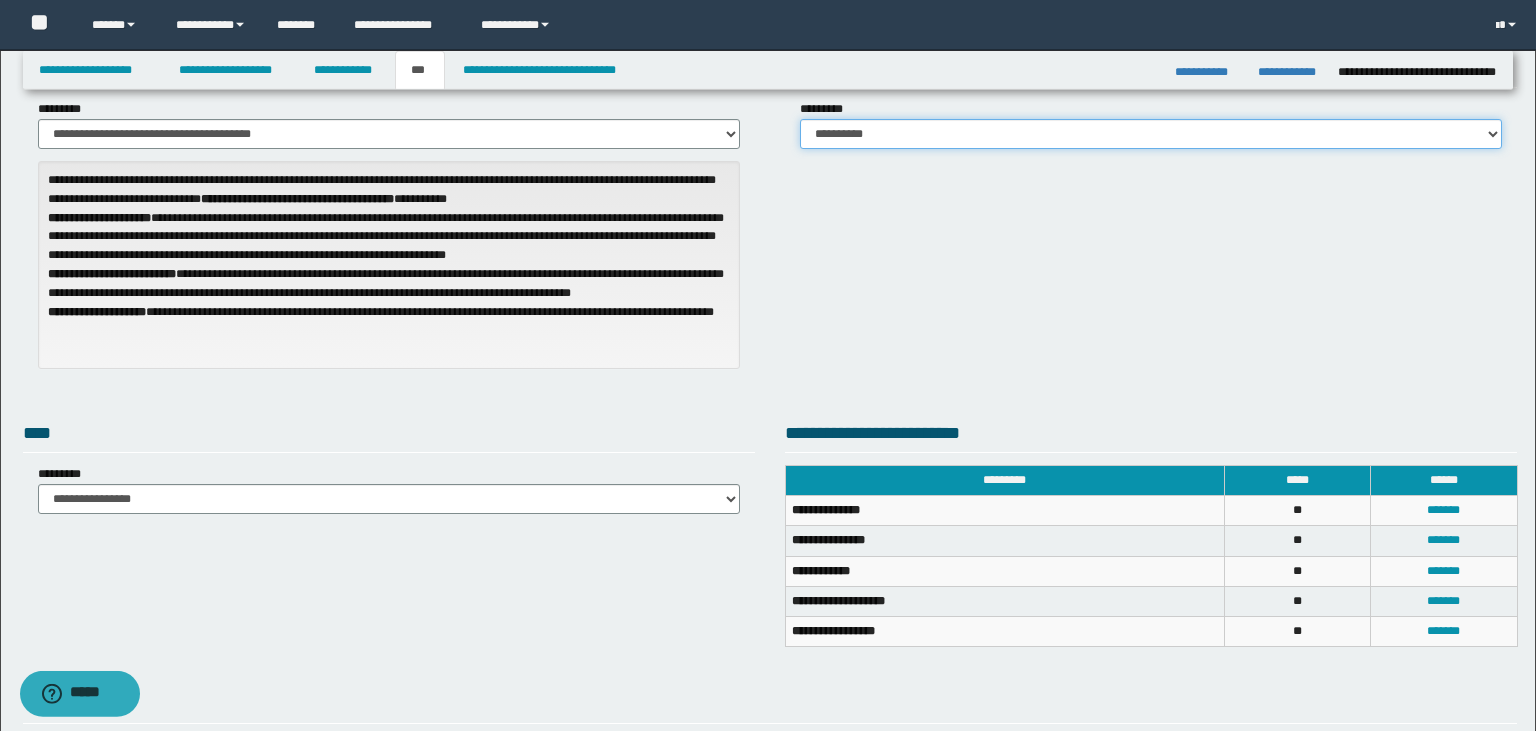 click on "**********" at bounding box center [1151, 134] 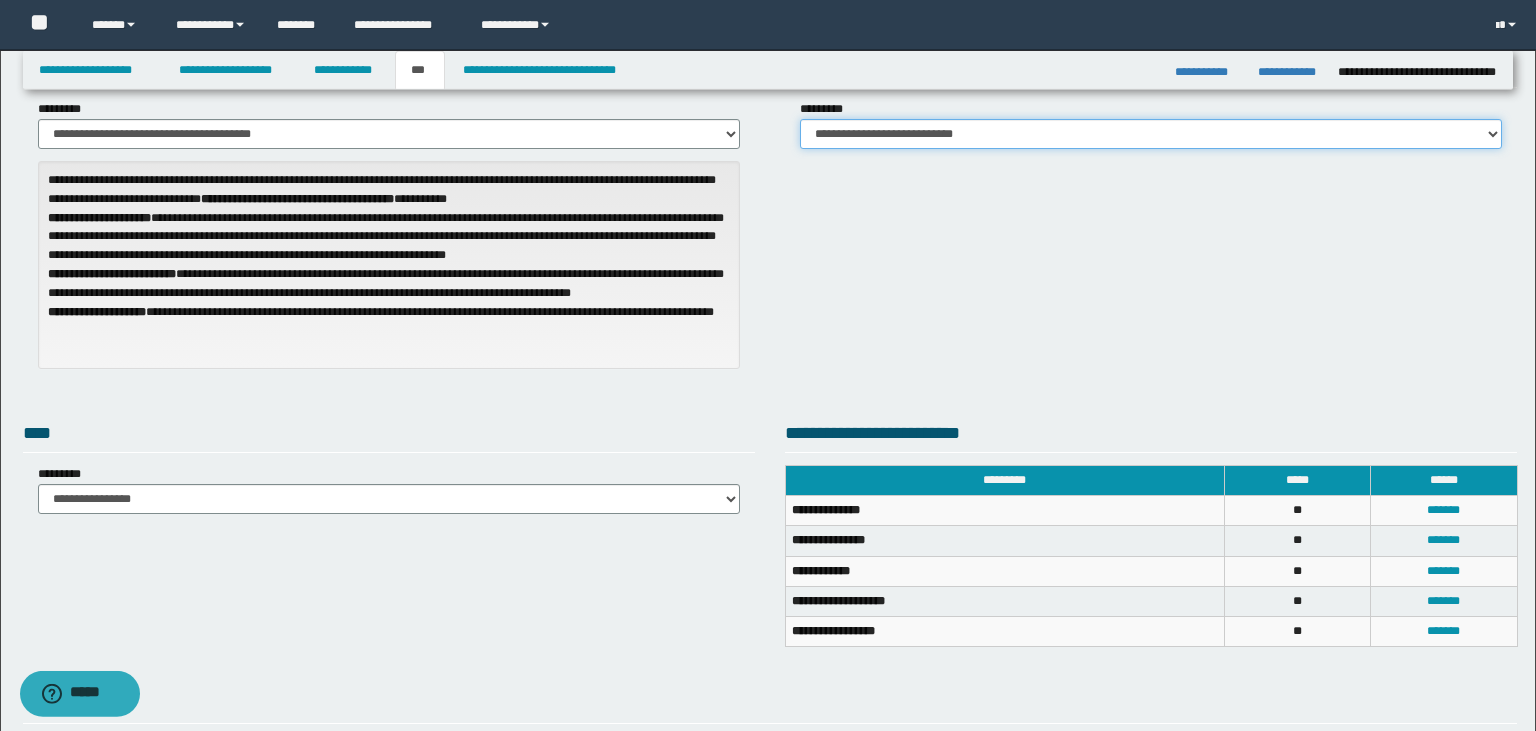 click on "**********" at bounding box center [0, 0] 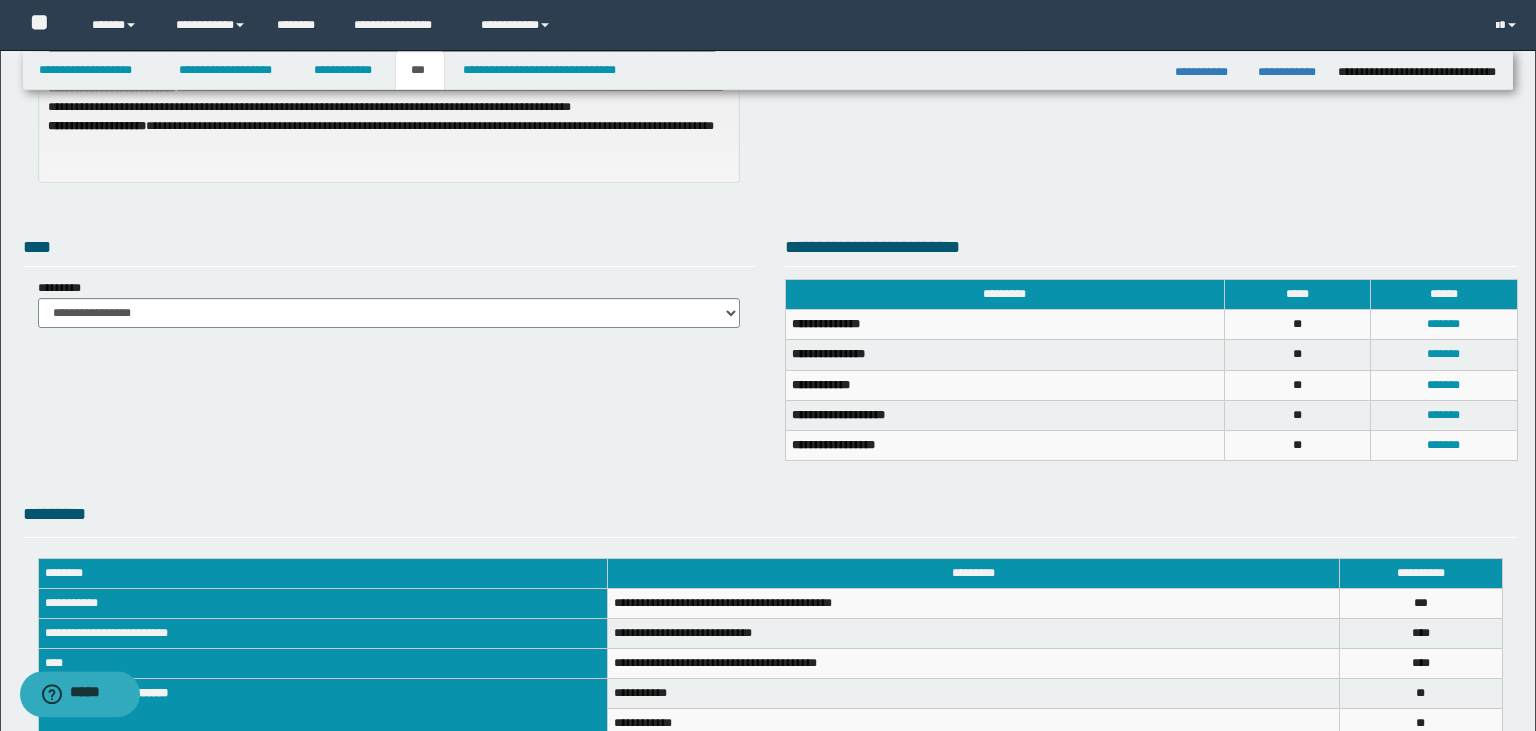 scroll, scrollTop: 280, scrollLeft: 0, axis: vertical 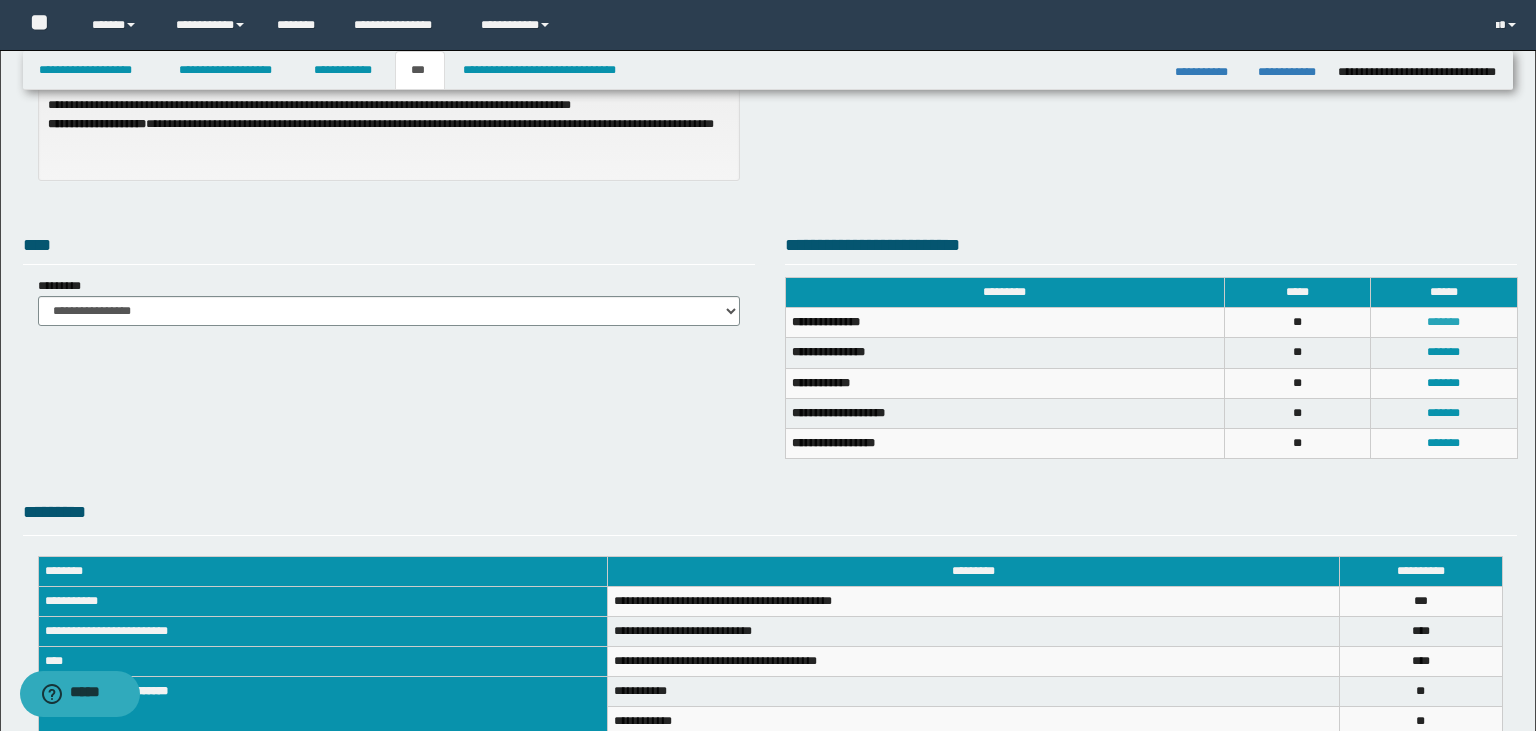 click on "*******" at bounding box center [1443, 322] 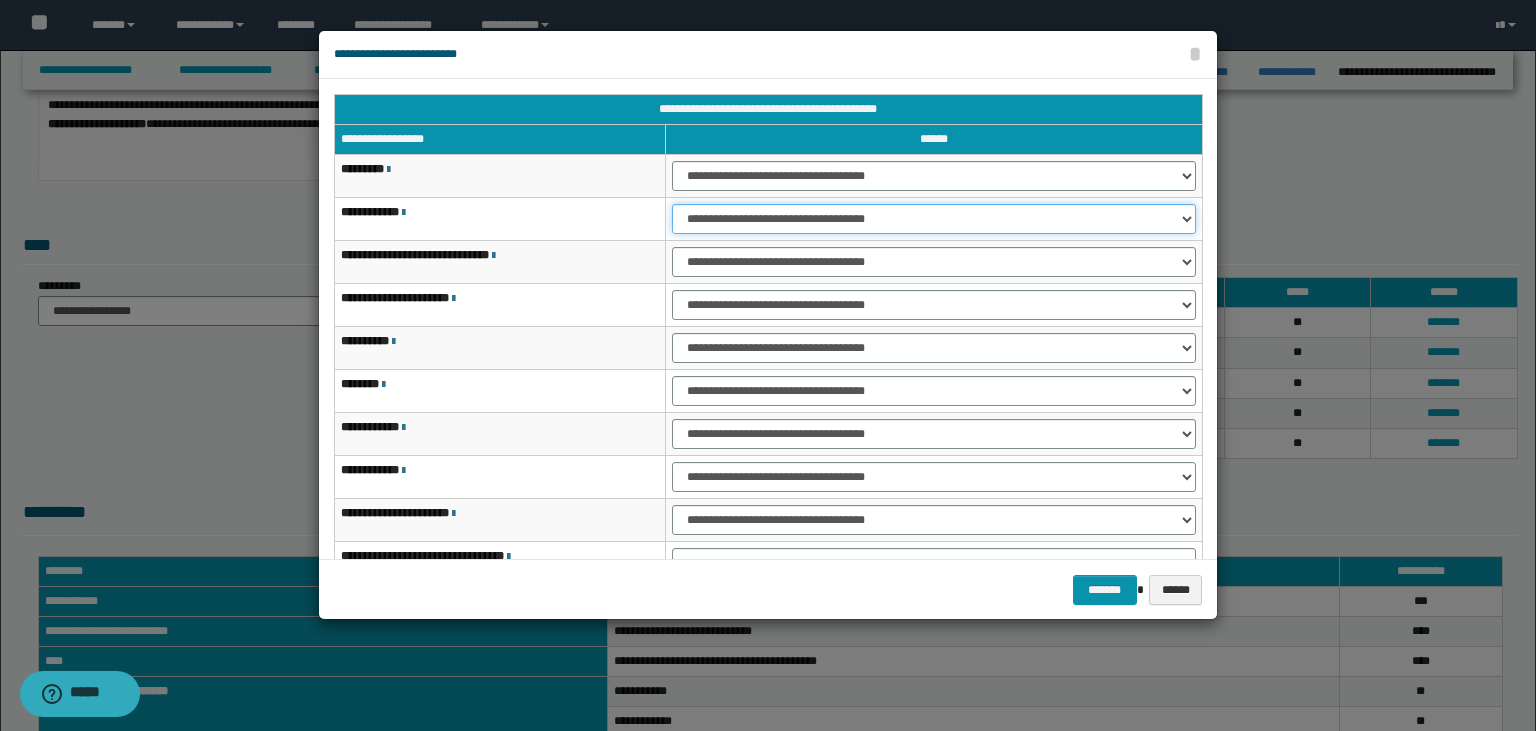 click on "**********" at bounding box center [934, 219] 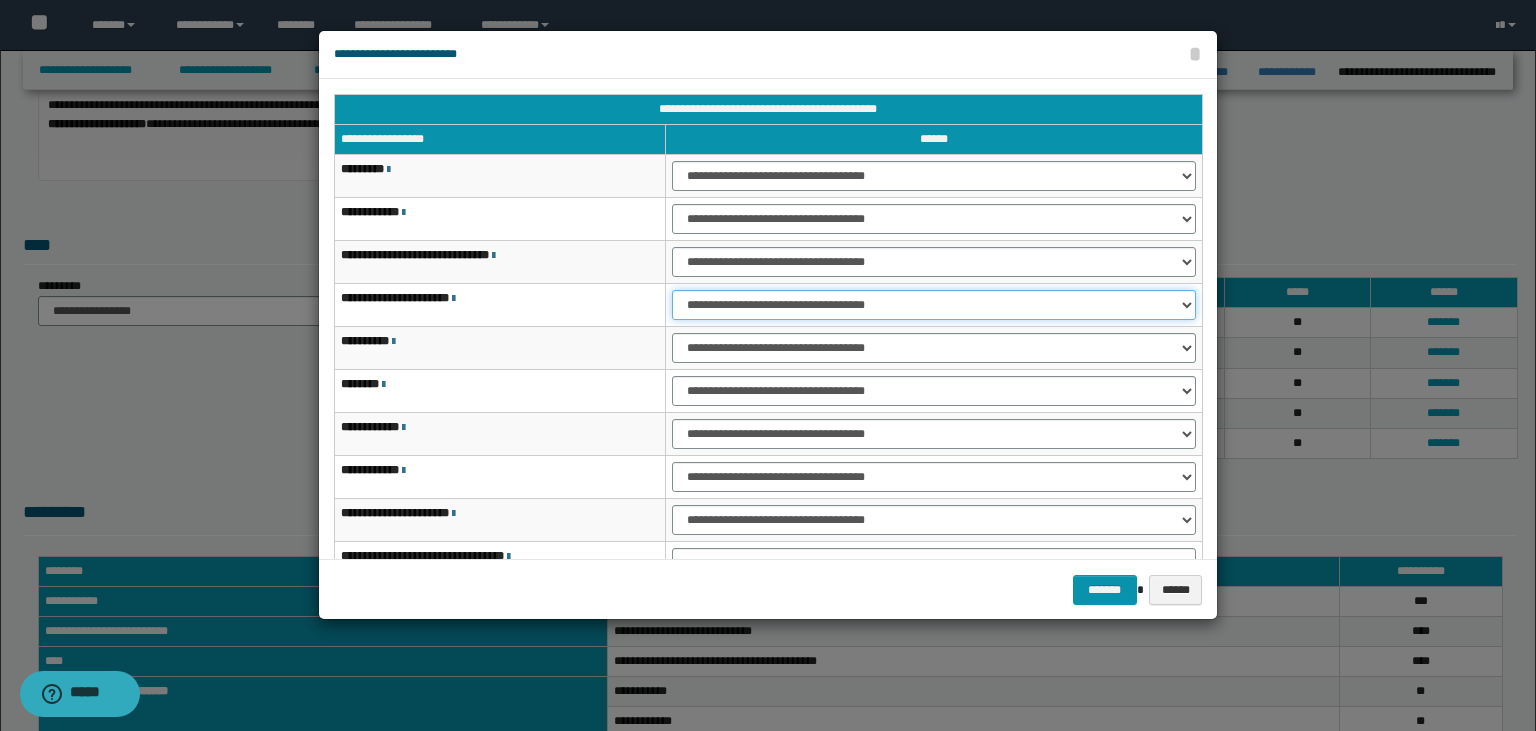 click on "**********" at bounding box center (934, 305) 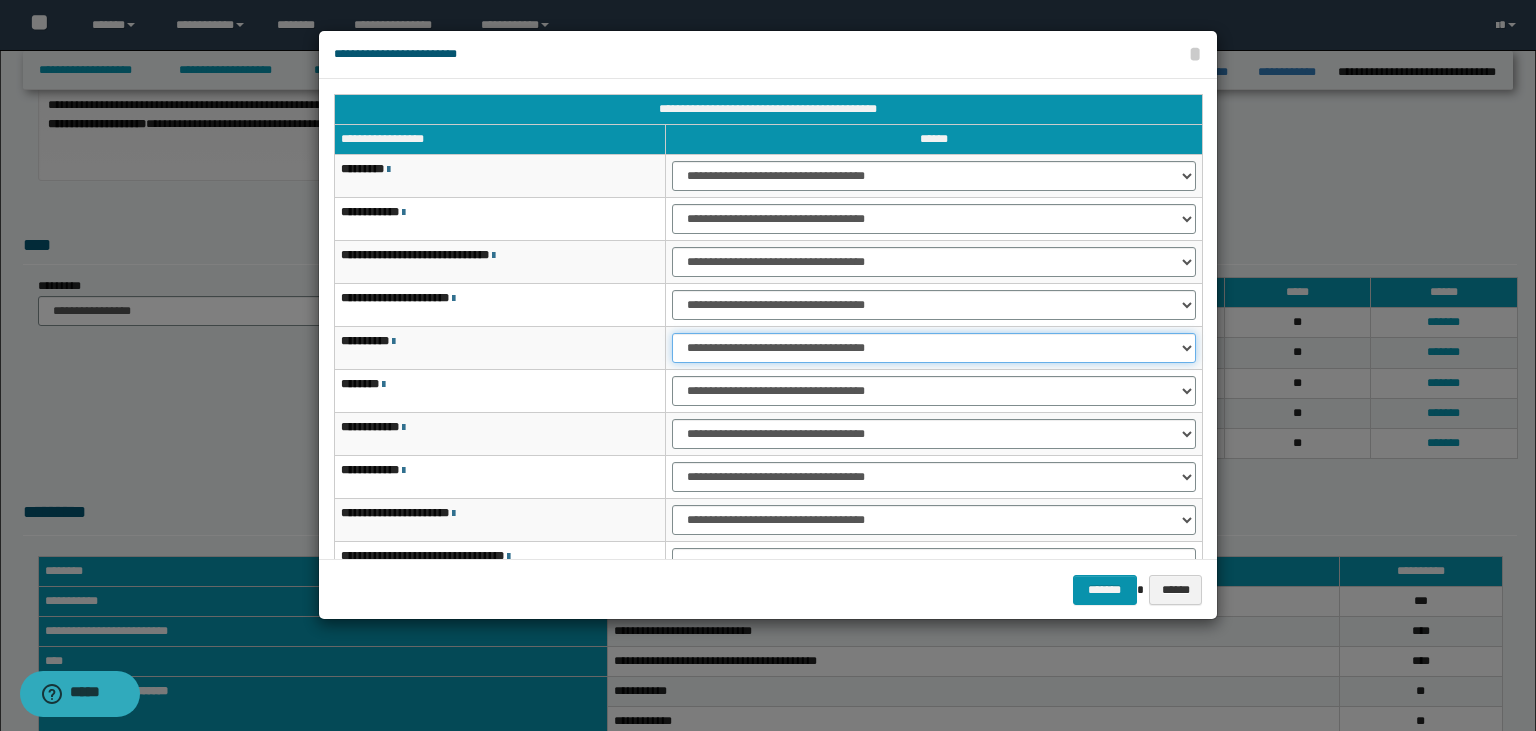 click on "**********" at bounding box center [934, 348] 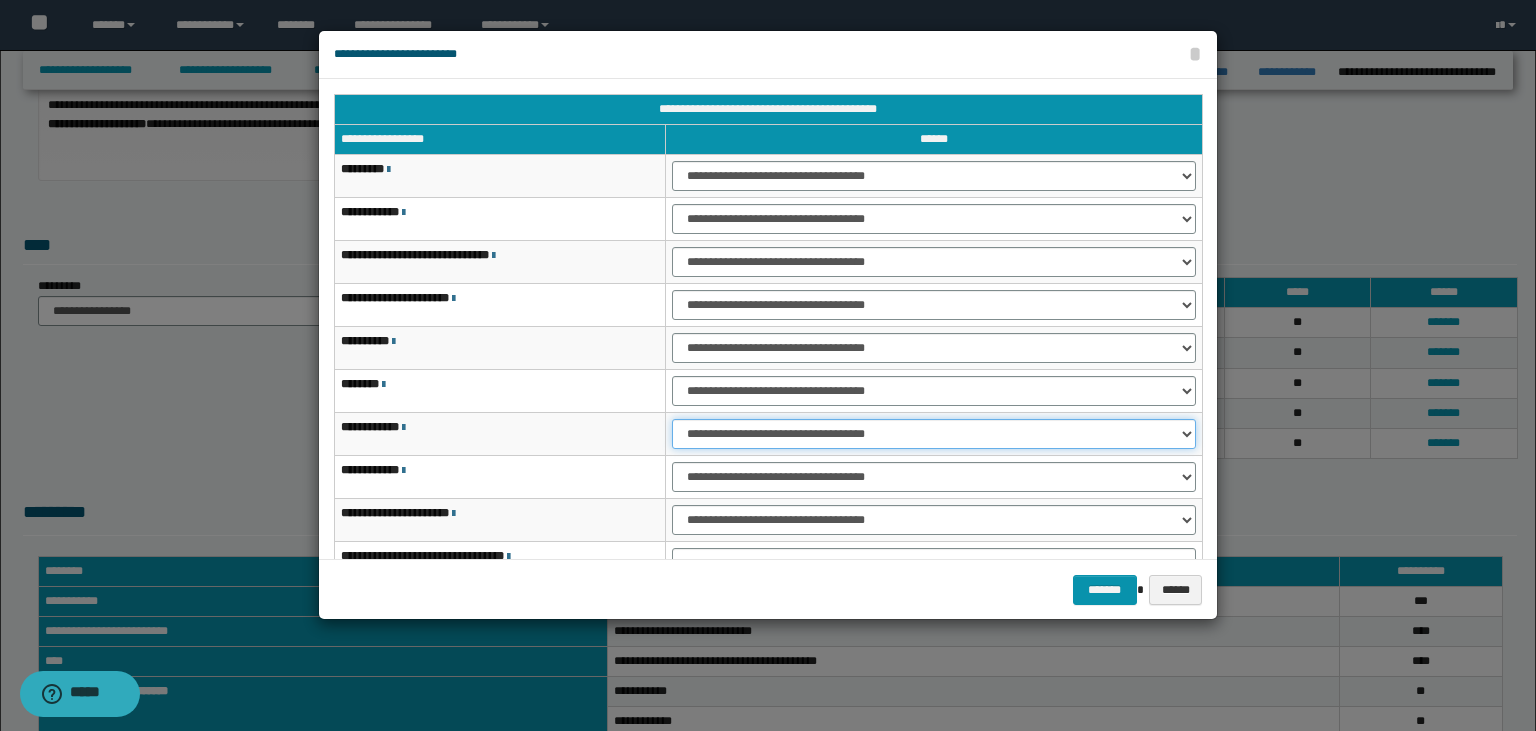click on "**********" at bounding box center (934, 434) 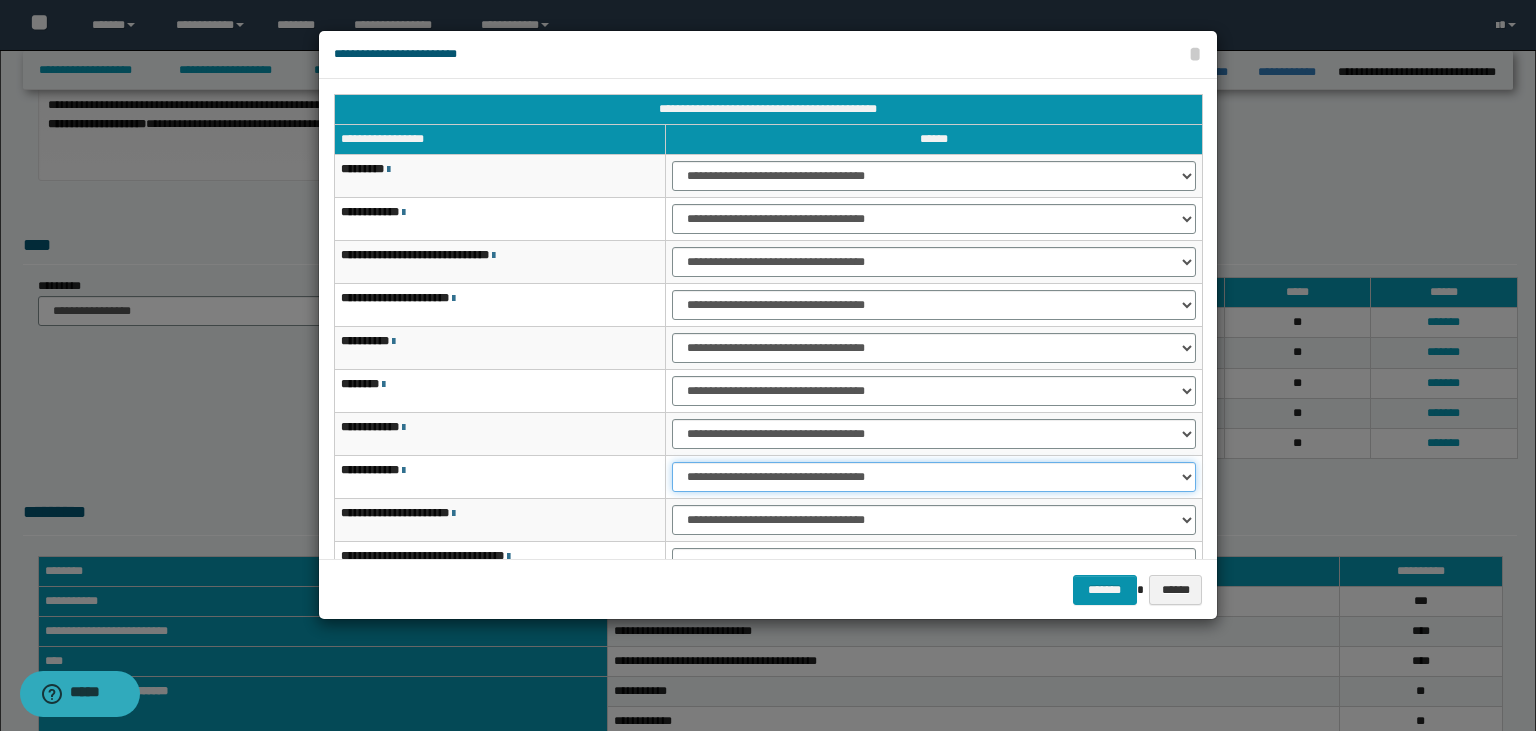 click on "**********" at bounding box center [934, 477] 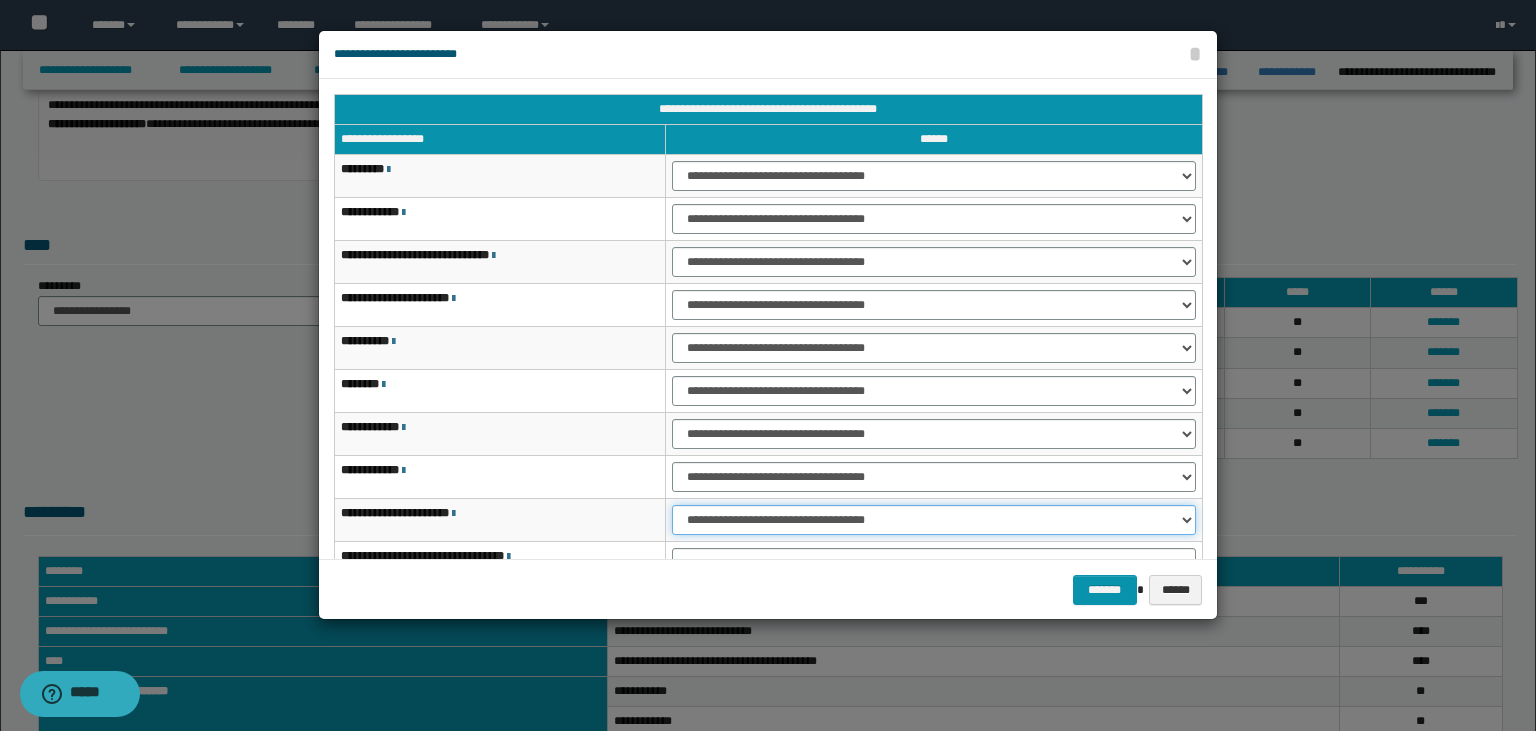click on "**********" at bounding box center (934, 520) 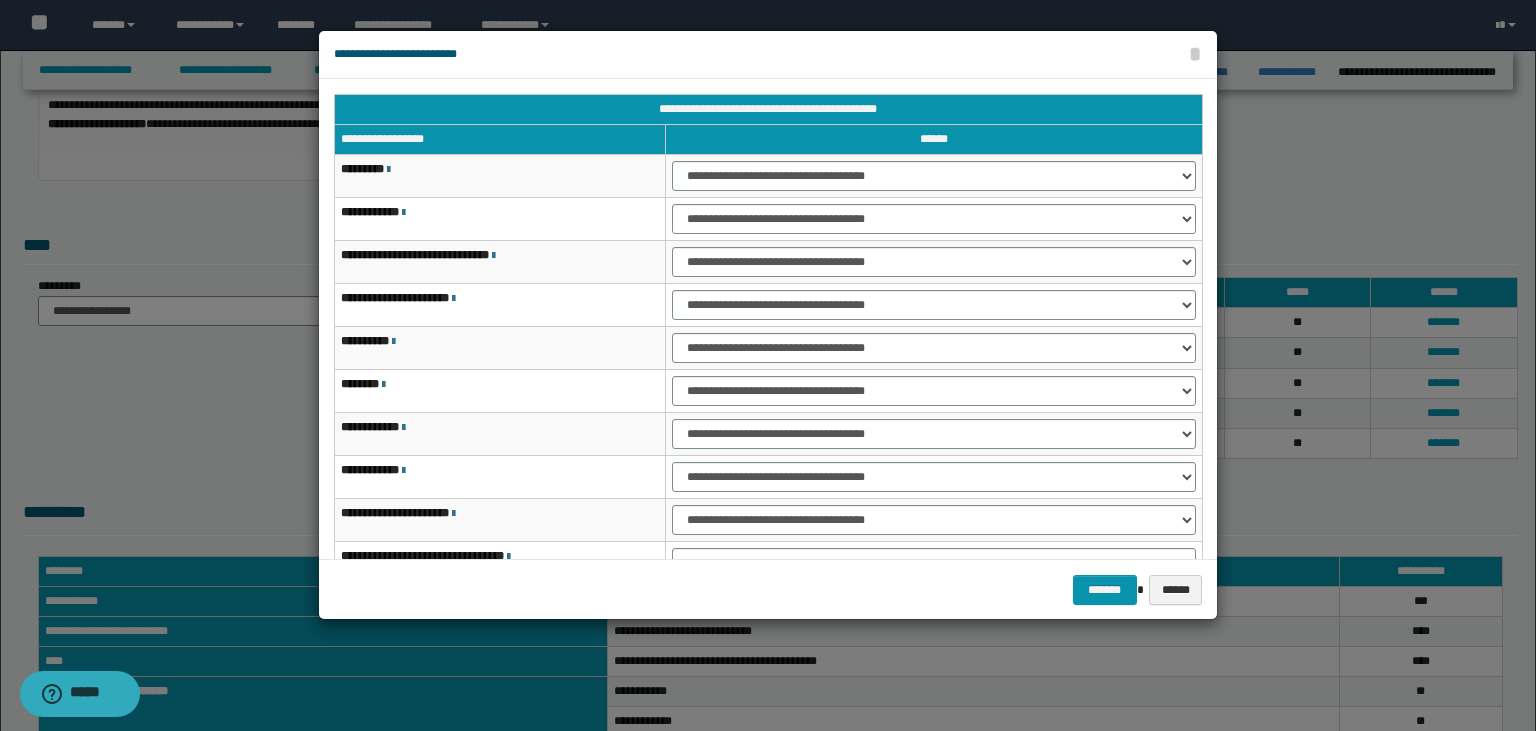 click at bounding box center [768, 365] 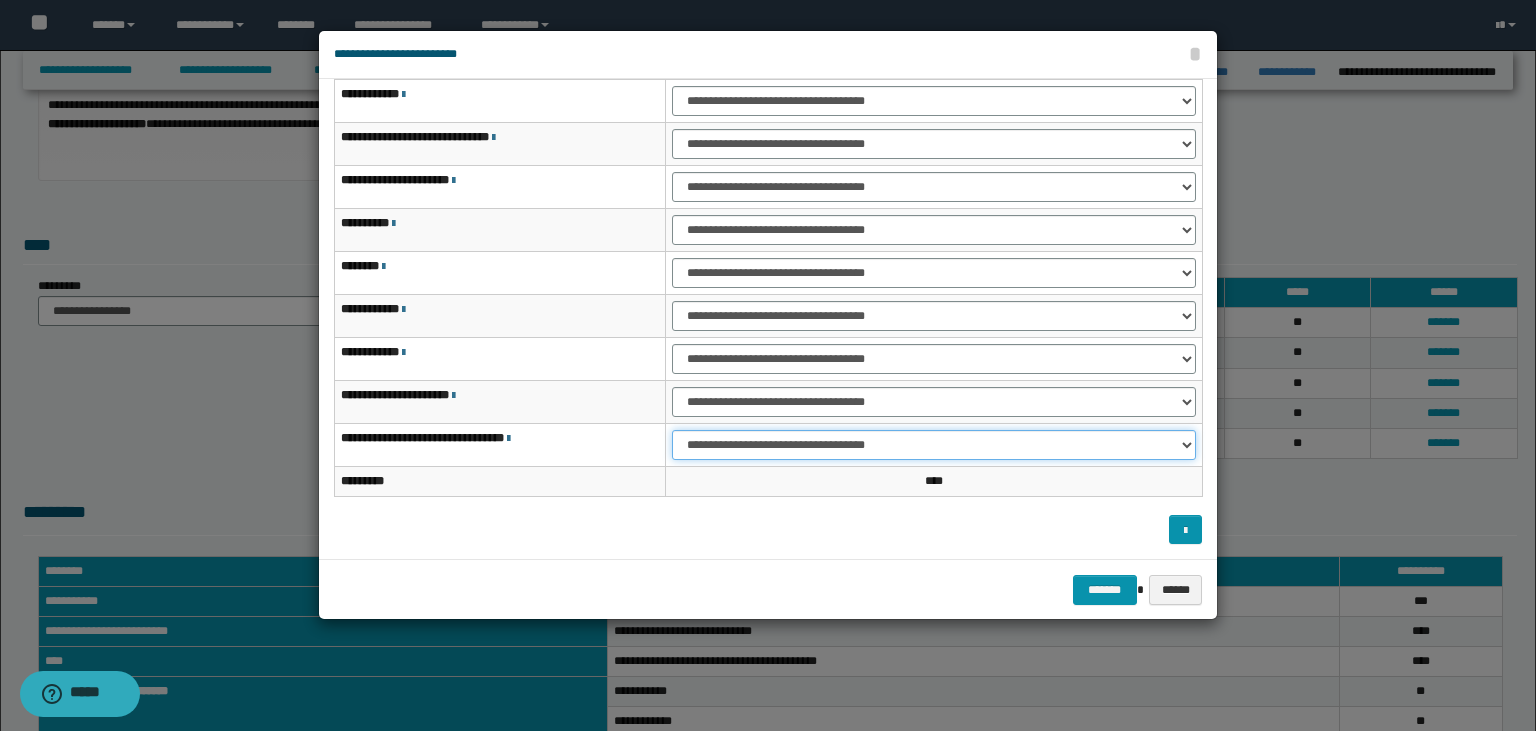 click on "**********" at bounding box center [934, 445] 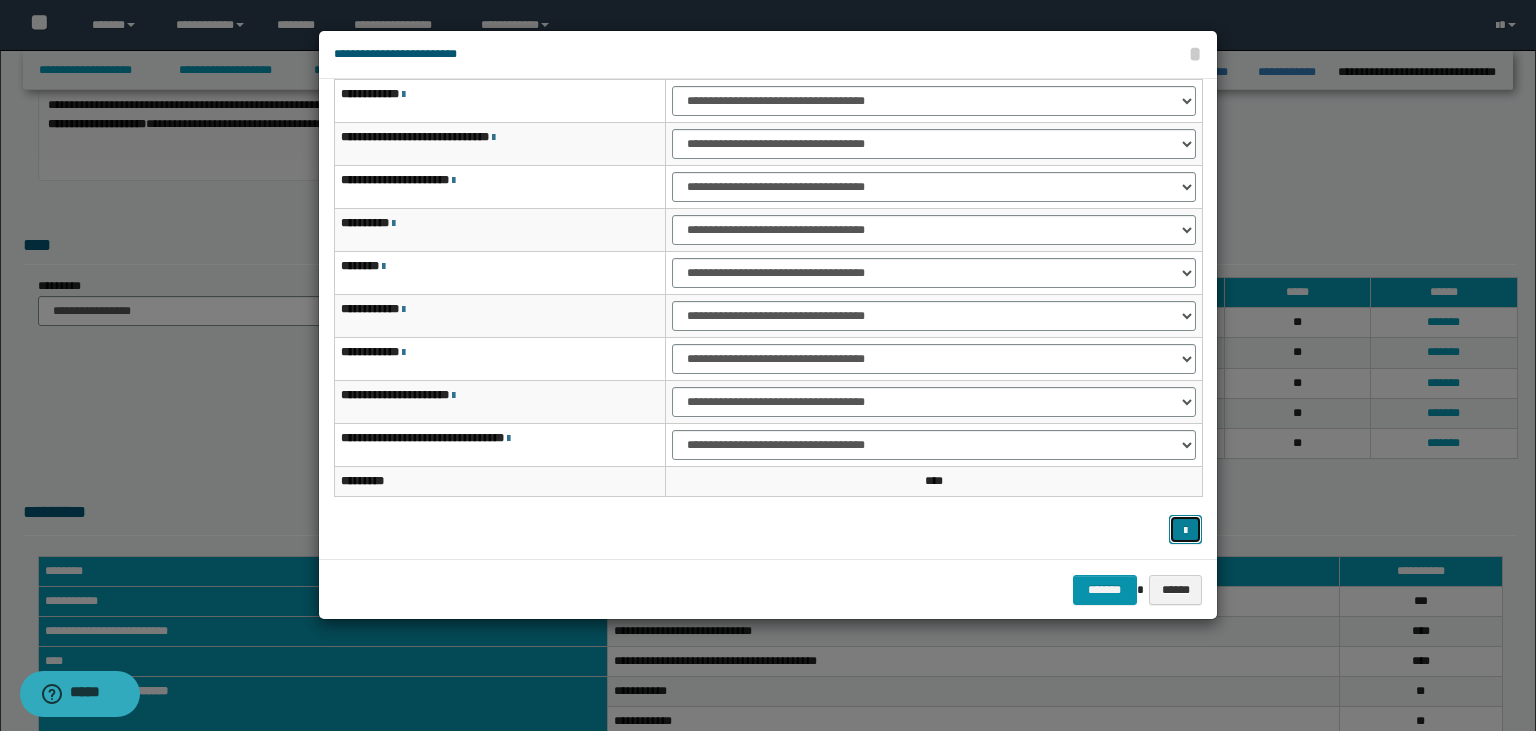 click at bounding box center [1186, 530] 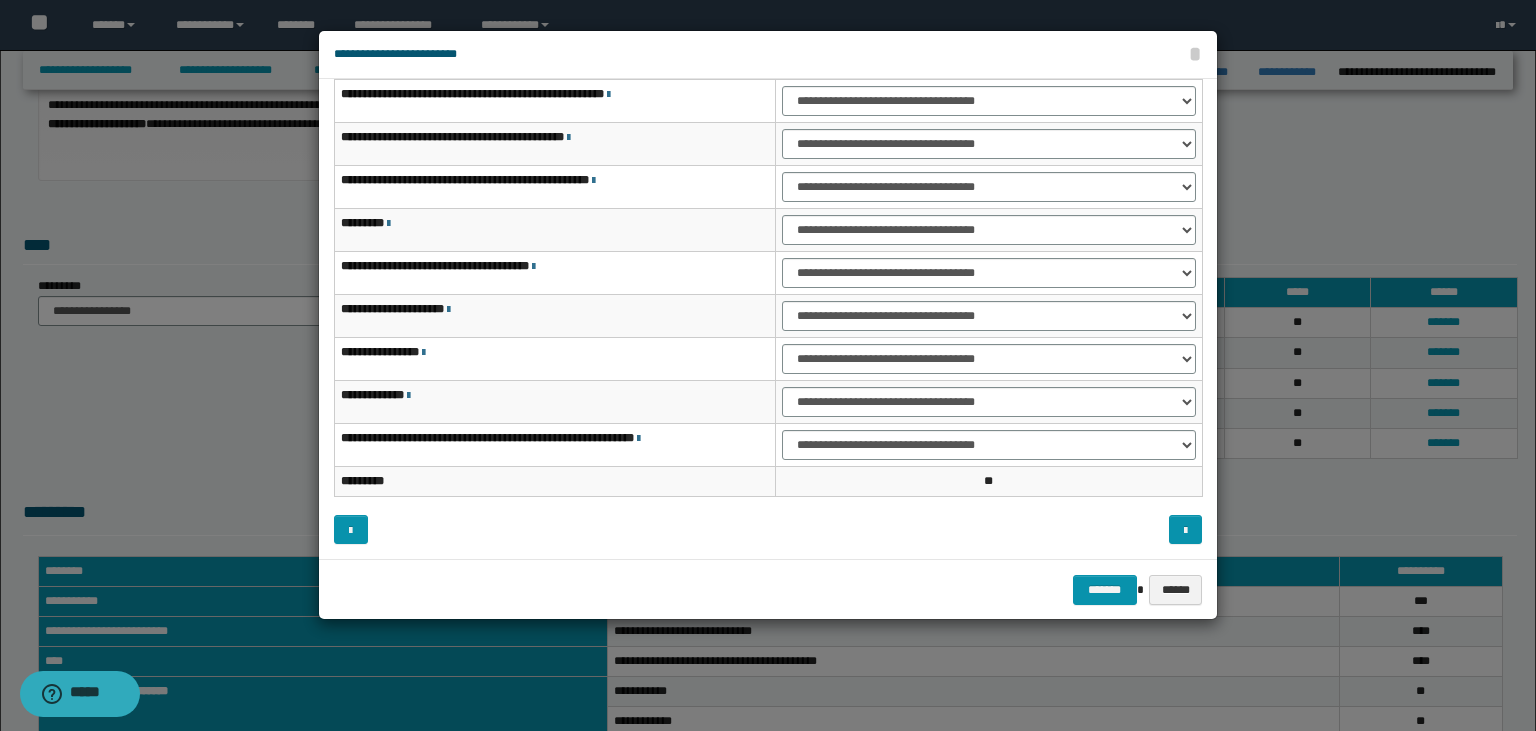 scroll, scrollTop: 0, scrollLeft: 0, axis: both 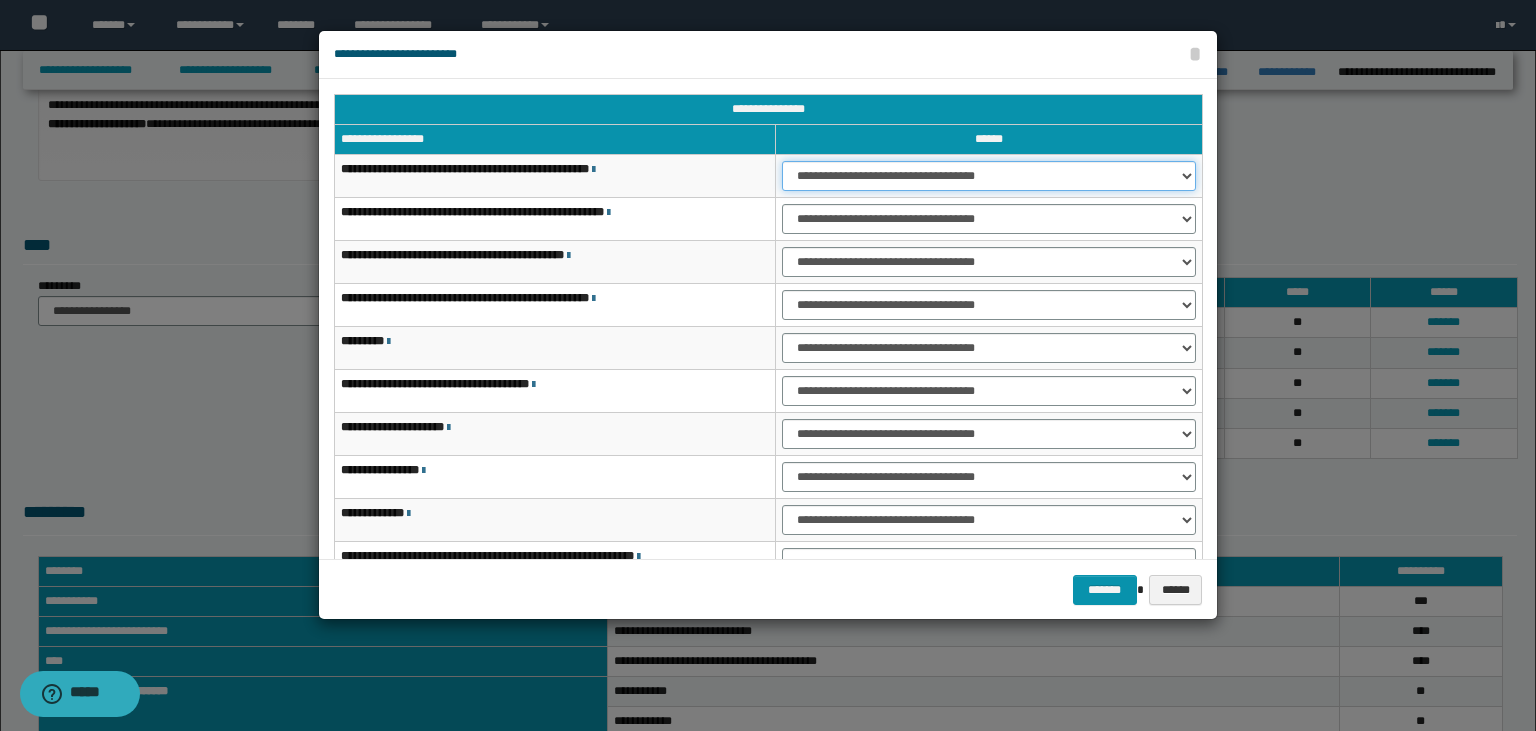 select on "***" 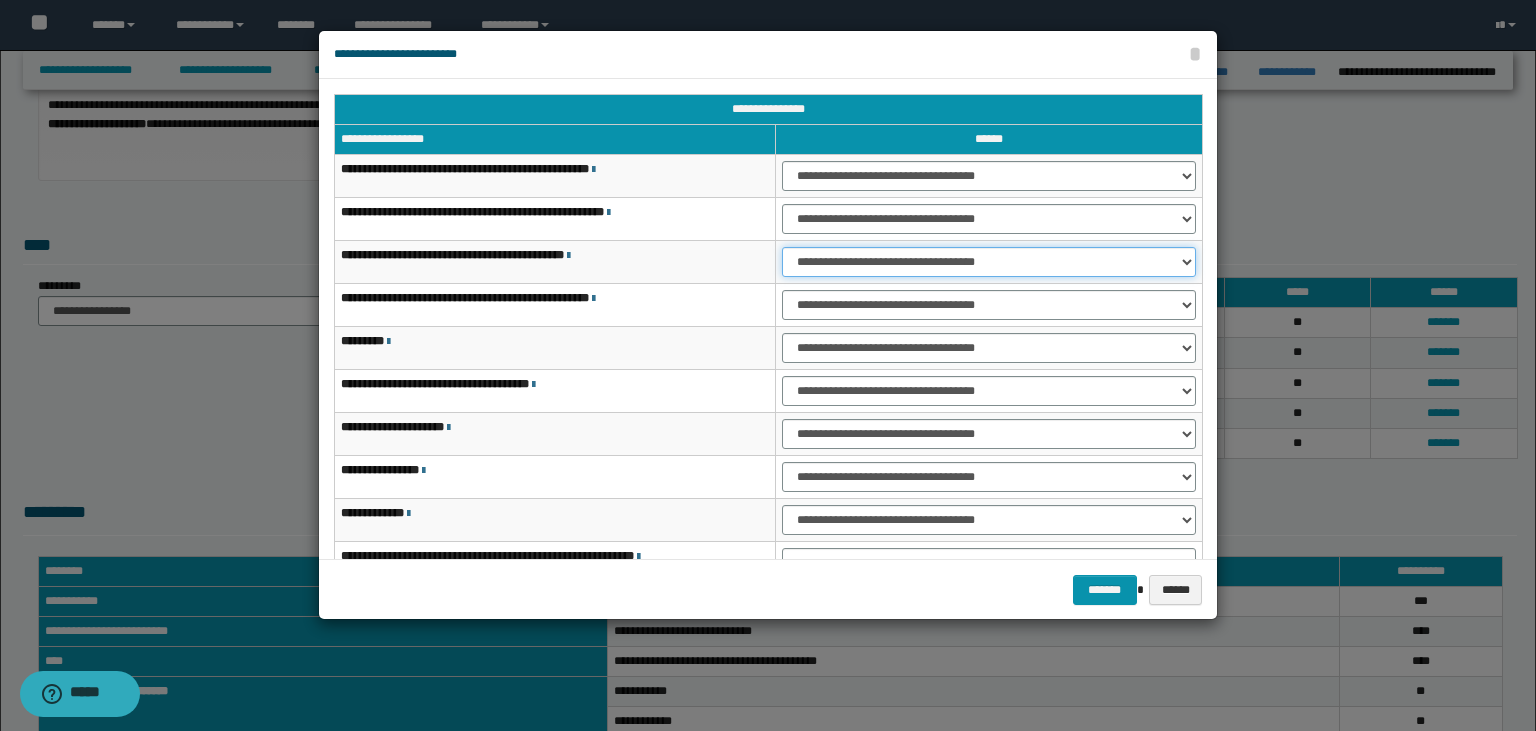 click on "**********" at bounding box center (989, 262) 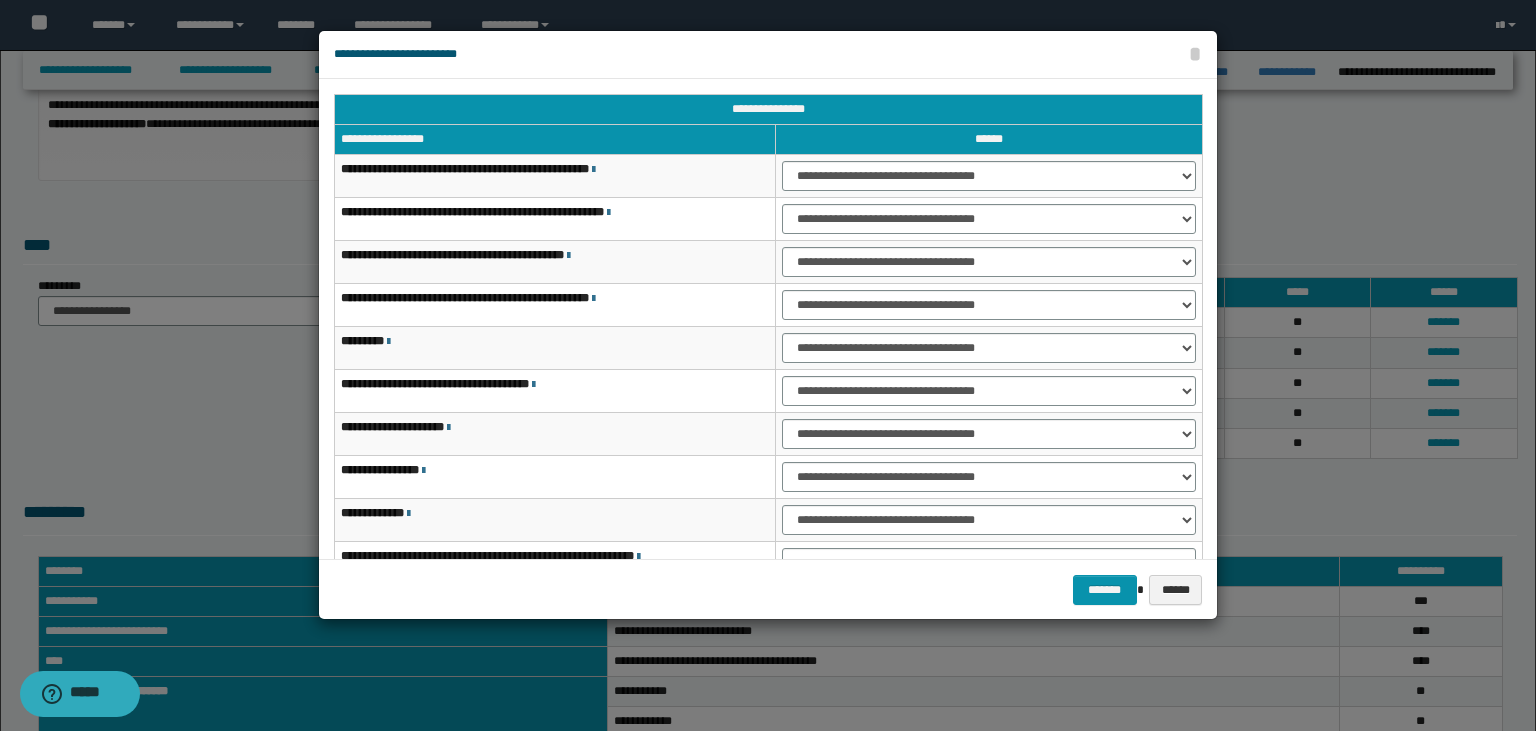 click on "**********" at bounding box center (555, 391) 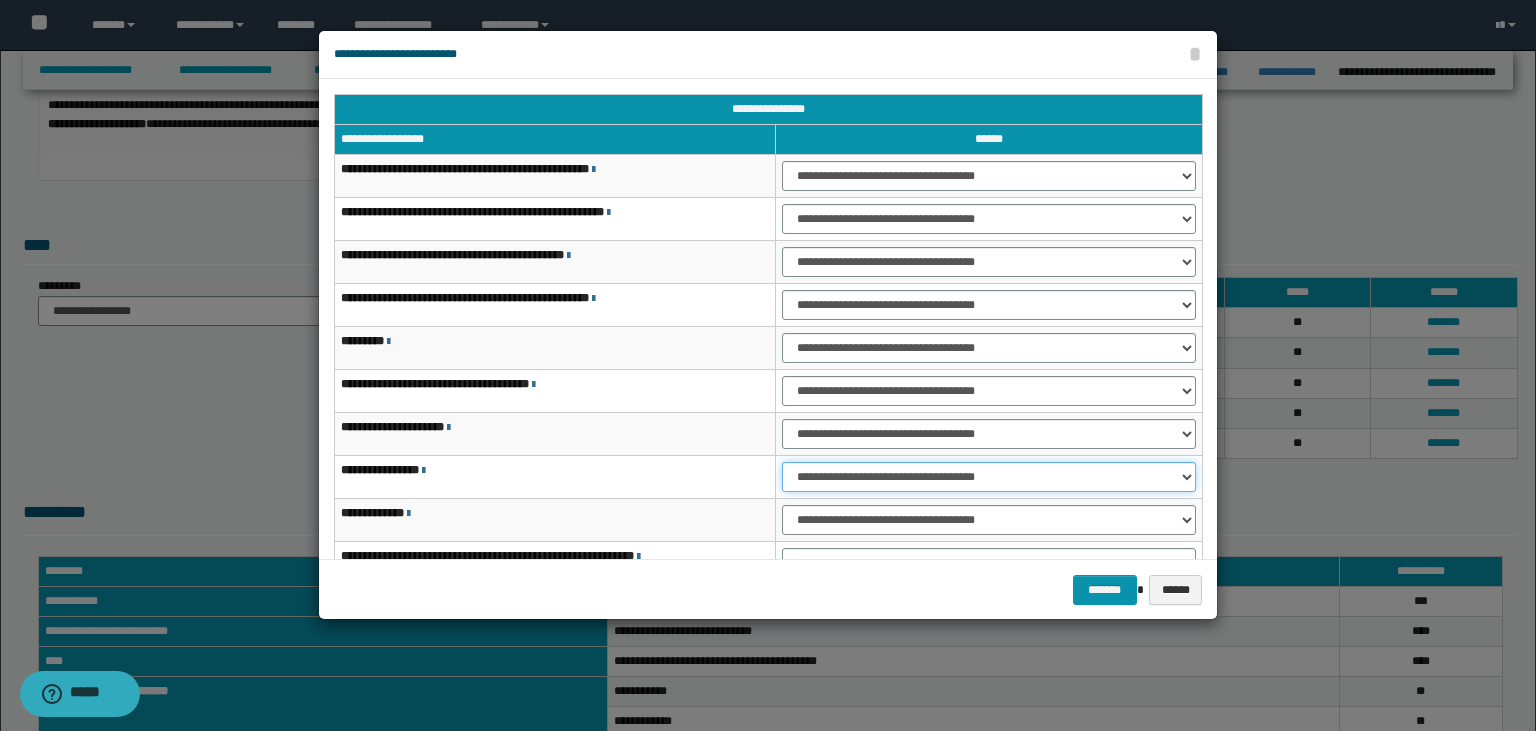click on "**********" at bounding box center (989, 477) 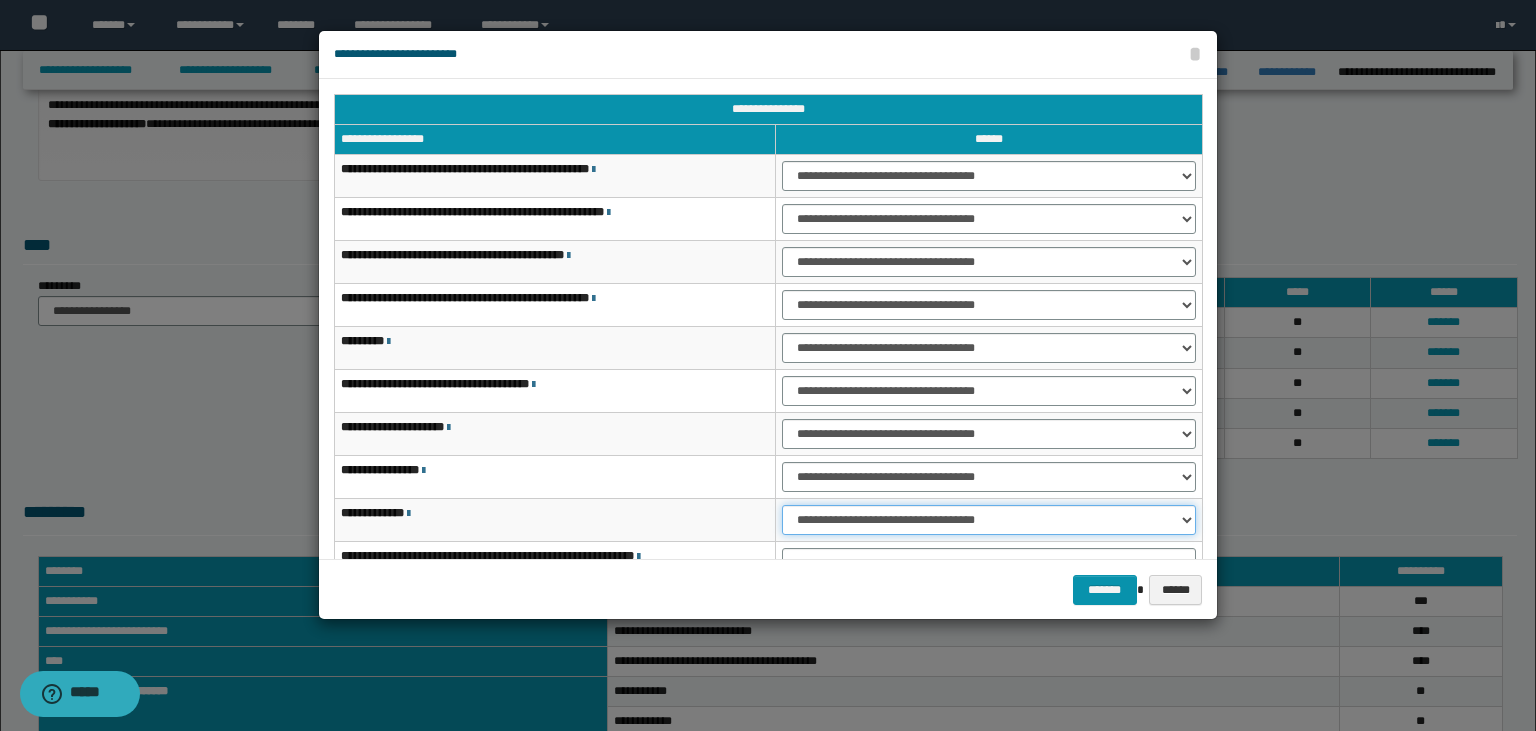 select on "***" 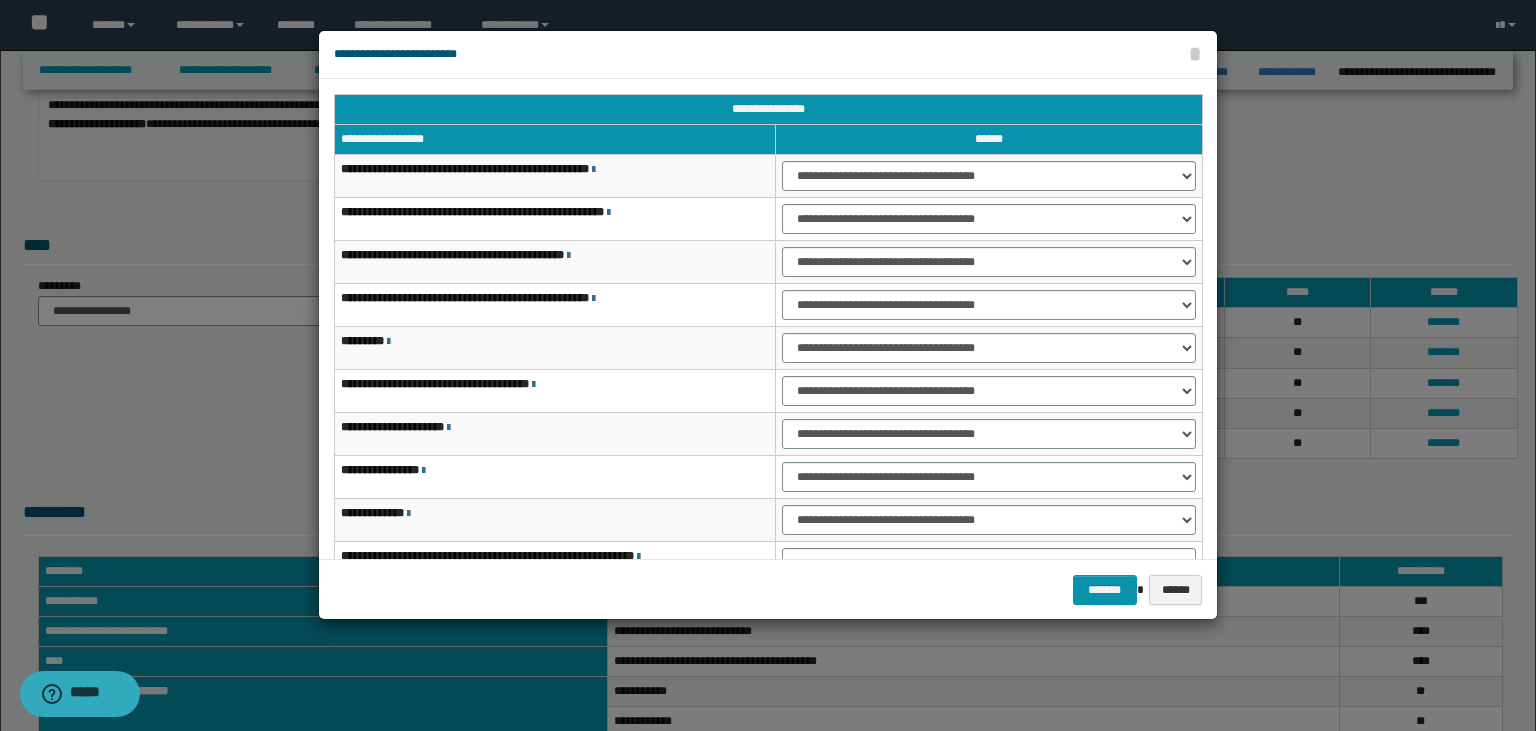 click on "*******
******" at bounding box center (768, 590) 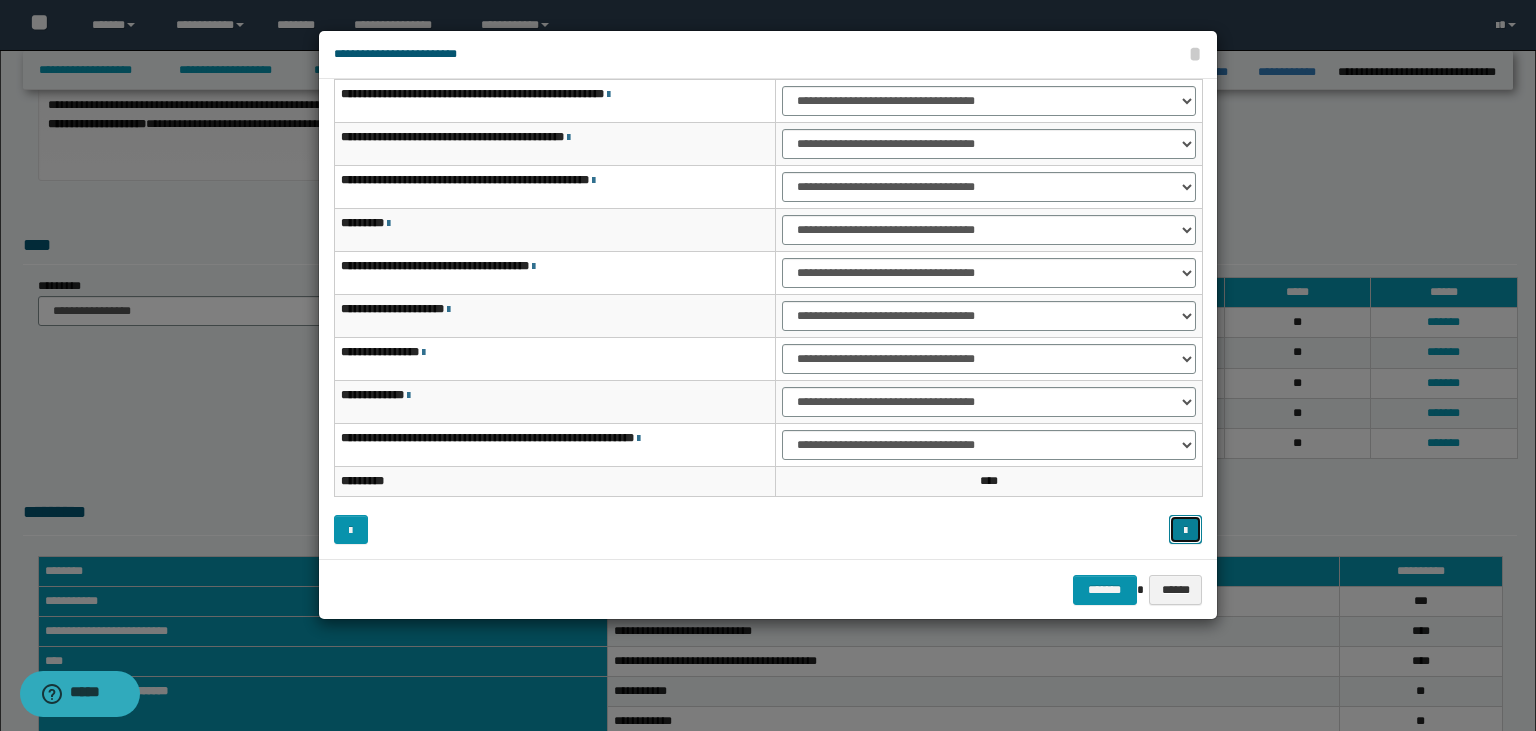 click at bounding box center [1185, 531] 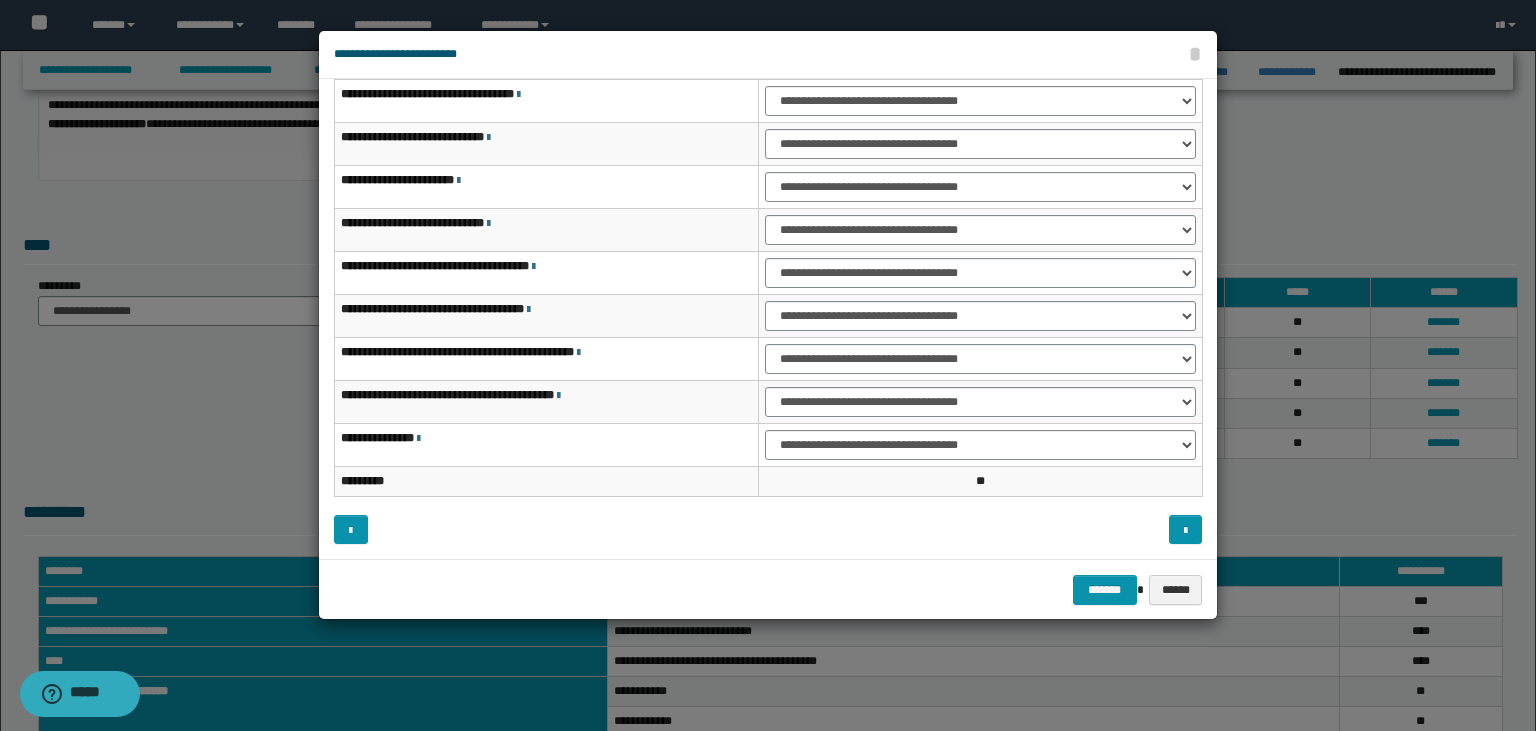 scroll, scrollTop: 0, scrollLeft: 0, axis: both 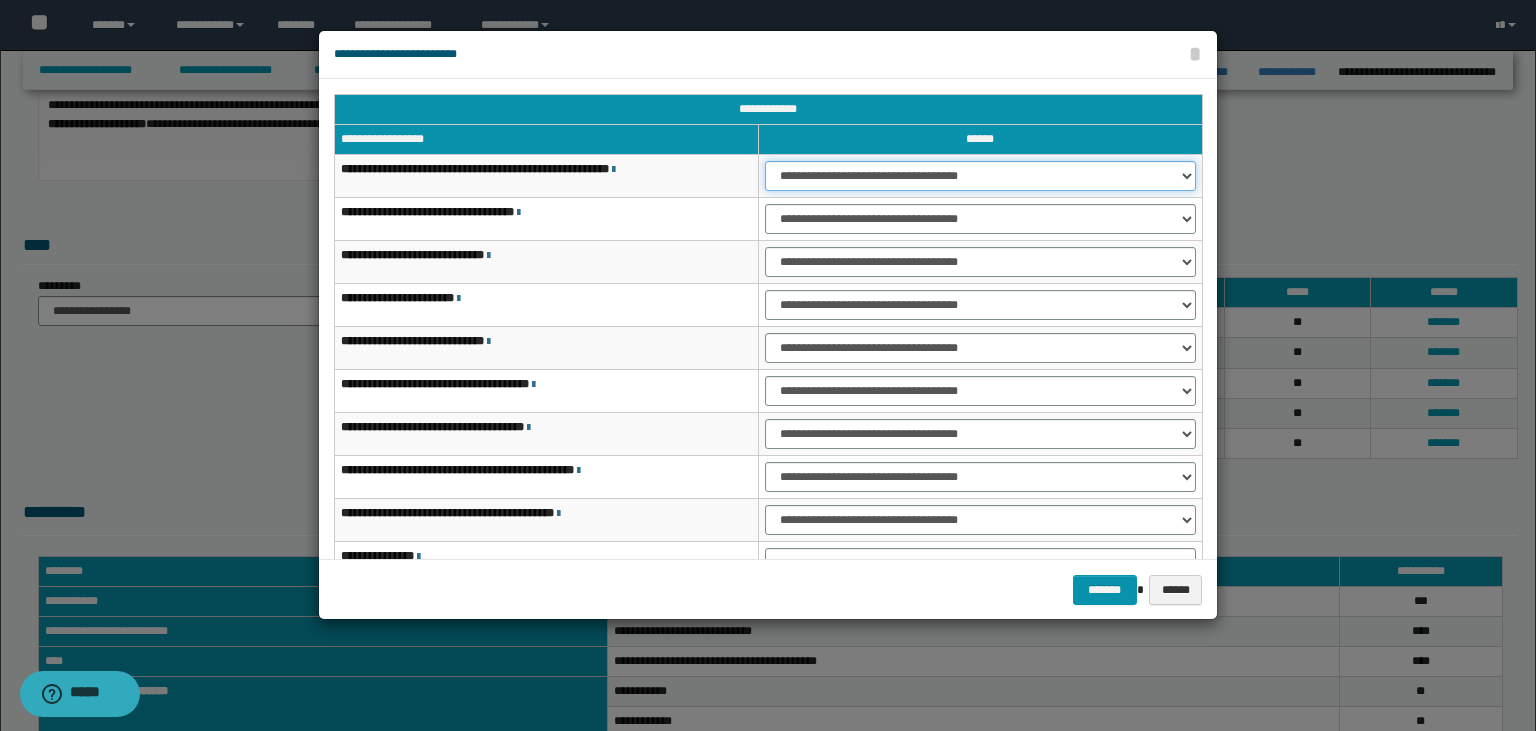 select on "***" 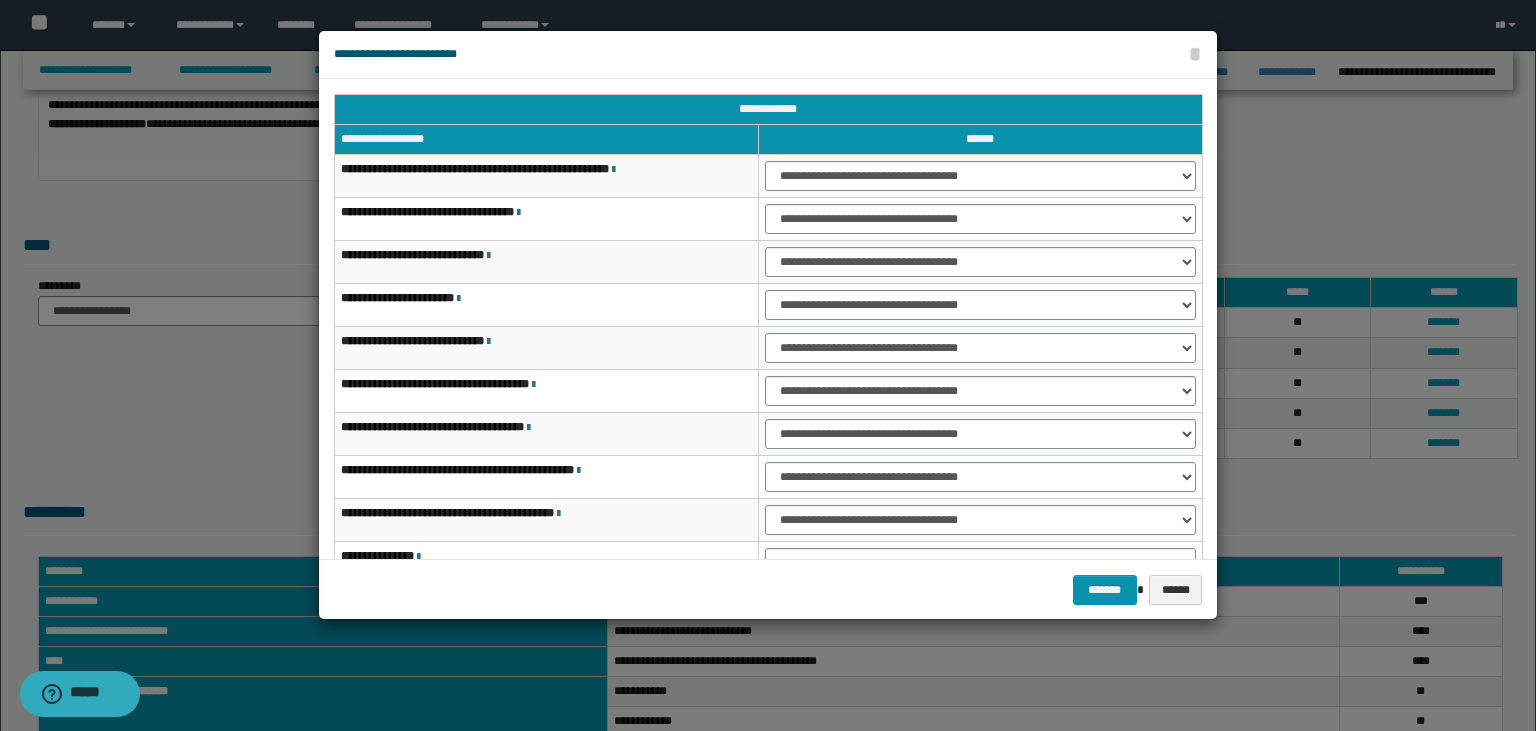 click on "**********" at bounding box center (980, 219) 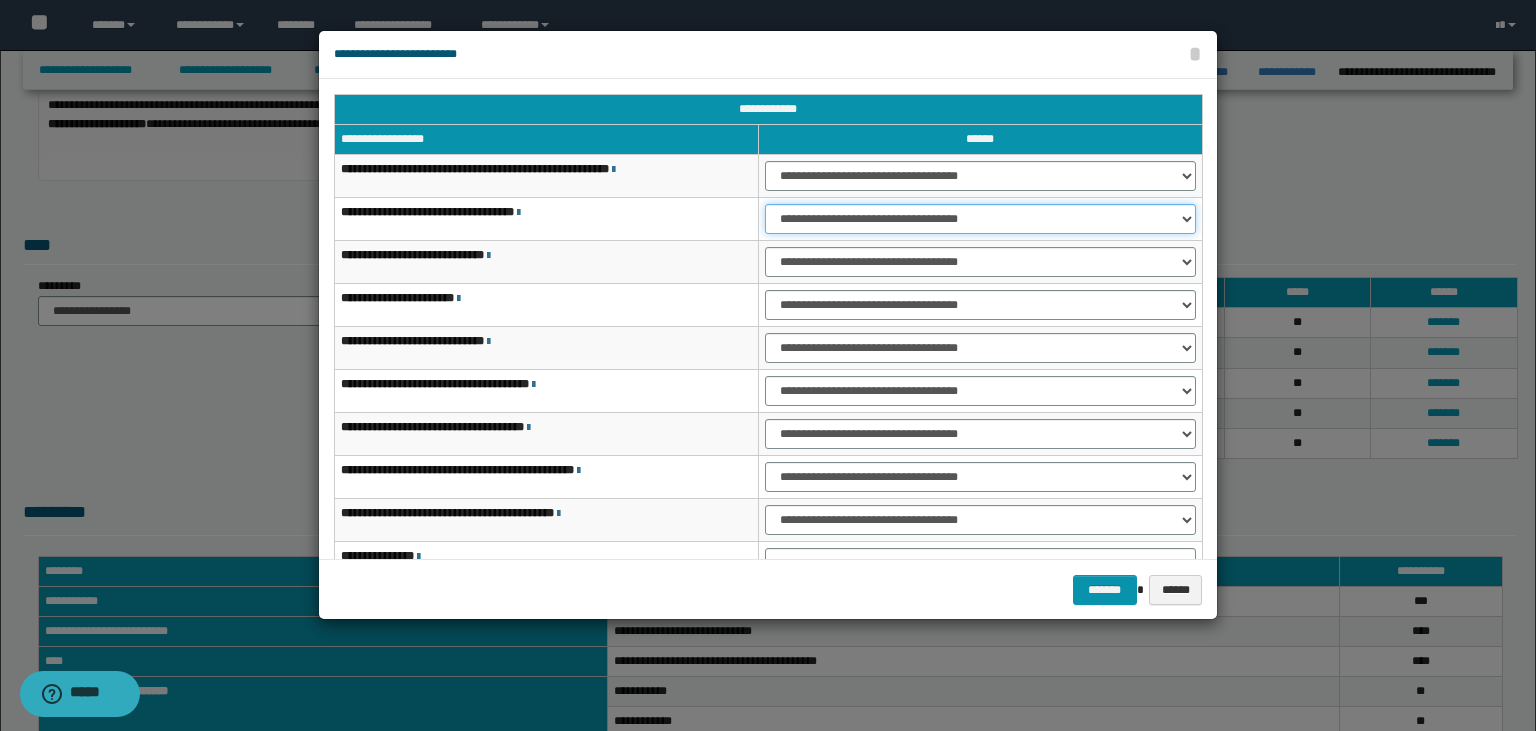 click on "**********" at bounding box center [980, 219] 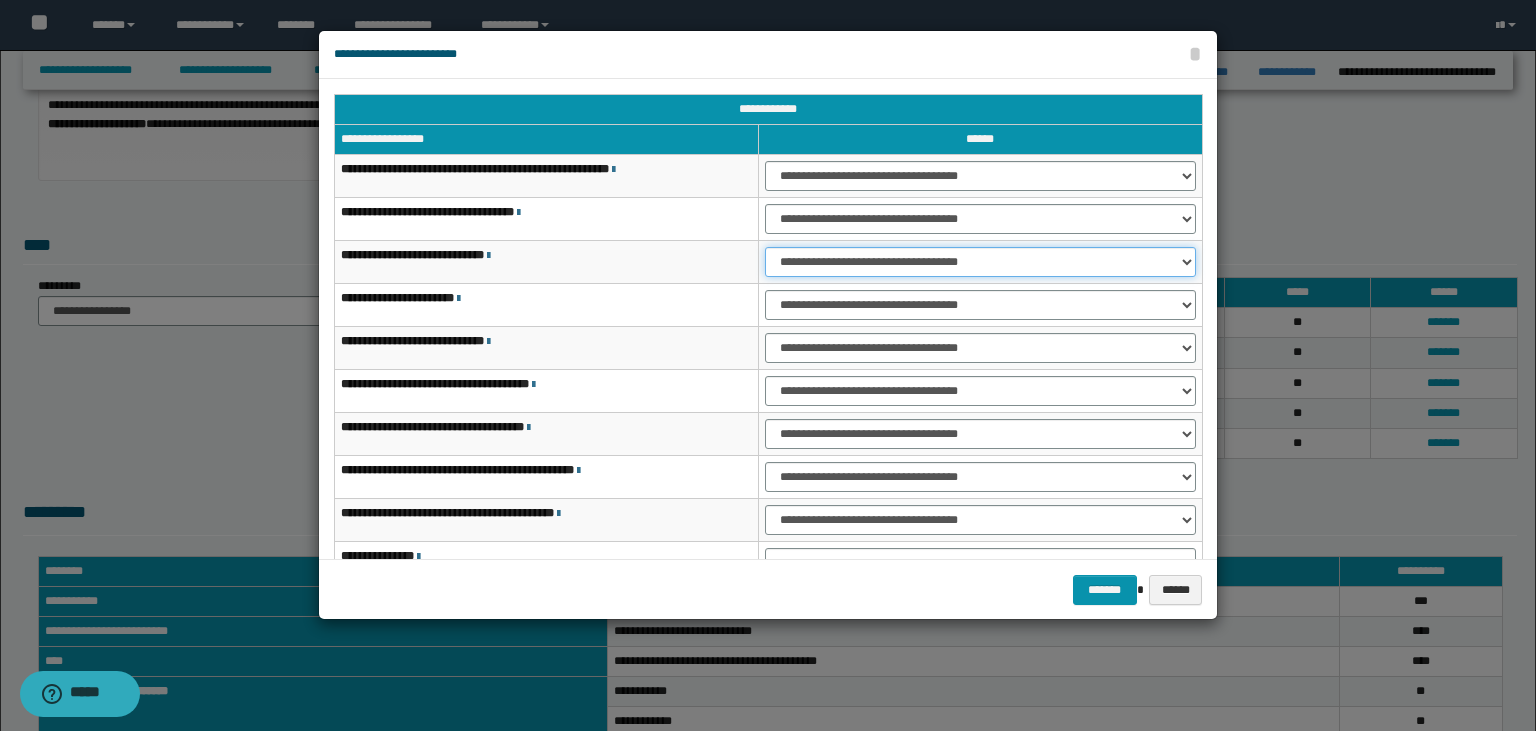 click on "**********" at bounding box center (980, 262) 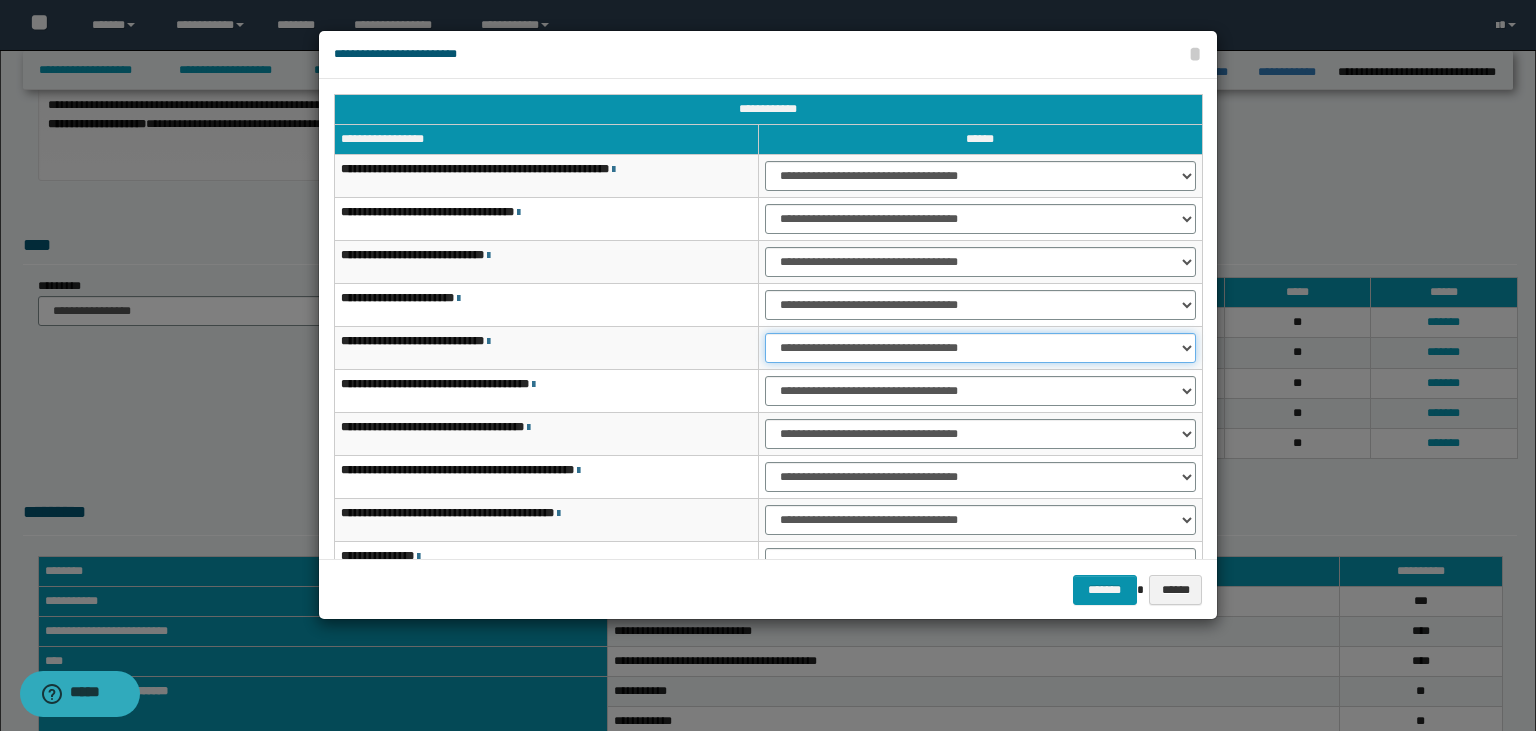 click on "**********" at bounding box center (980, 348) 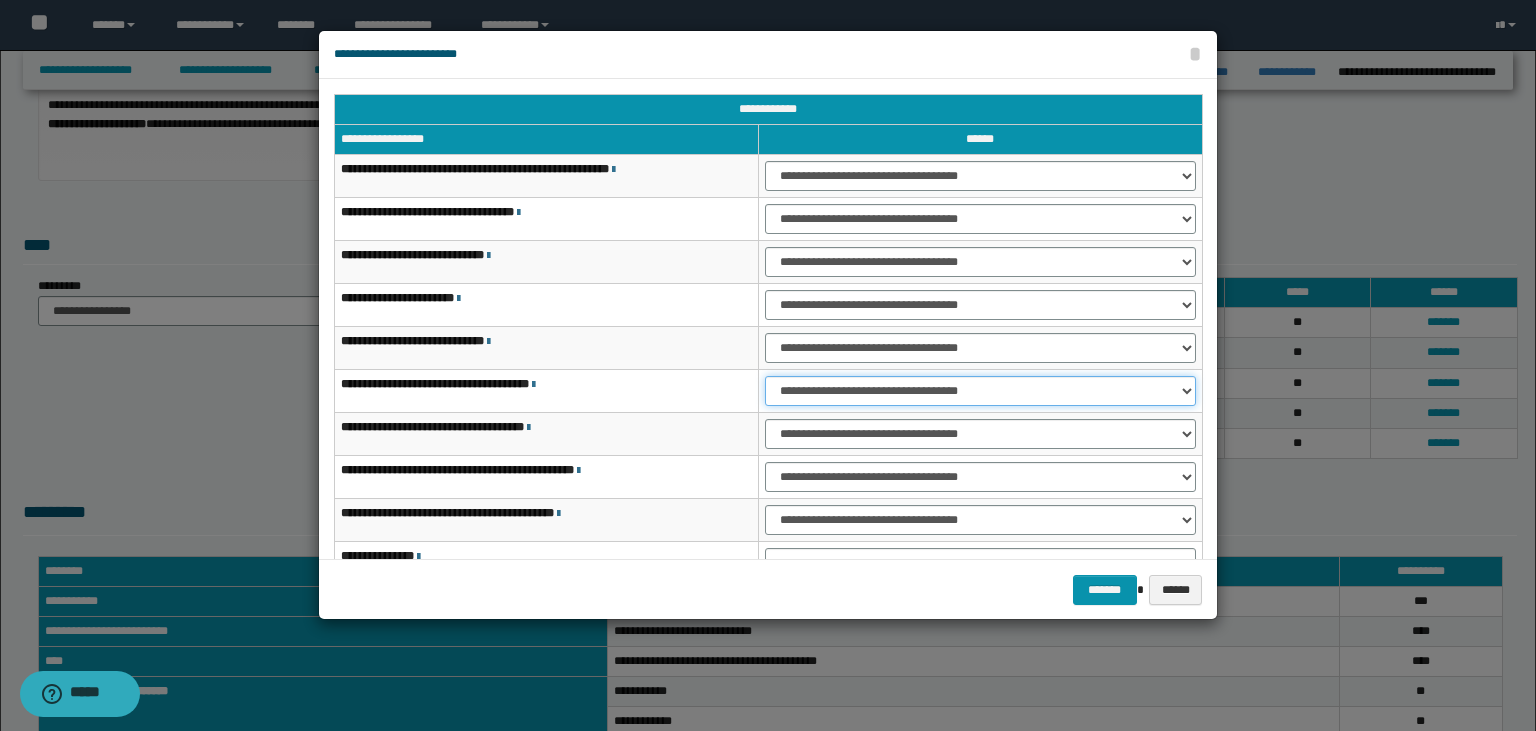 click on "**********" at bounding box center (980, 391) 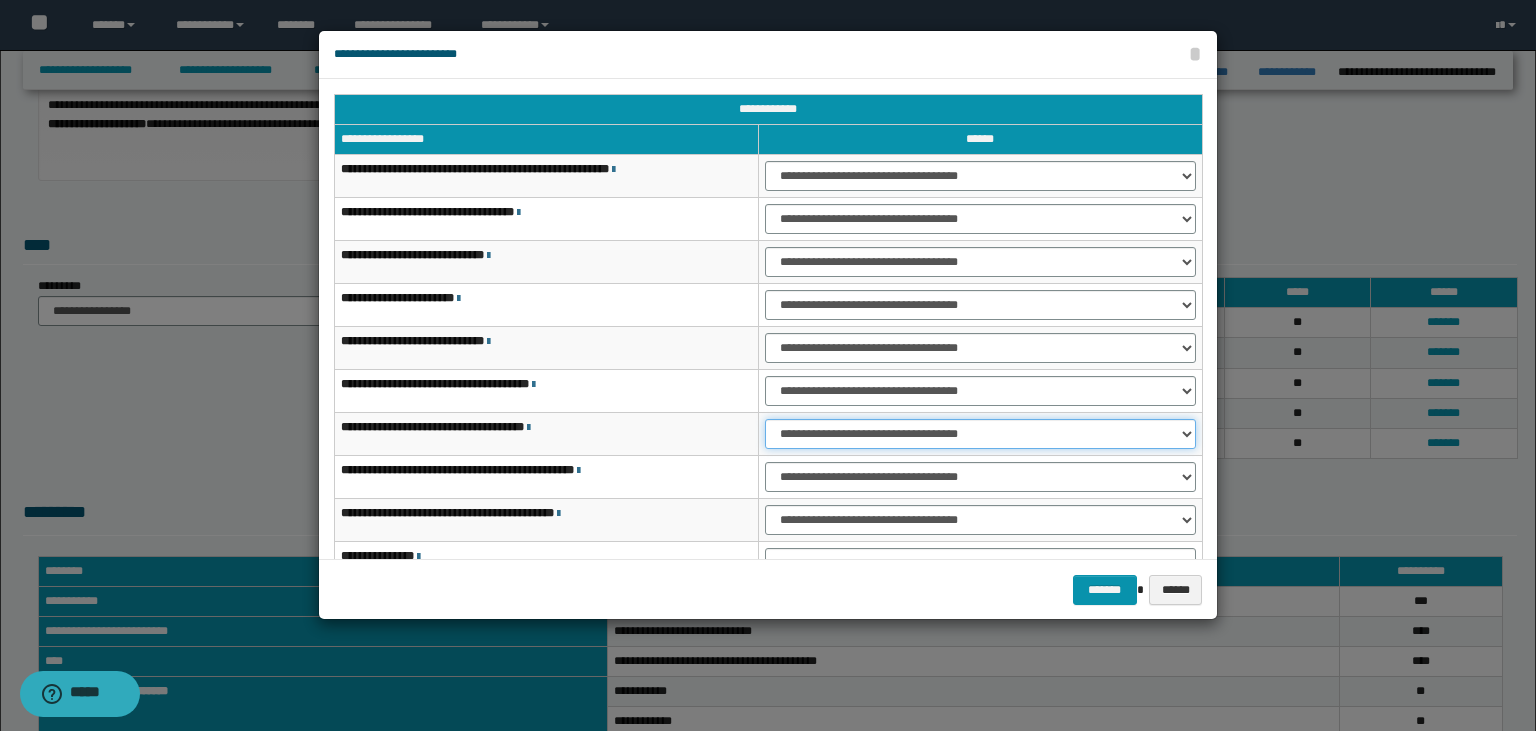click on "**********" at bounding box center [980, 434] 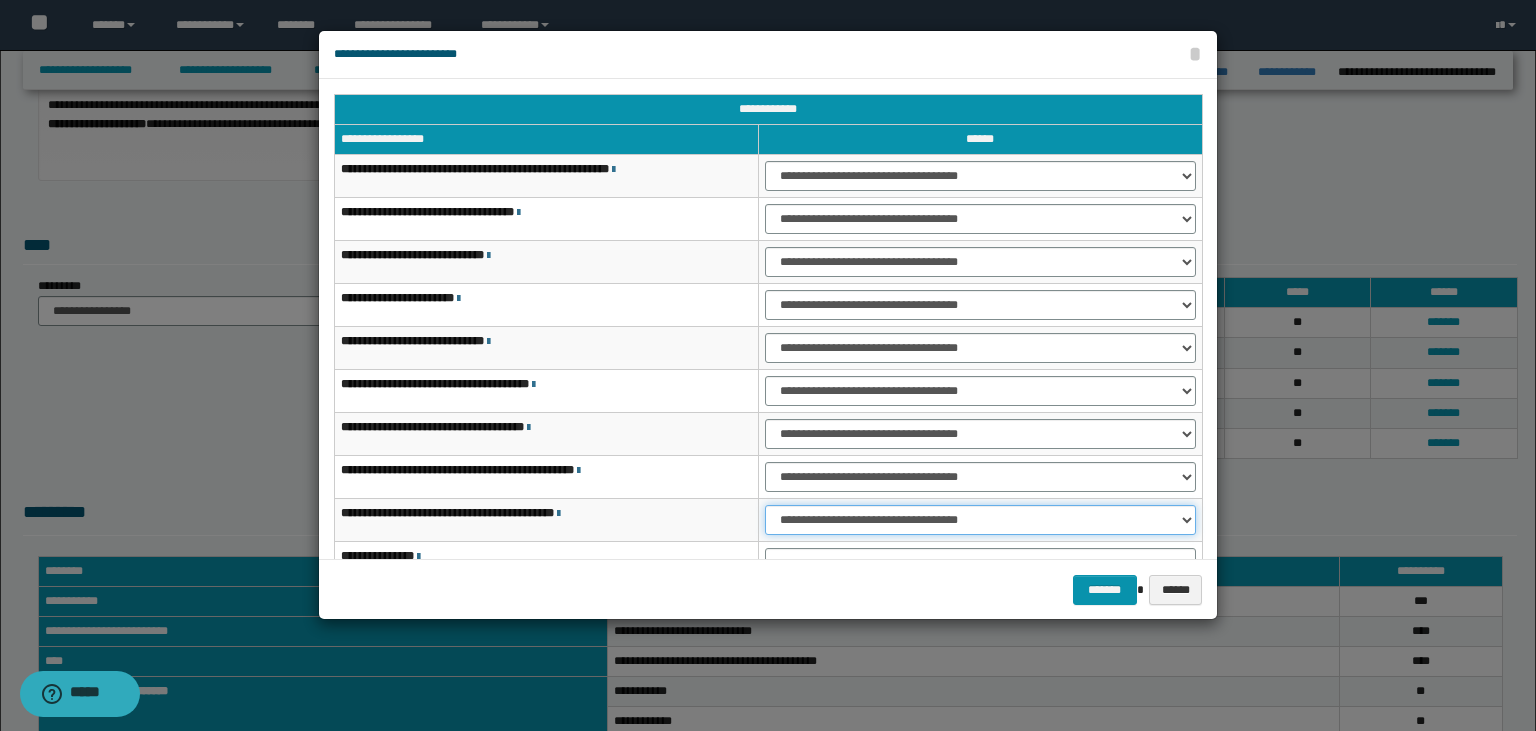 click on "**********" at bounding box center [980, 520] 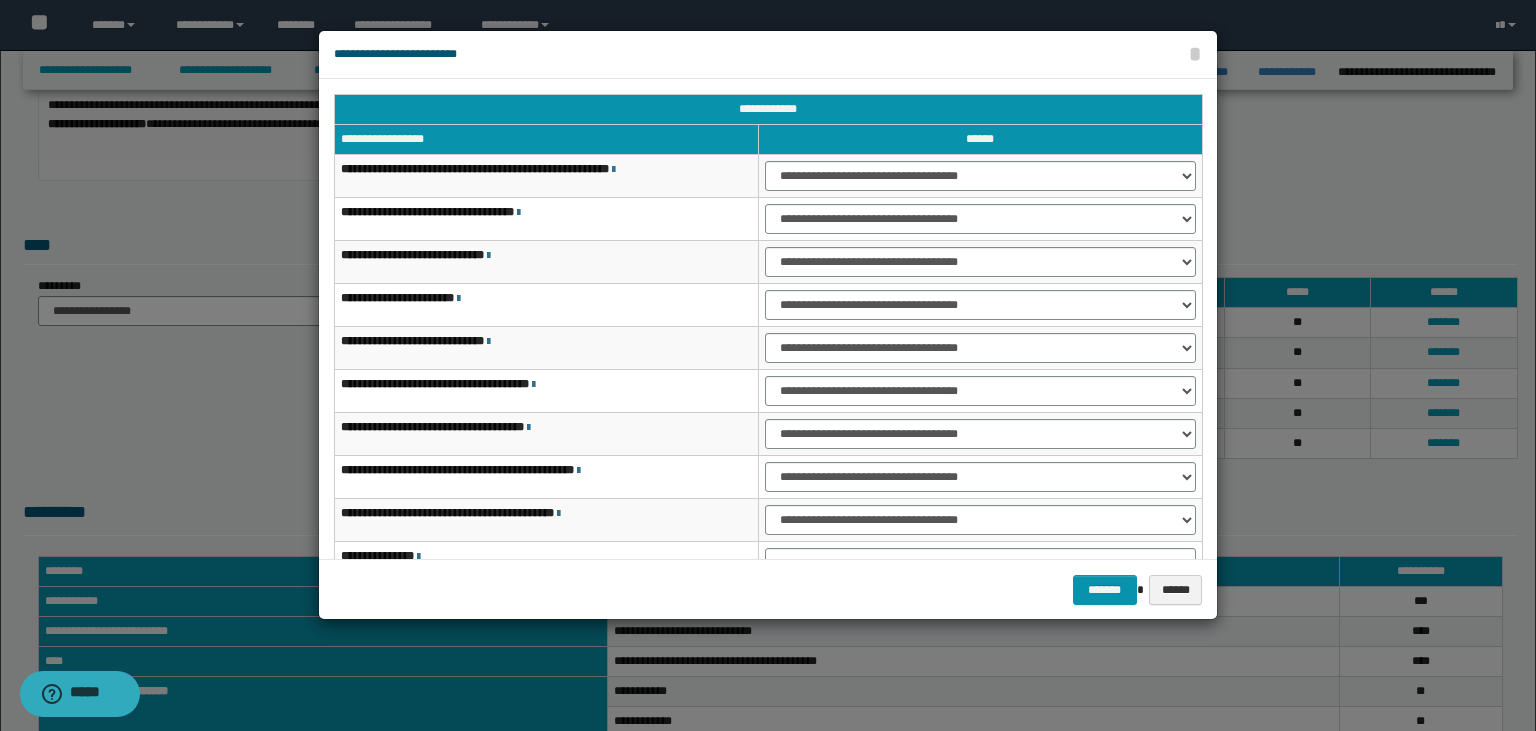 scroll, scrollTop: 118, scrollLeft: 0, axis: vertical 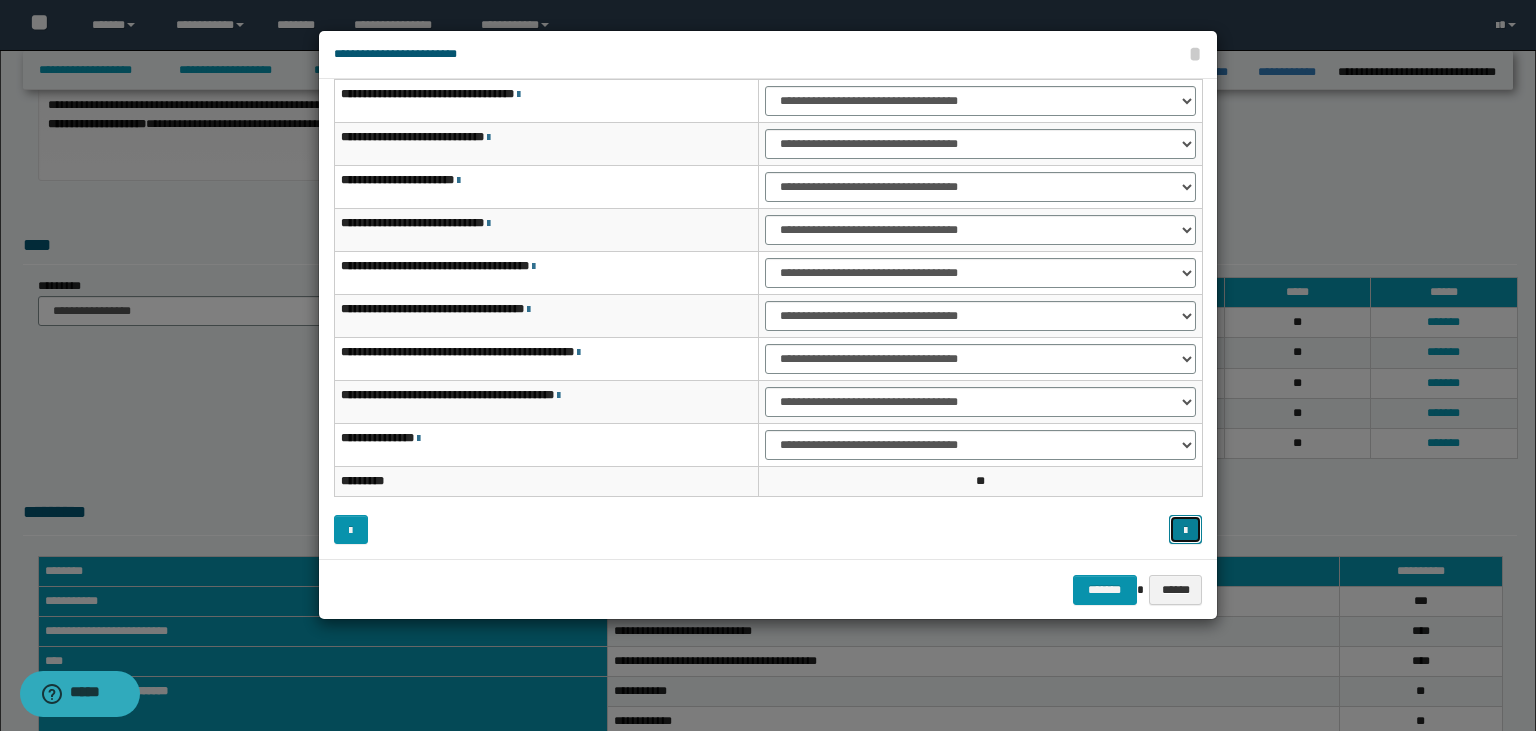 click at bounding box center [1185, 531] 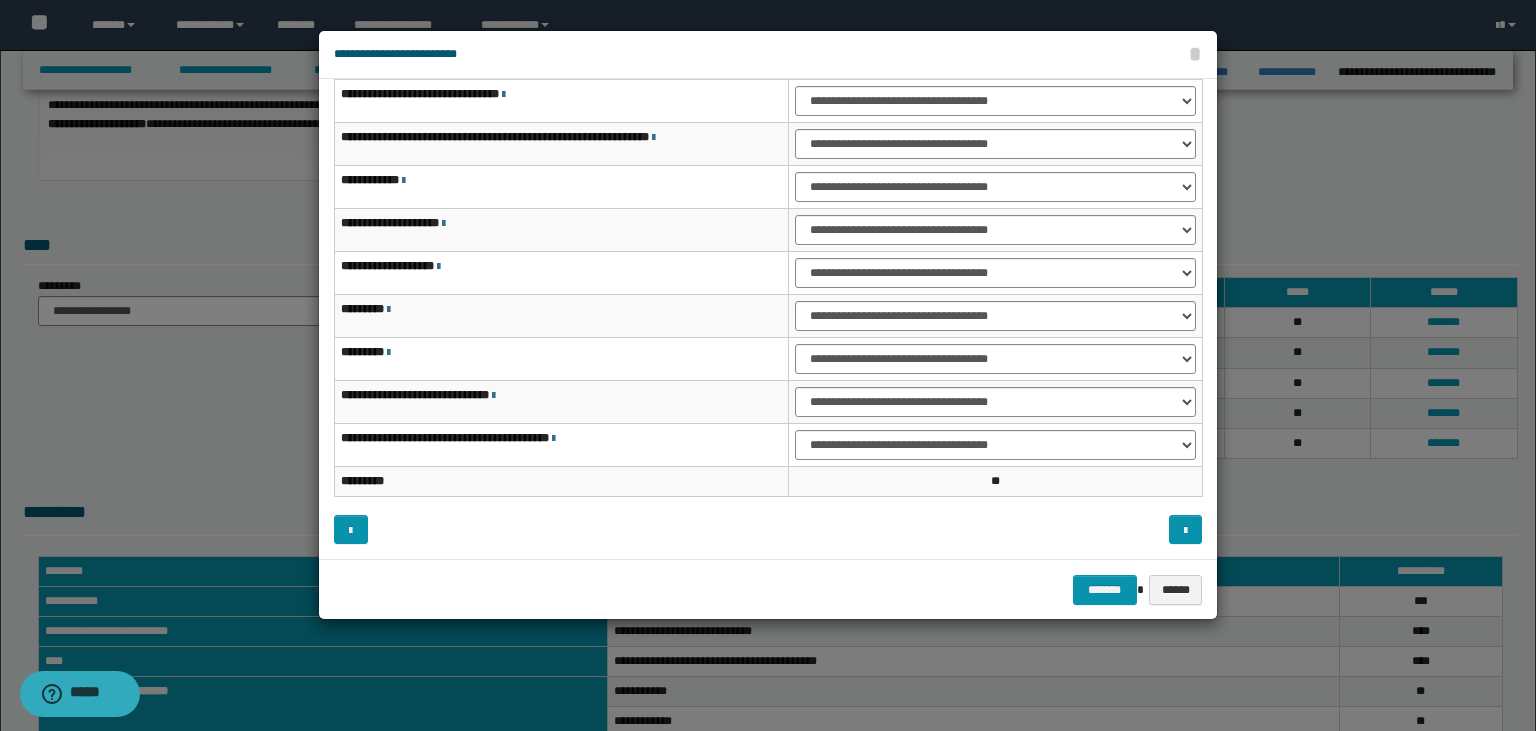 scroll, scrollTop: 0, scrollLeft: 0, axis: both 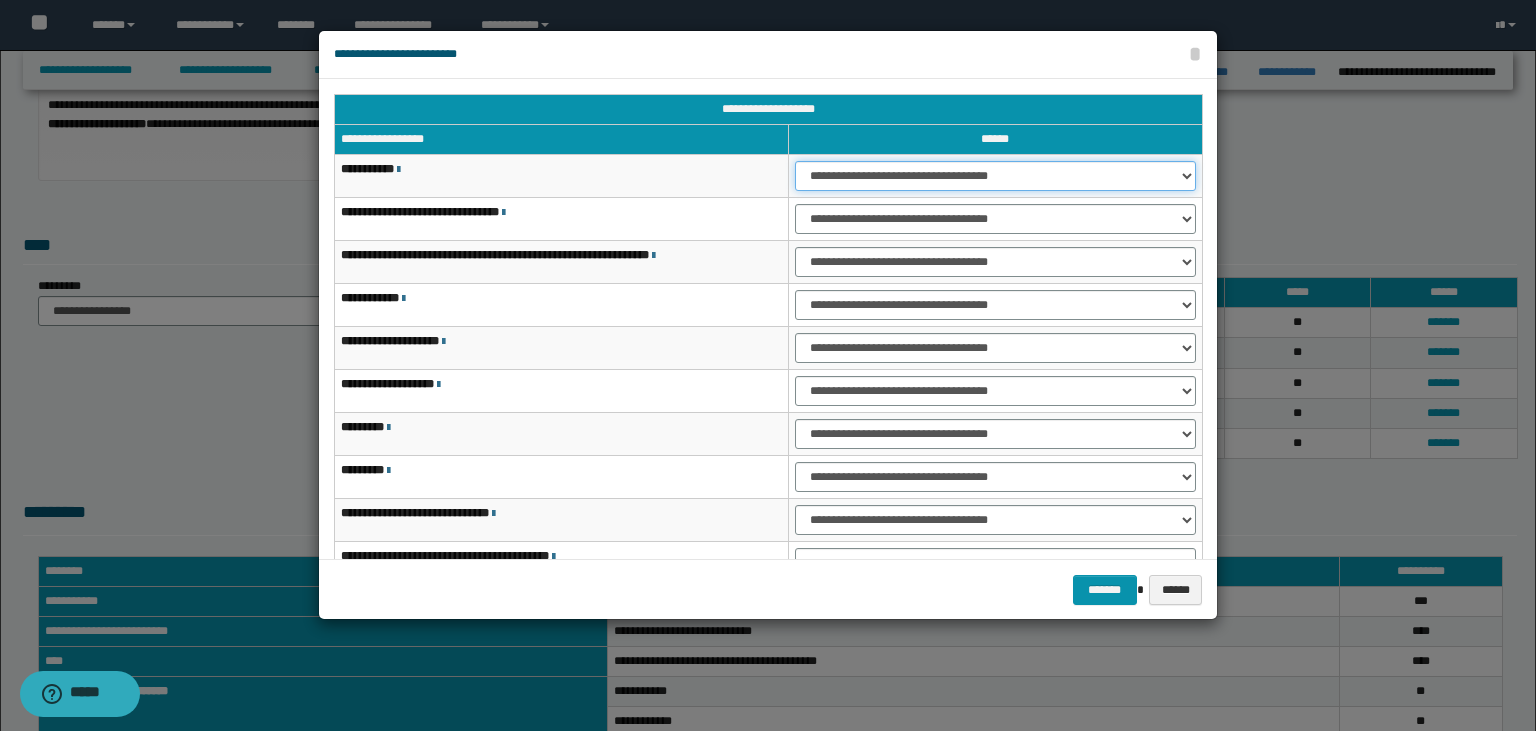 select on "***" 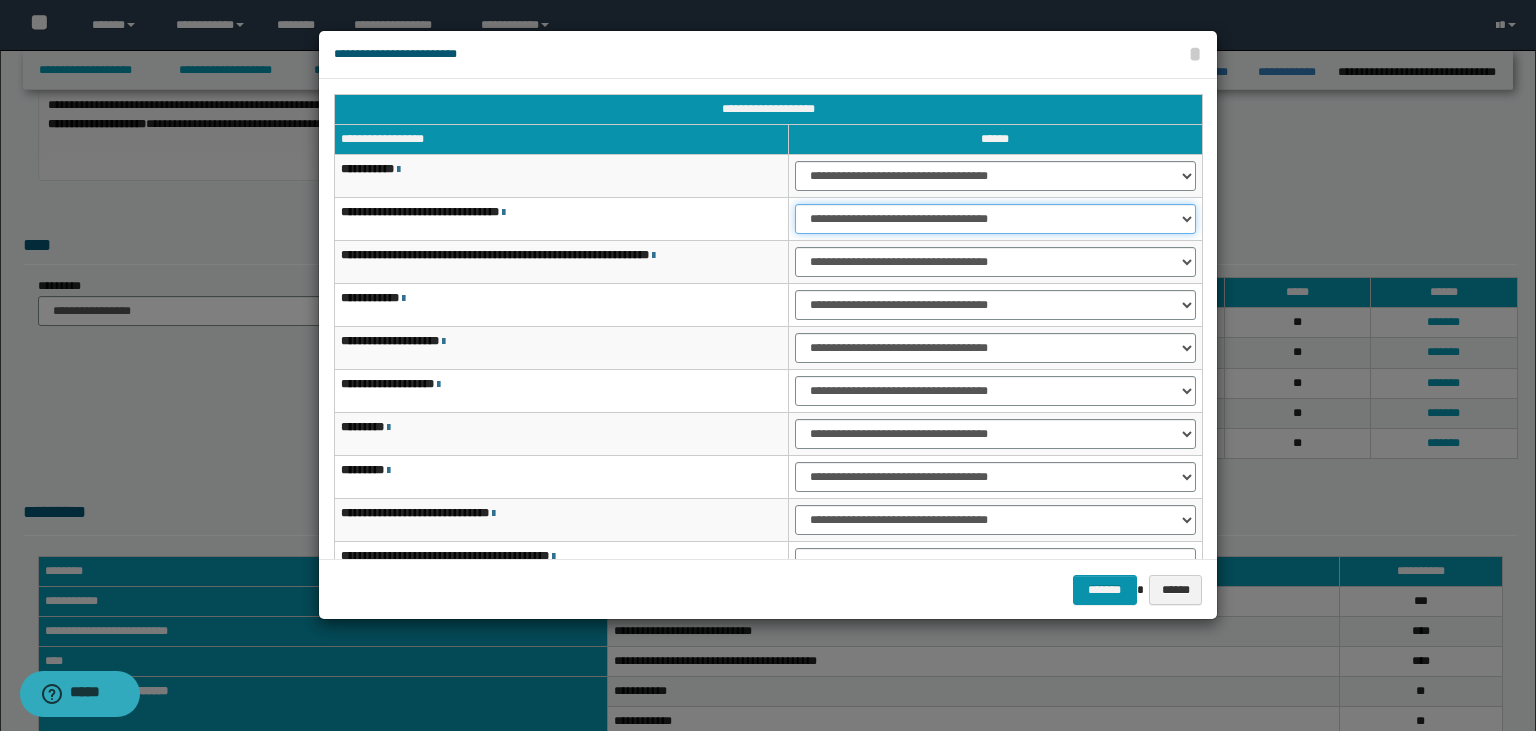 drag, startPoint x: 869, startPoint y: 166, endPoint x: 882, endPoint y: 214, distance: 49.729267 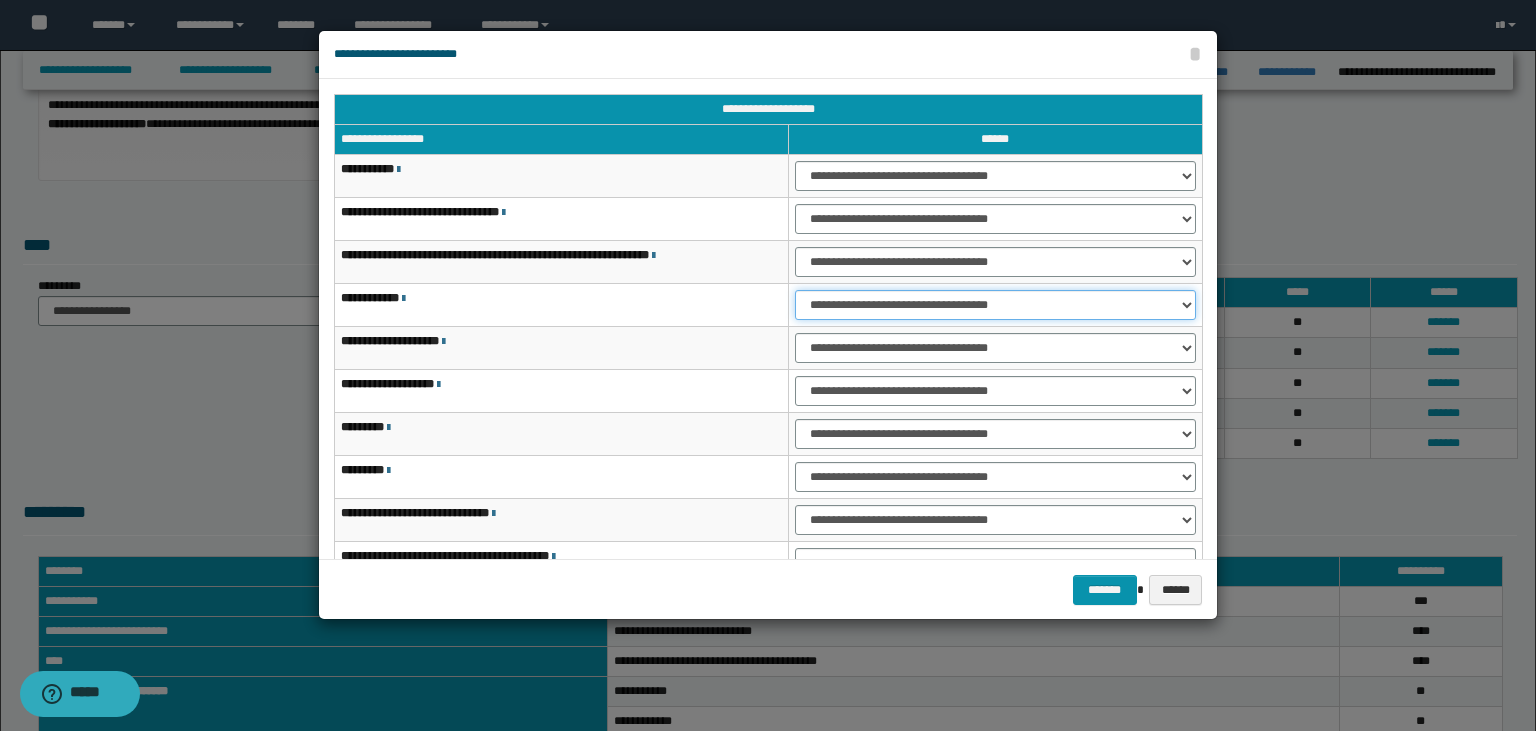 click on "**********" at bounding box center [995, 305] 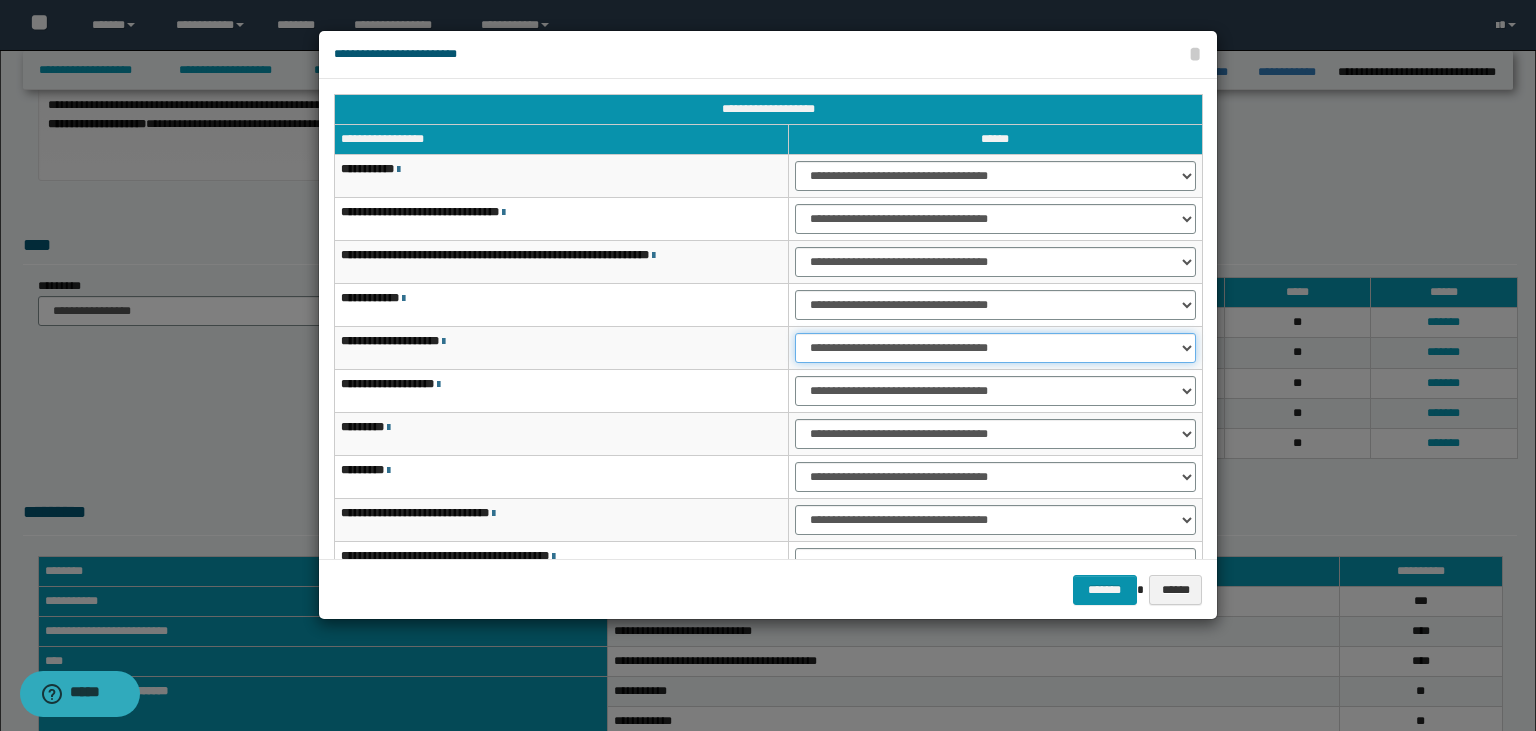 click on "**********" at bounding box center (995, 348) 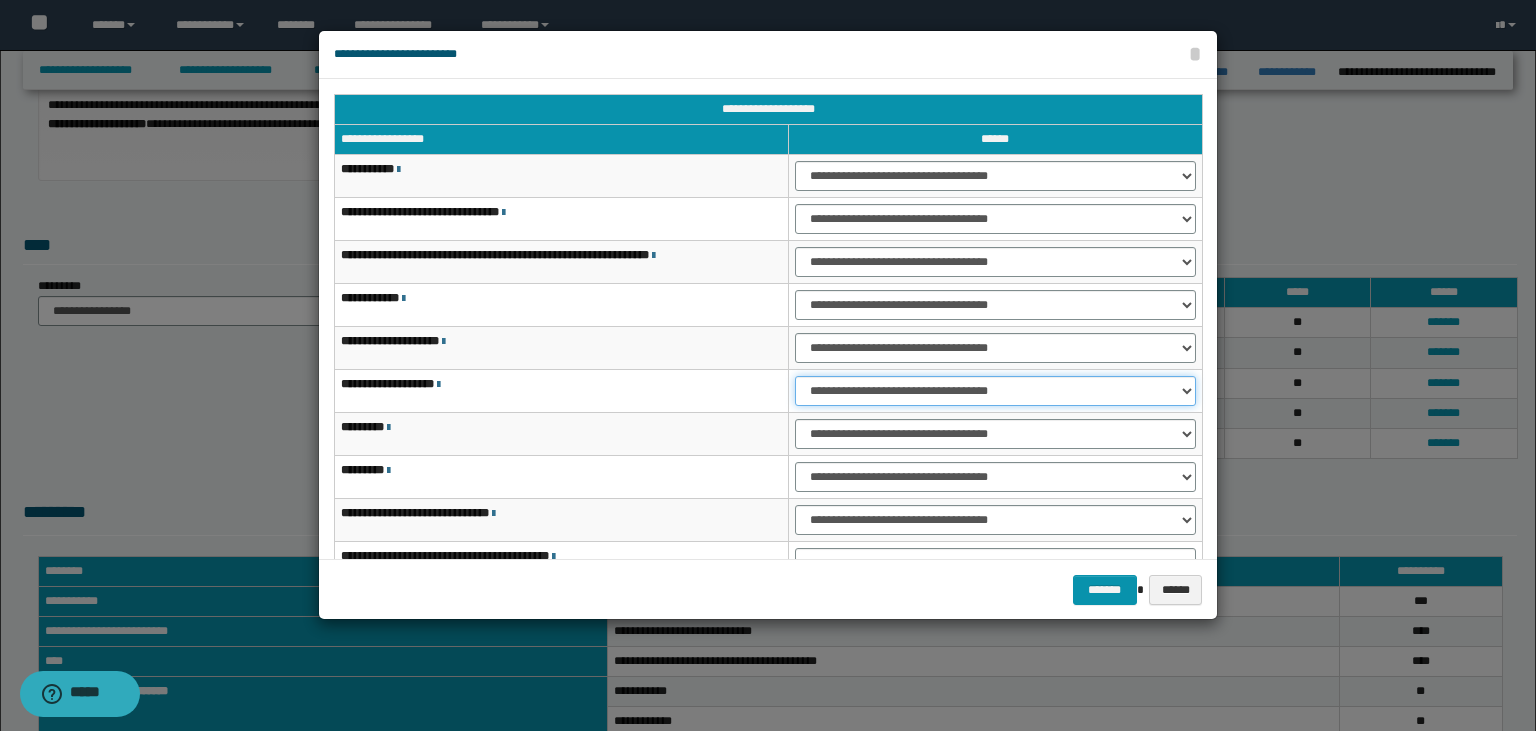 click on "**********" at bounding box center [995, 391] 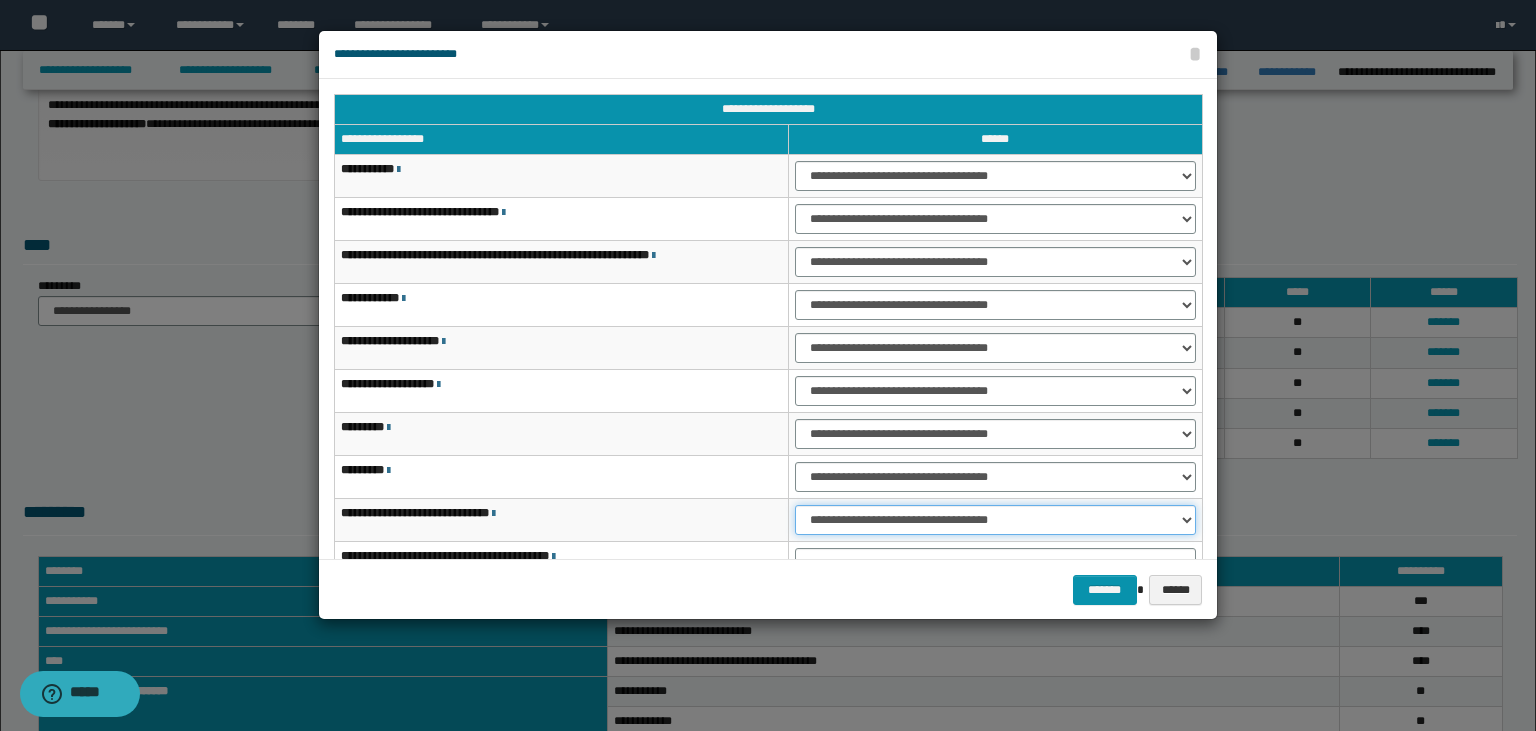 click on "**********" at bounding box center [995, 520] 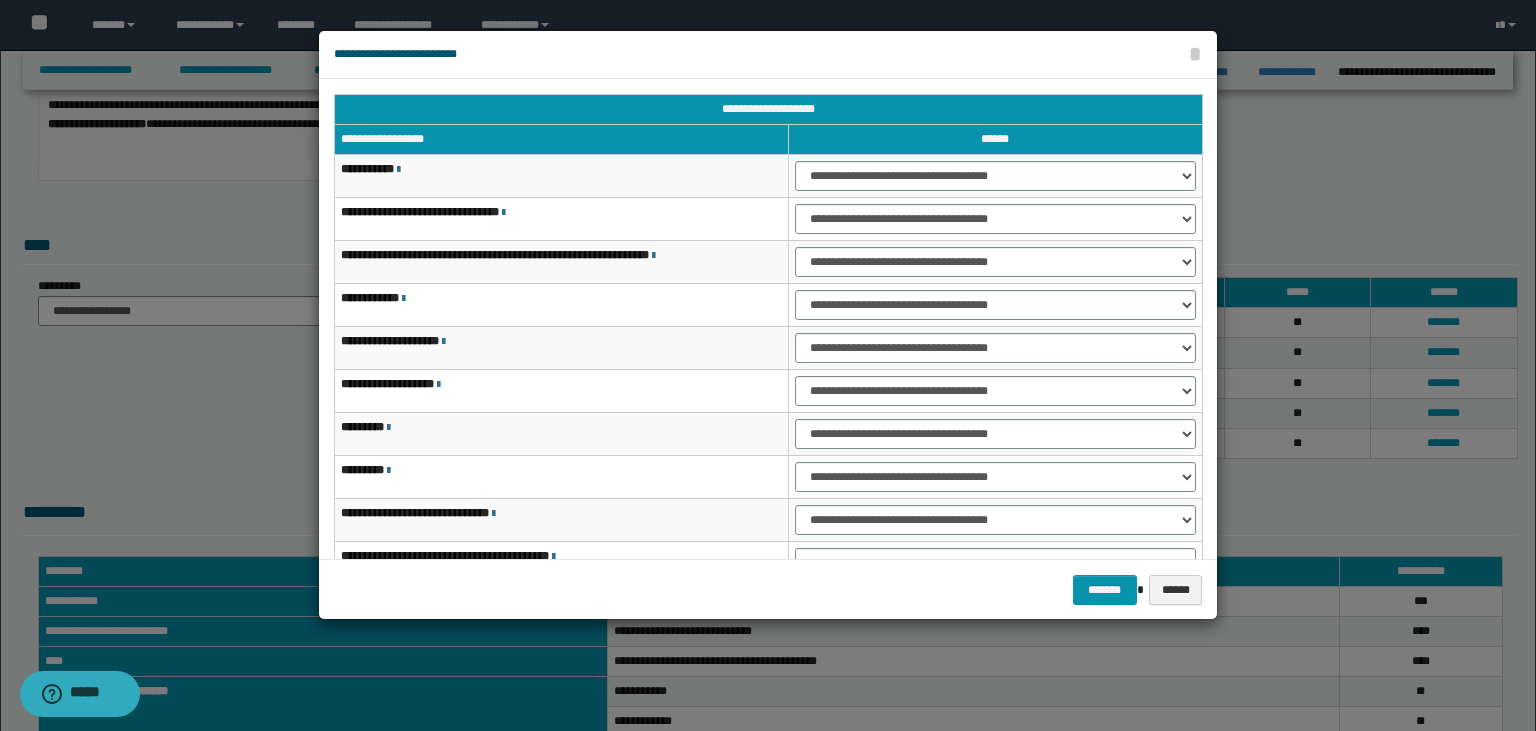scroll, scrollTop: 118, scrollLeft: 0, axis: vertical 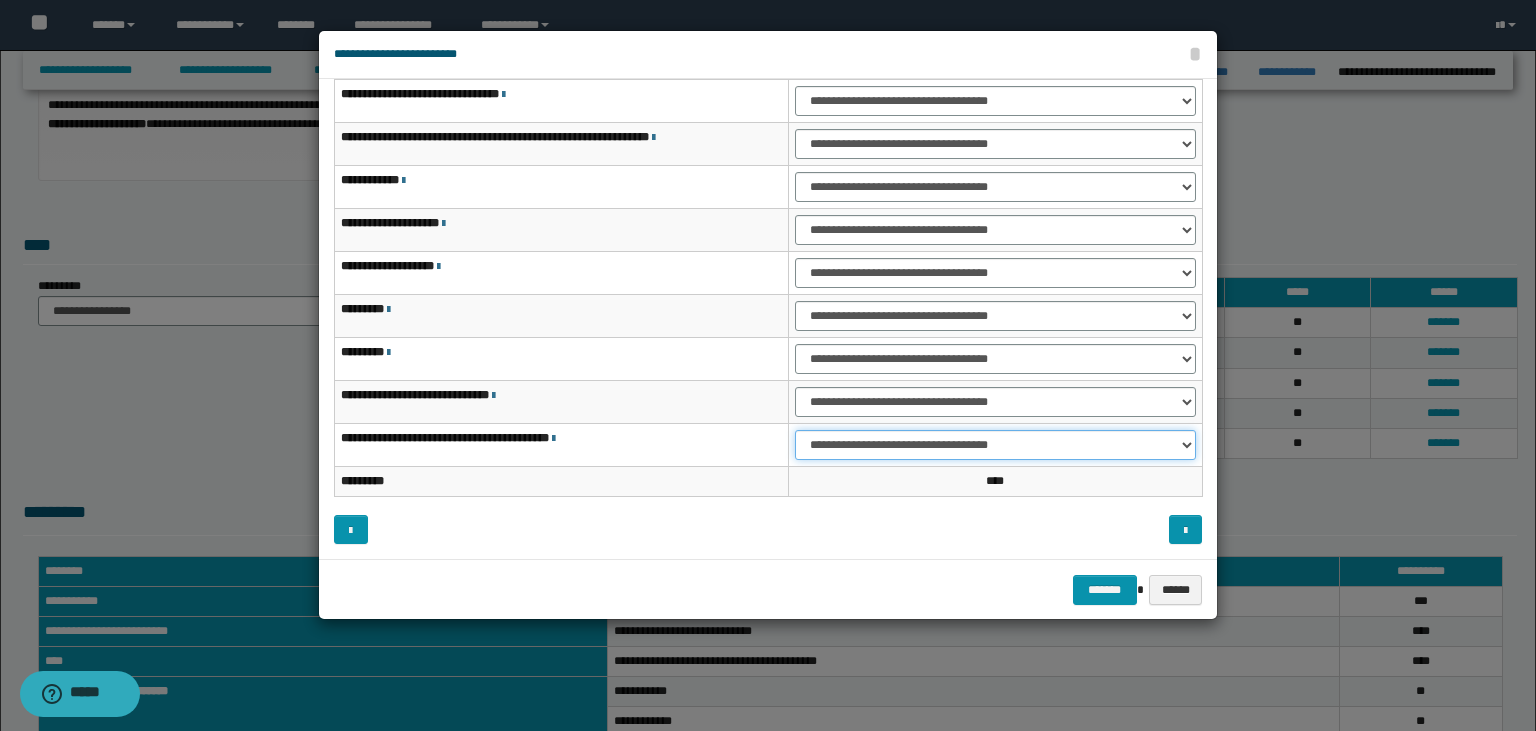 click on "**********" at bounding box center [995, 445] 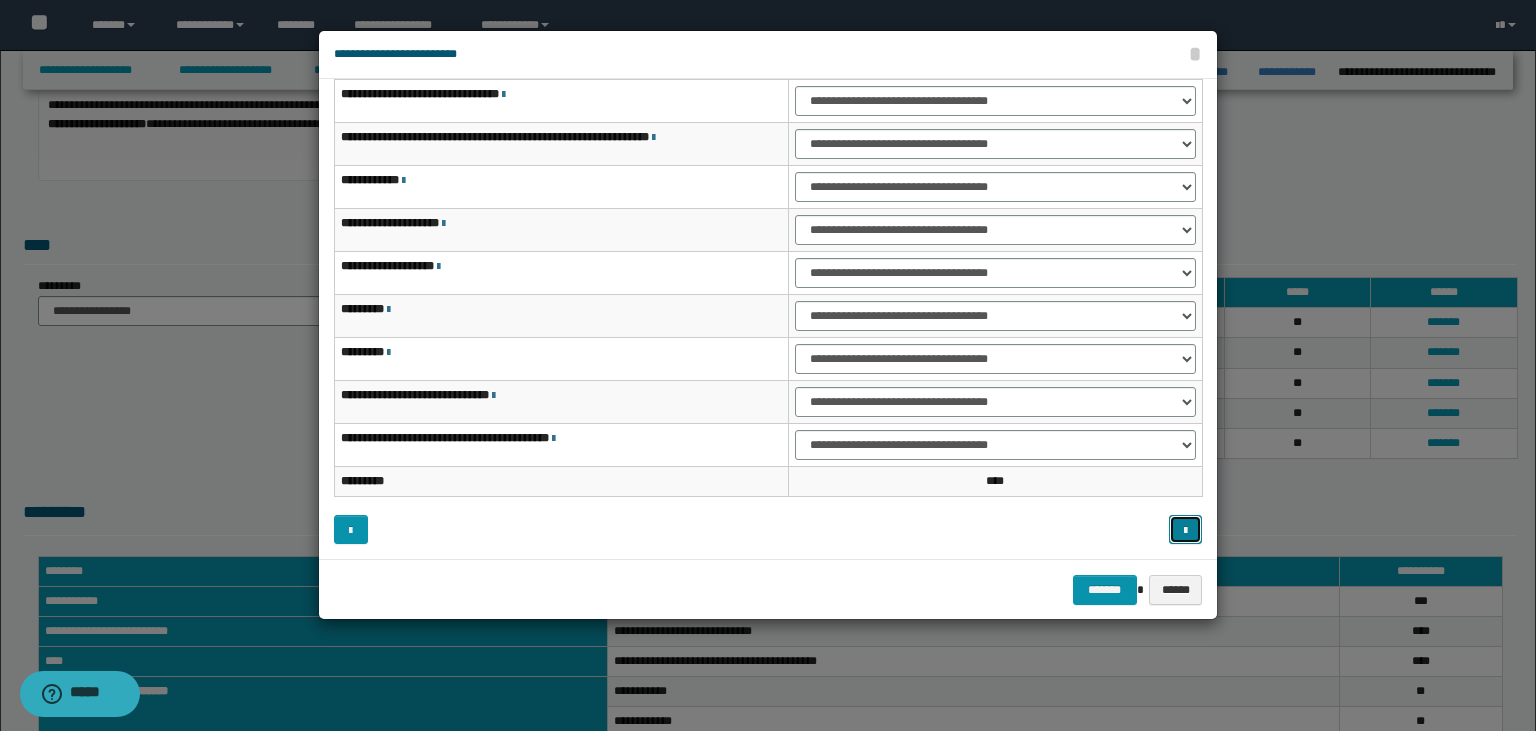 click at bounding box center (1185, 531) 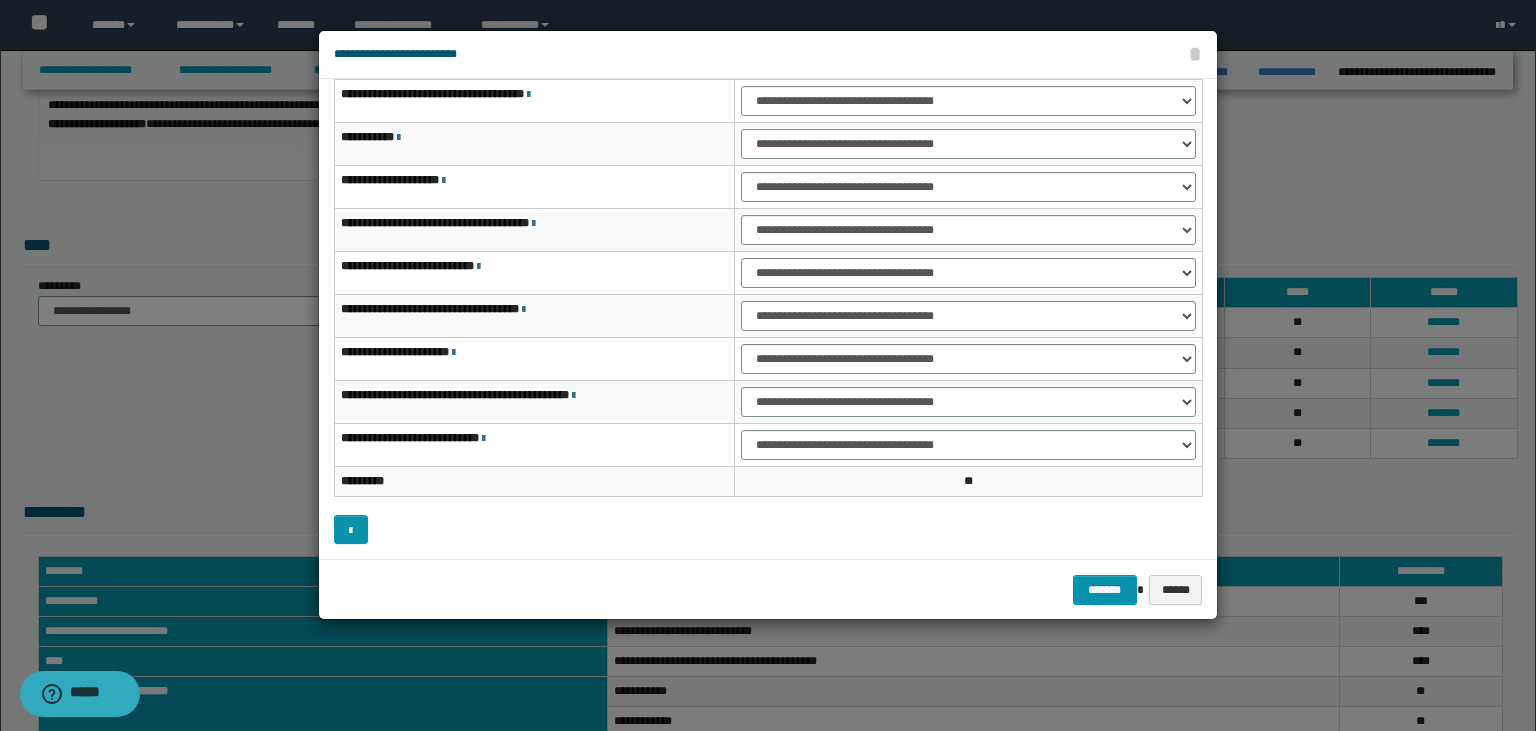 scroll, scrollTop: 0, scrollLeft: 0, axis: both 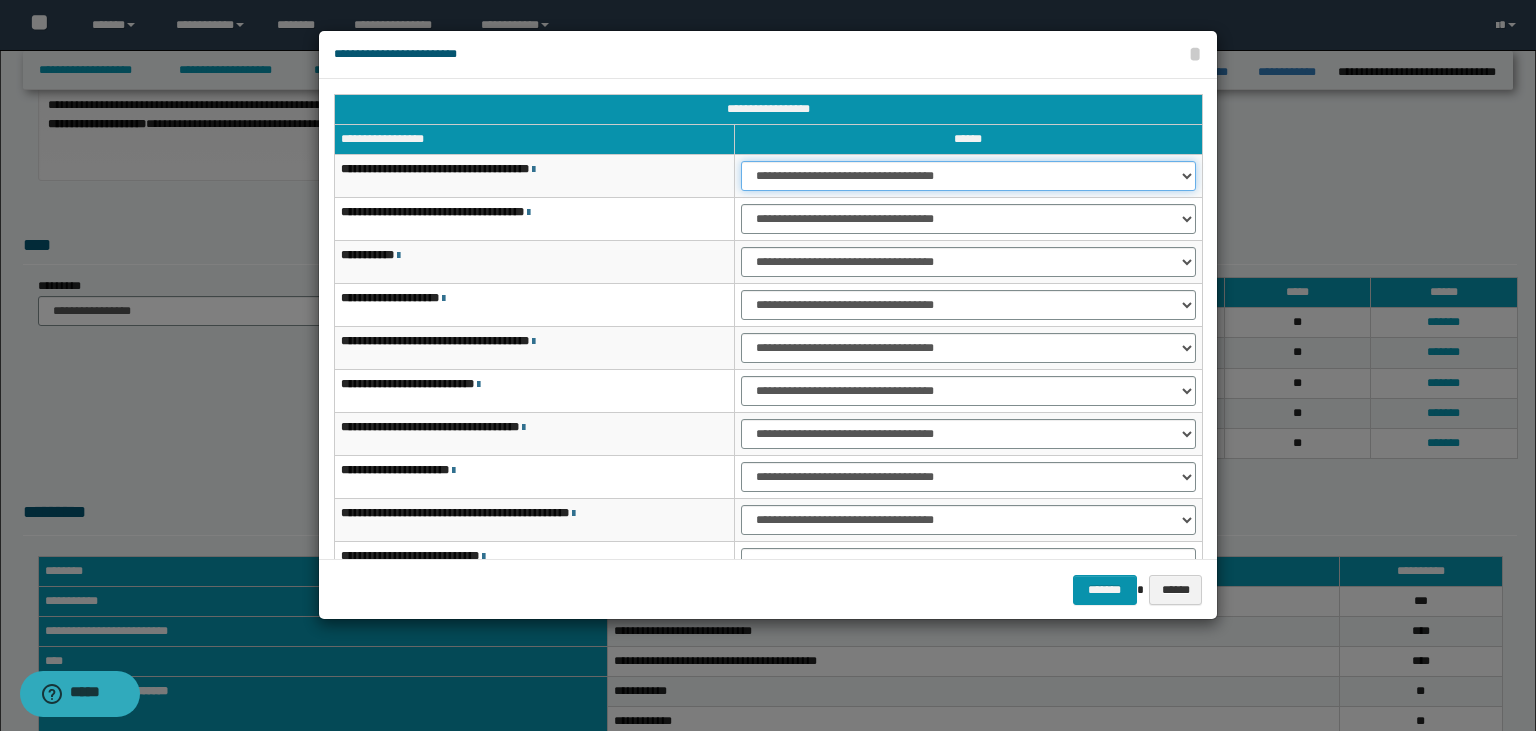 click on "**********" at bounding box center [968, 176] 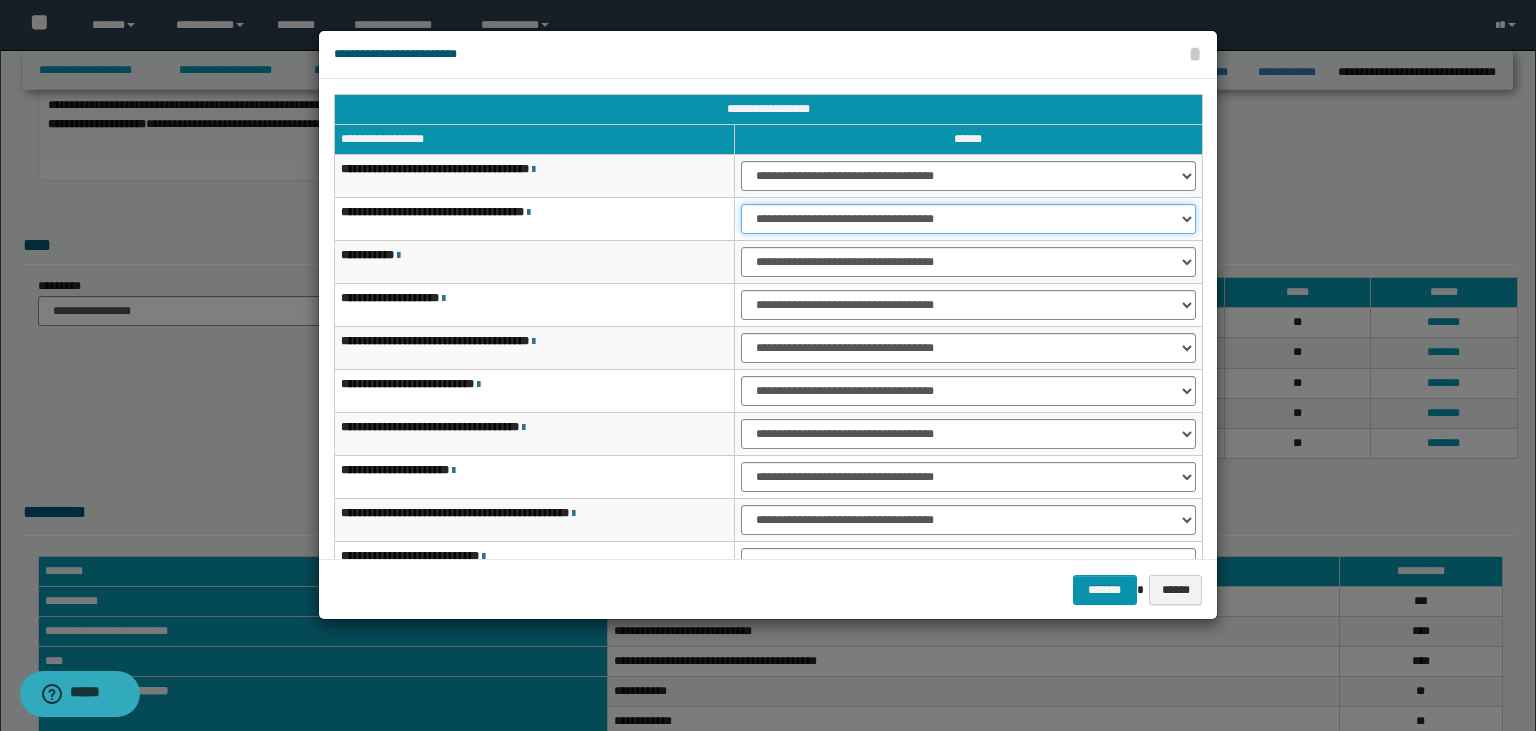 click on "**********" at bounding box center [968, 219] 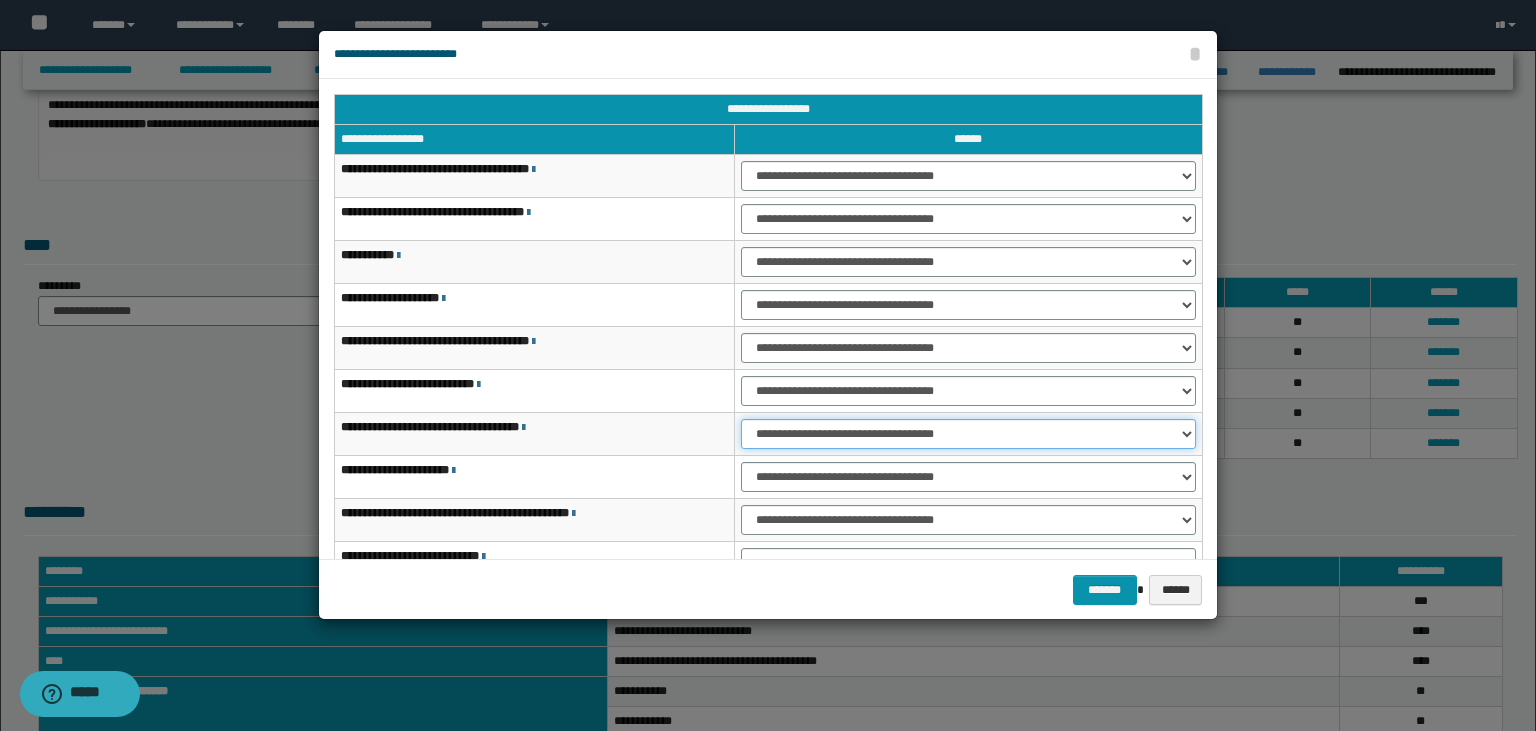 click on "**********" at bounding box center [968, 434] 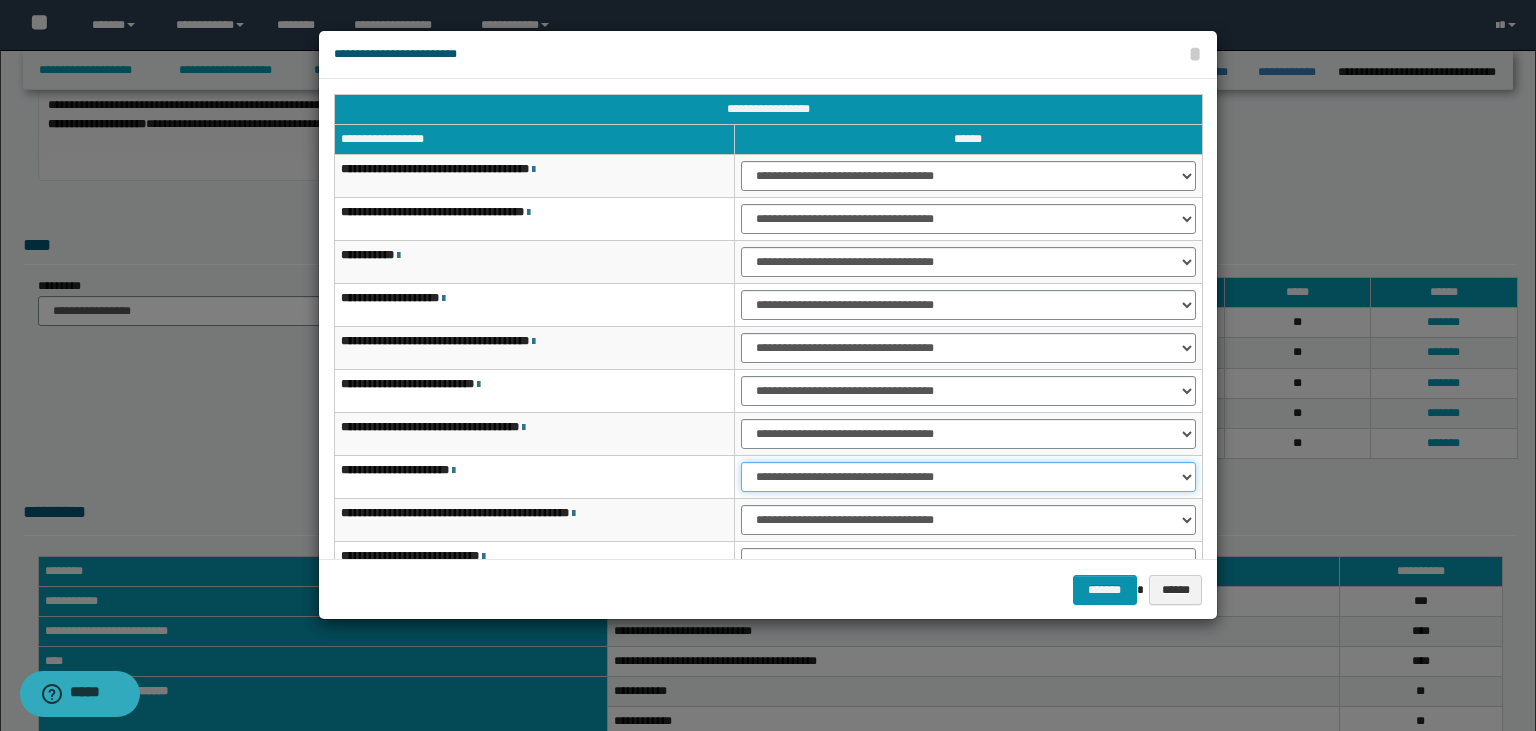select on "***" 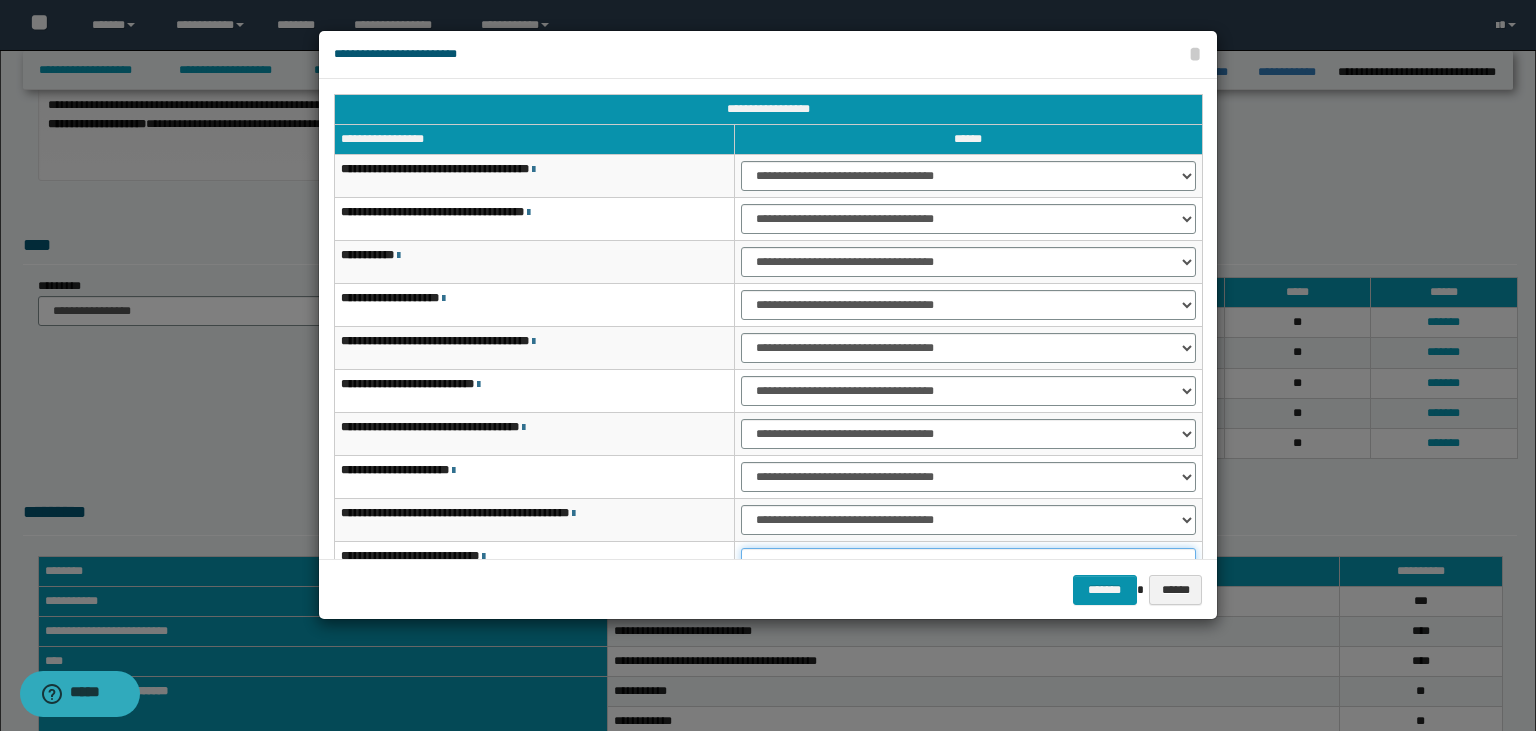 click on "**********" at bounding box center (968, 563) 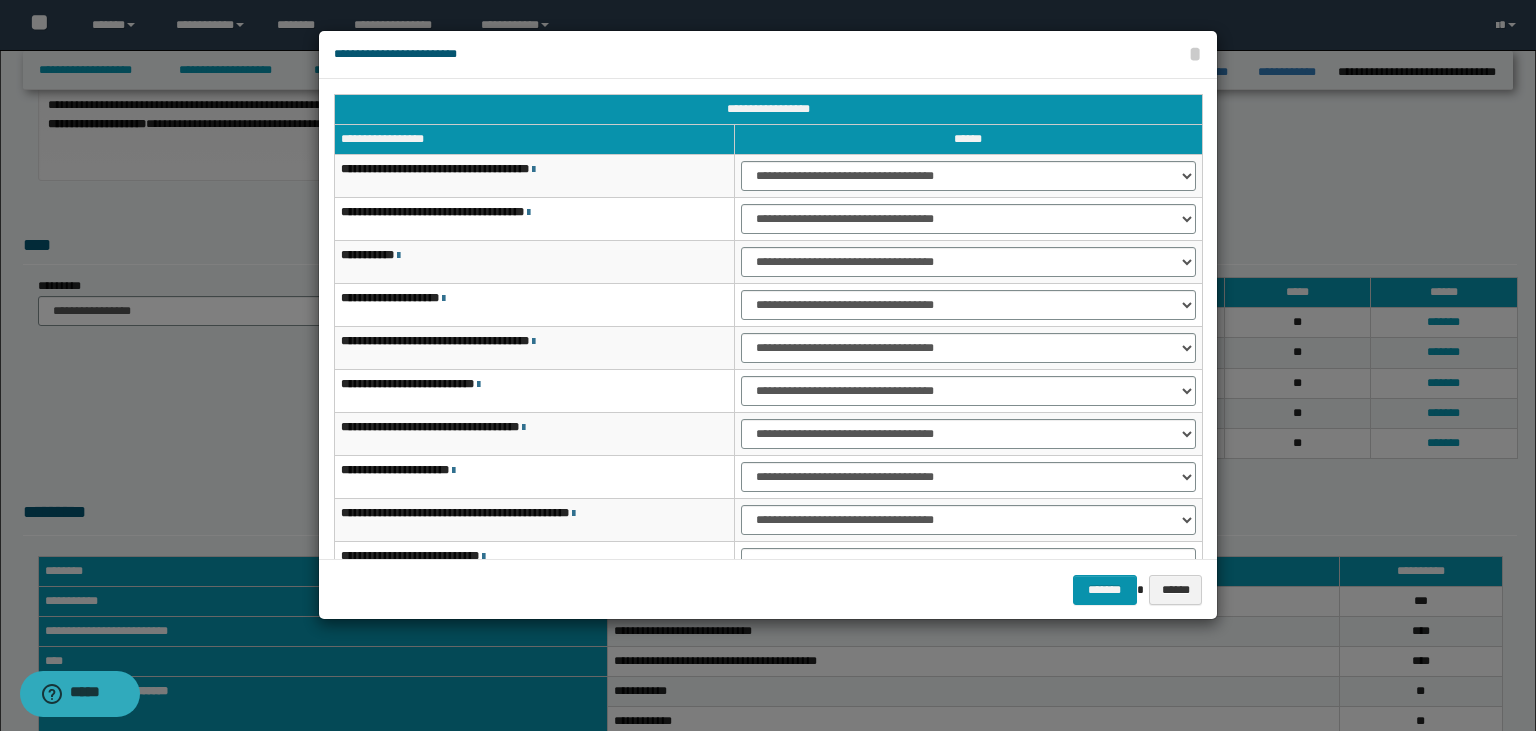click on "**********" at bounding box center (535, 520) 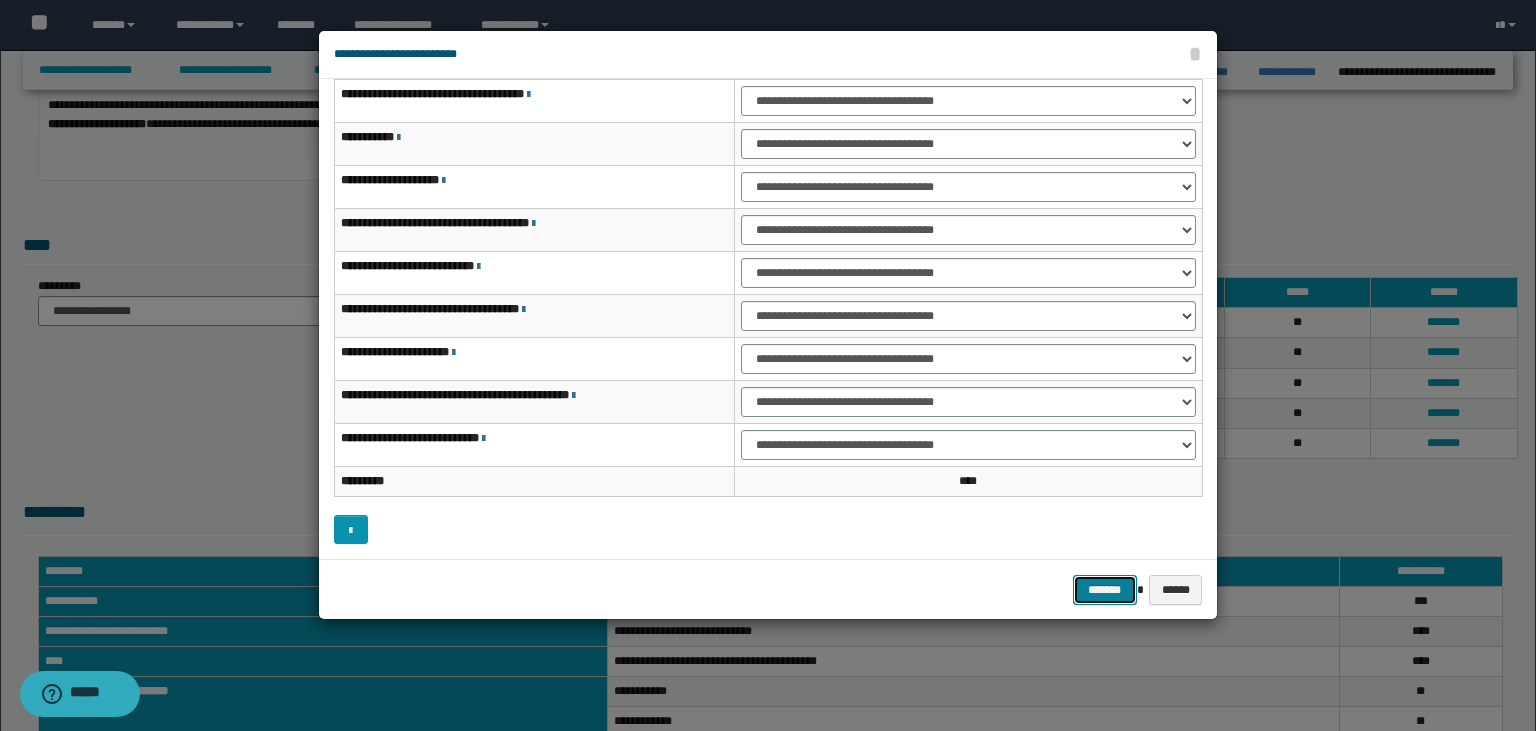 click on "*******" at bounding box center [1105, 590] 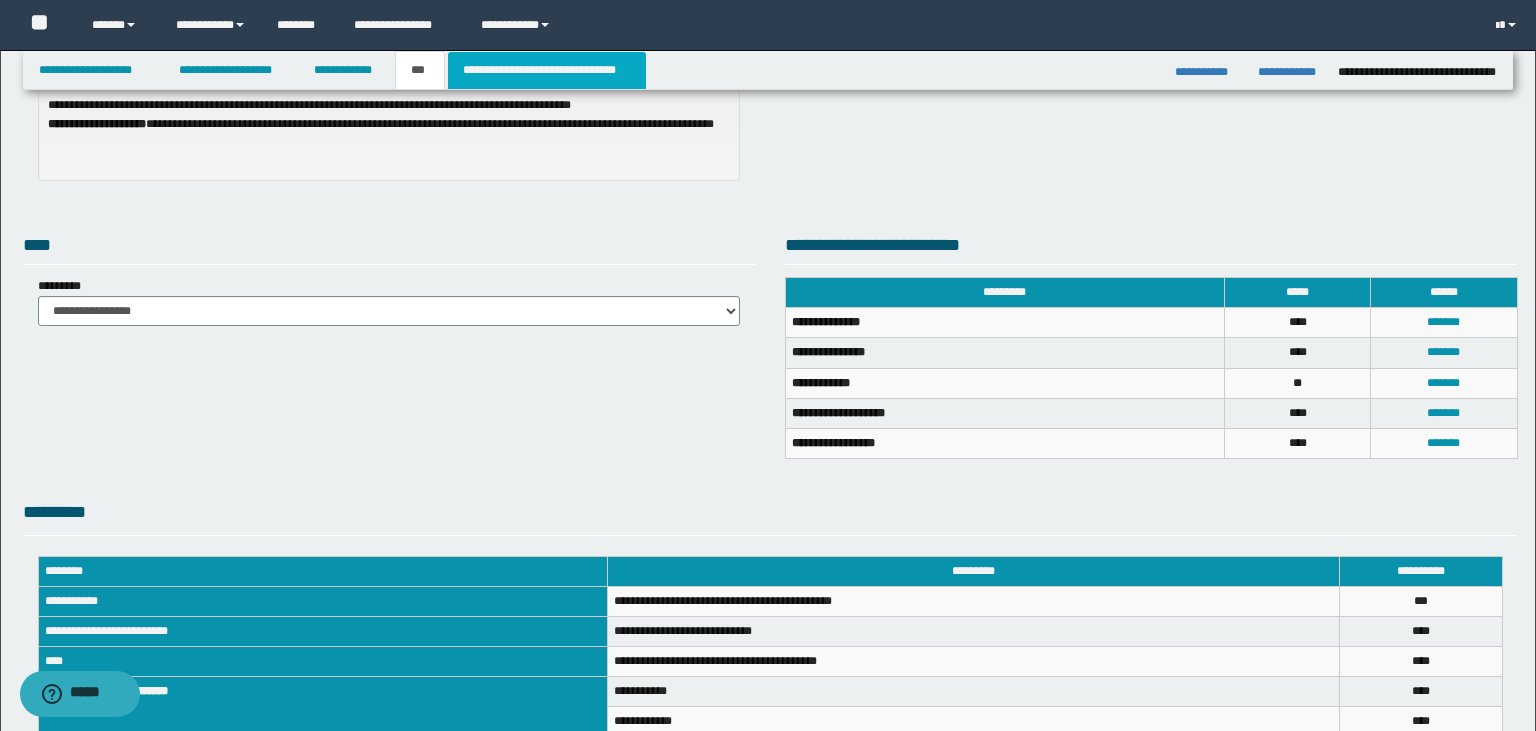 click on "**********" at bounding box center [547, 70] 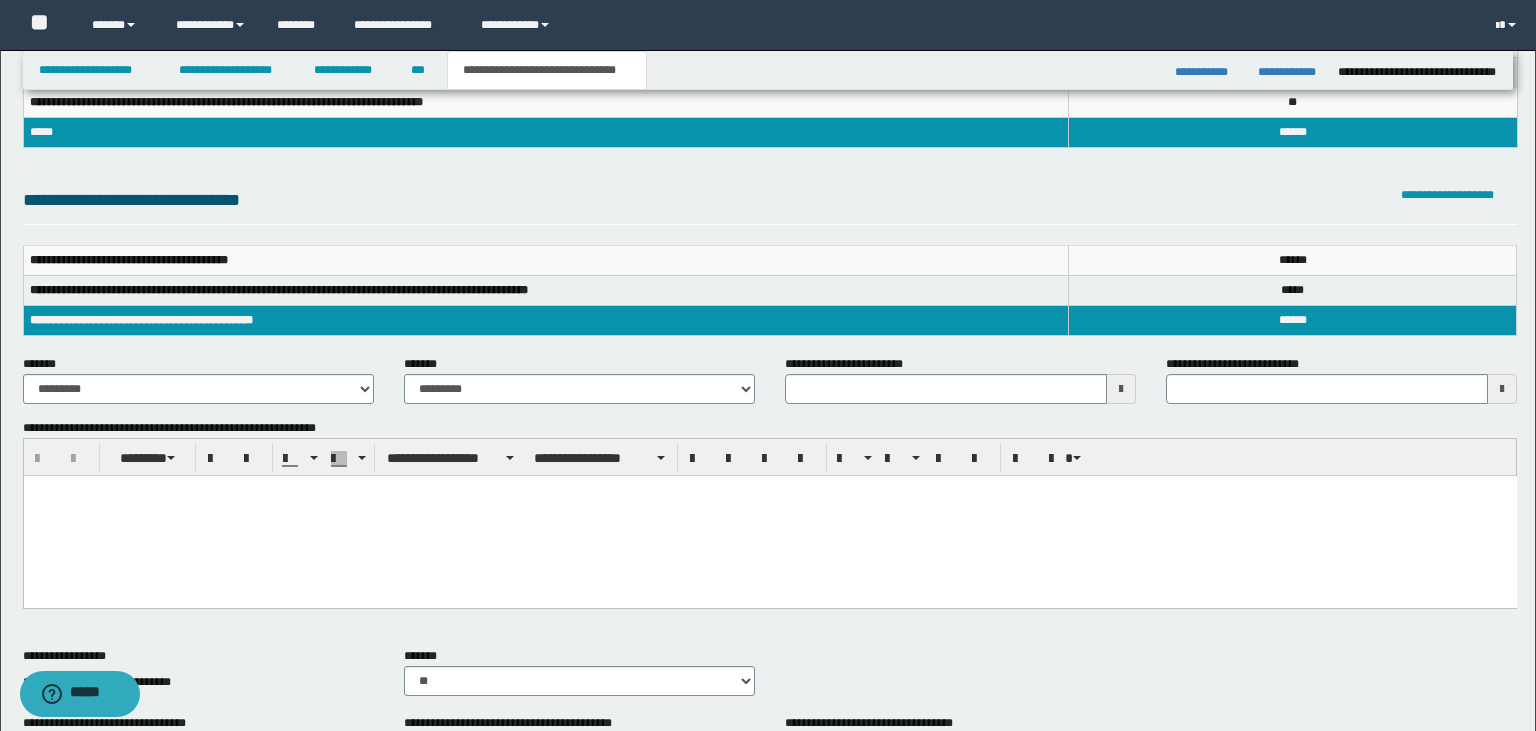 scroll, scrollTop: 0, scrollLeft: 0, axis: both 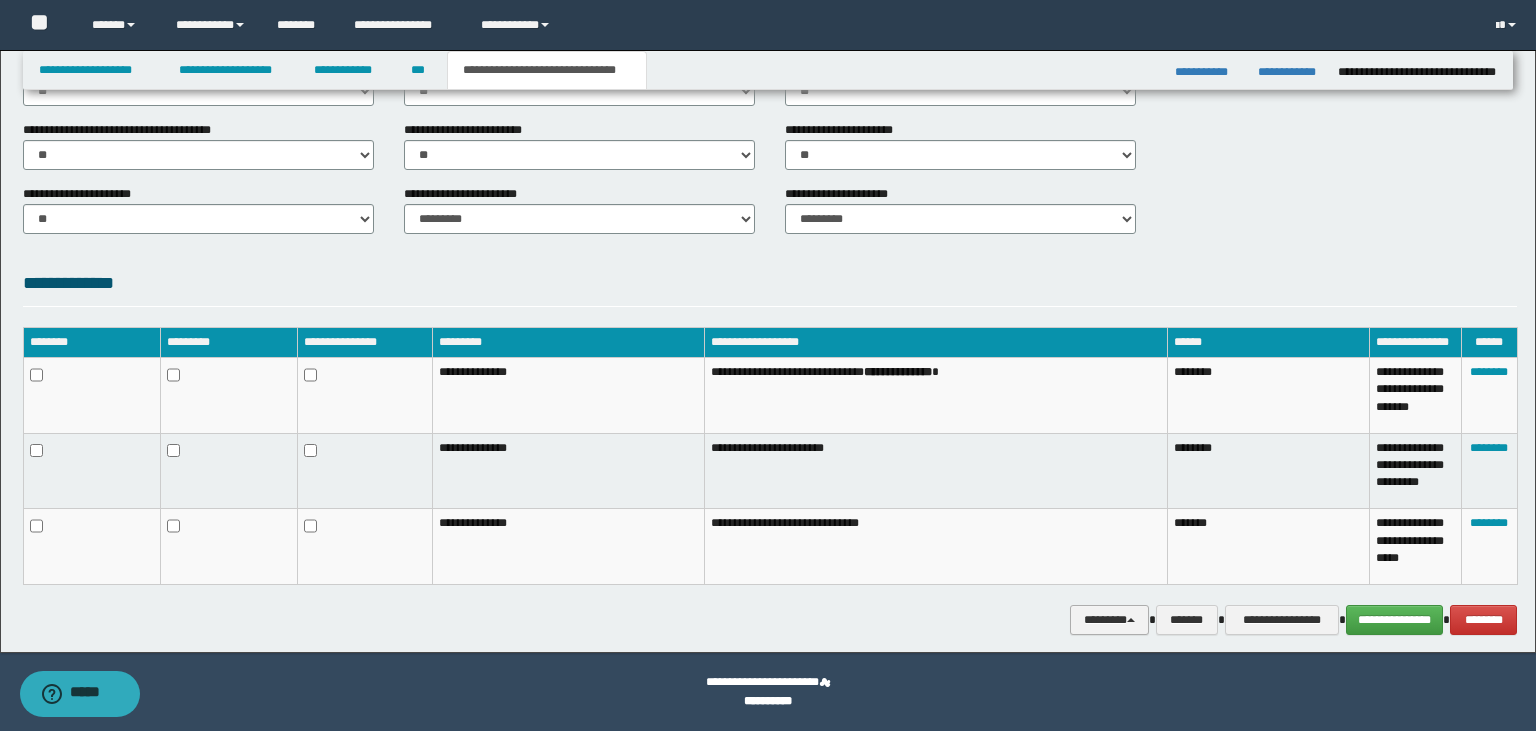 click on "********" at bounding box center (1109, 620) 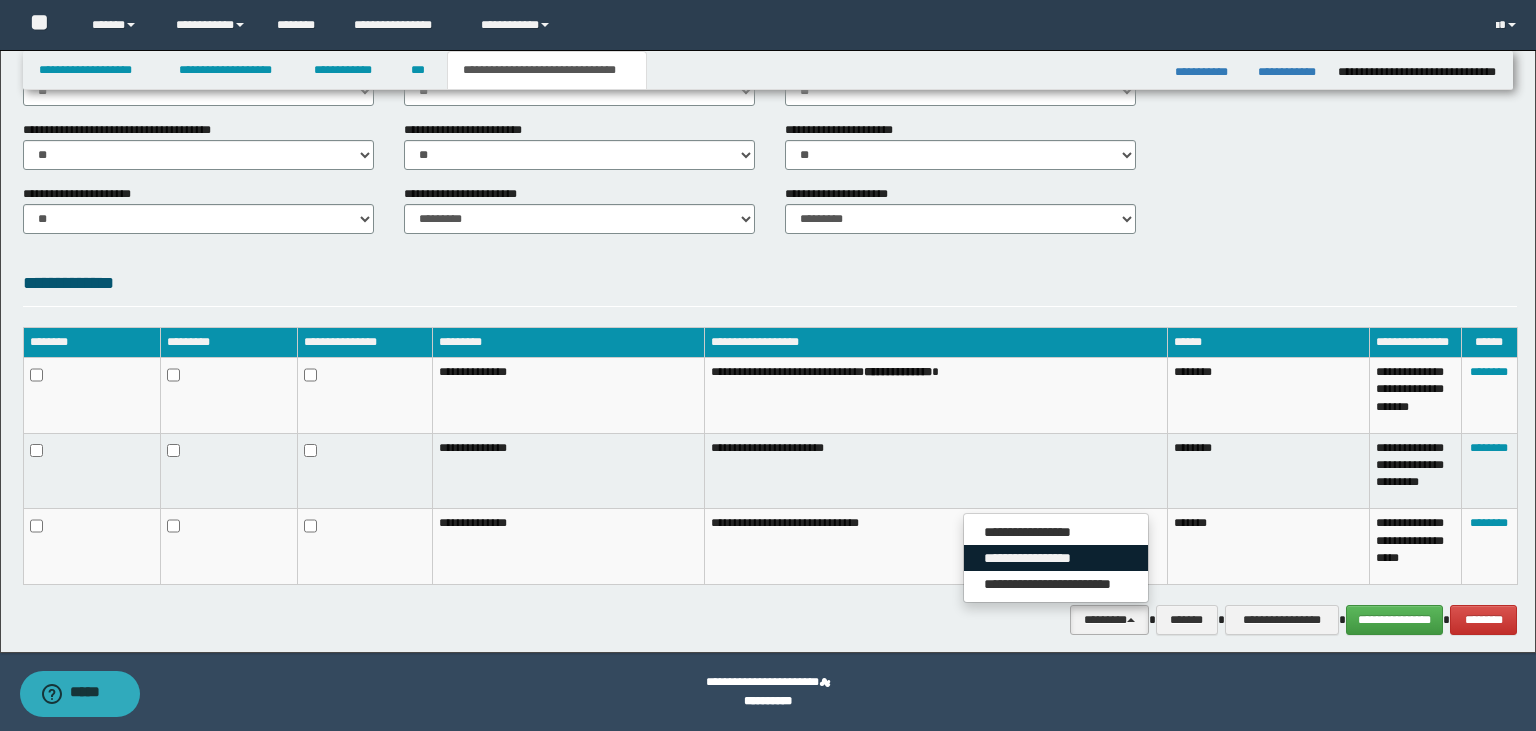 click on "**********" at bounding box center (1056, 558) 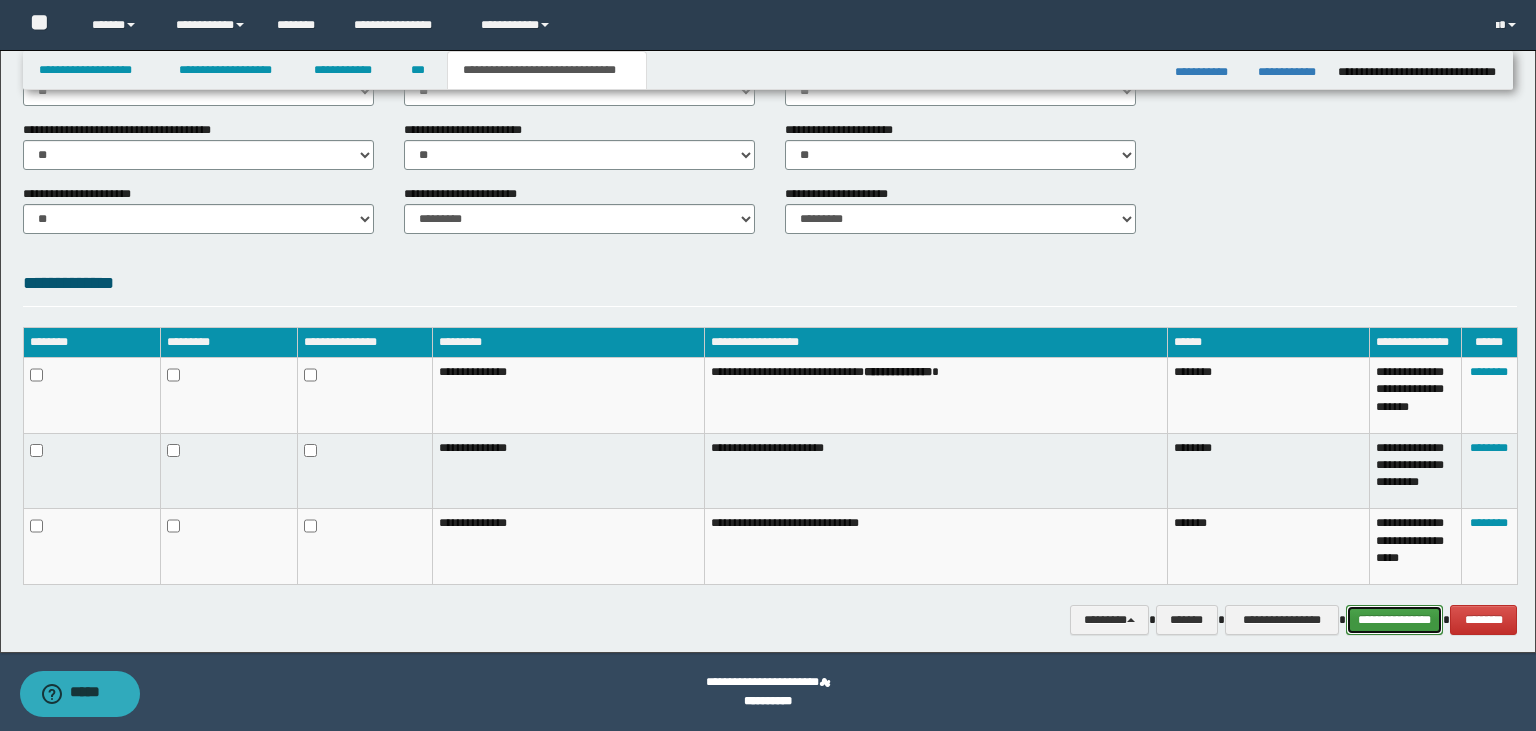 click on "**********" at bounding box center [1395, 620] 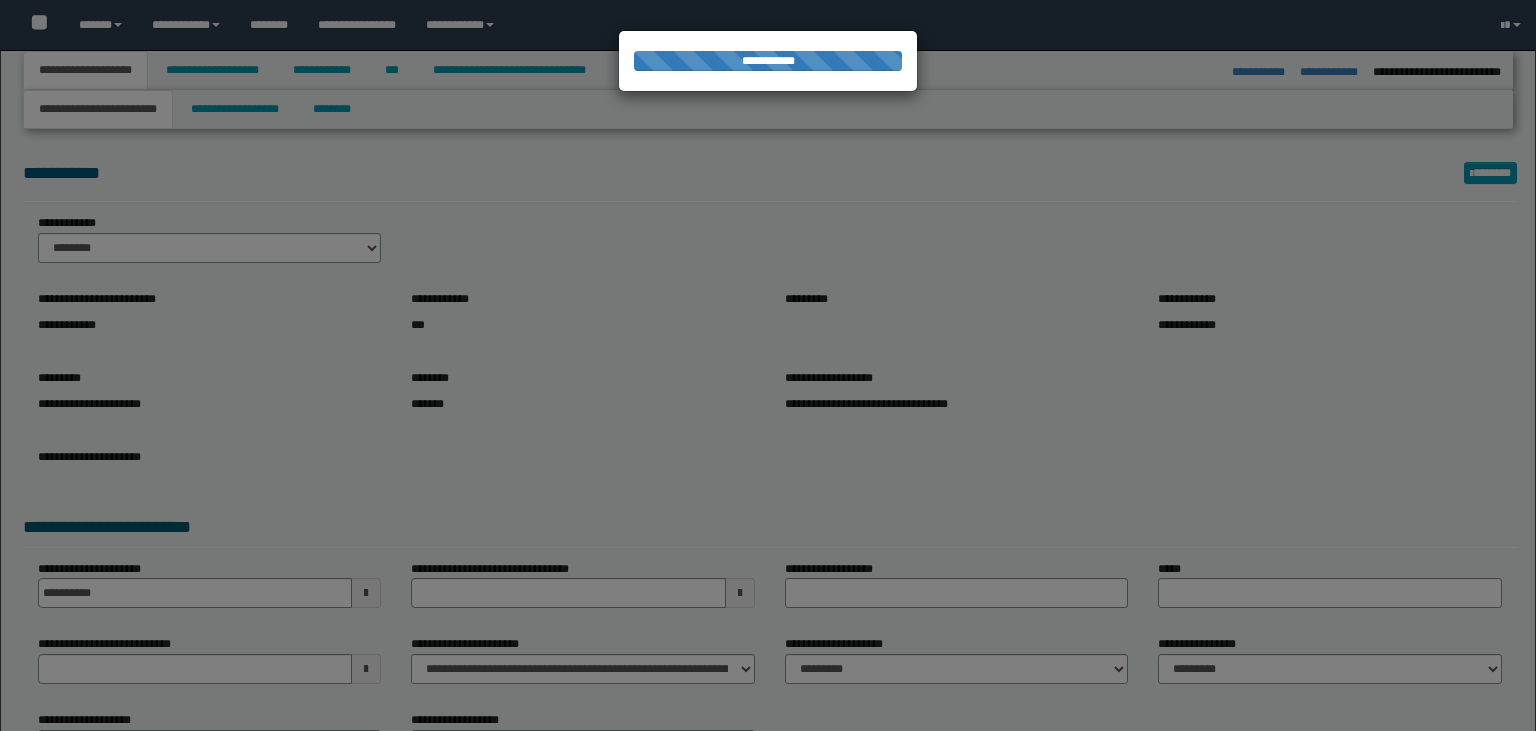 select on "*" 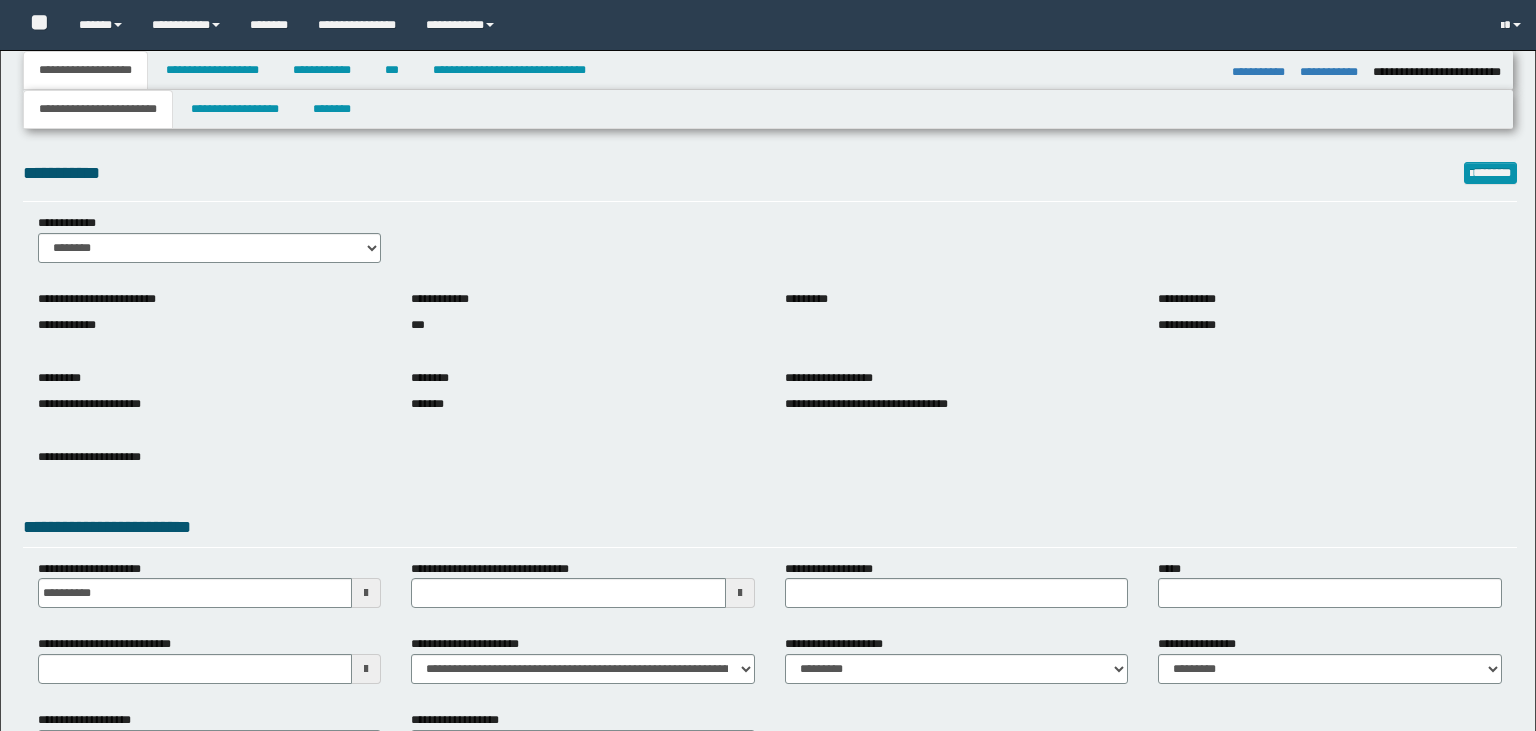 scroll, scrollTop: 0, scrollLeft: 0, axis: both 